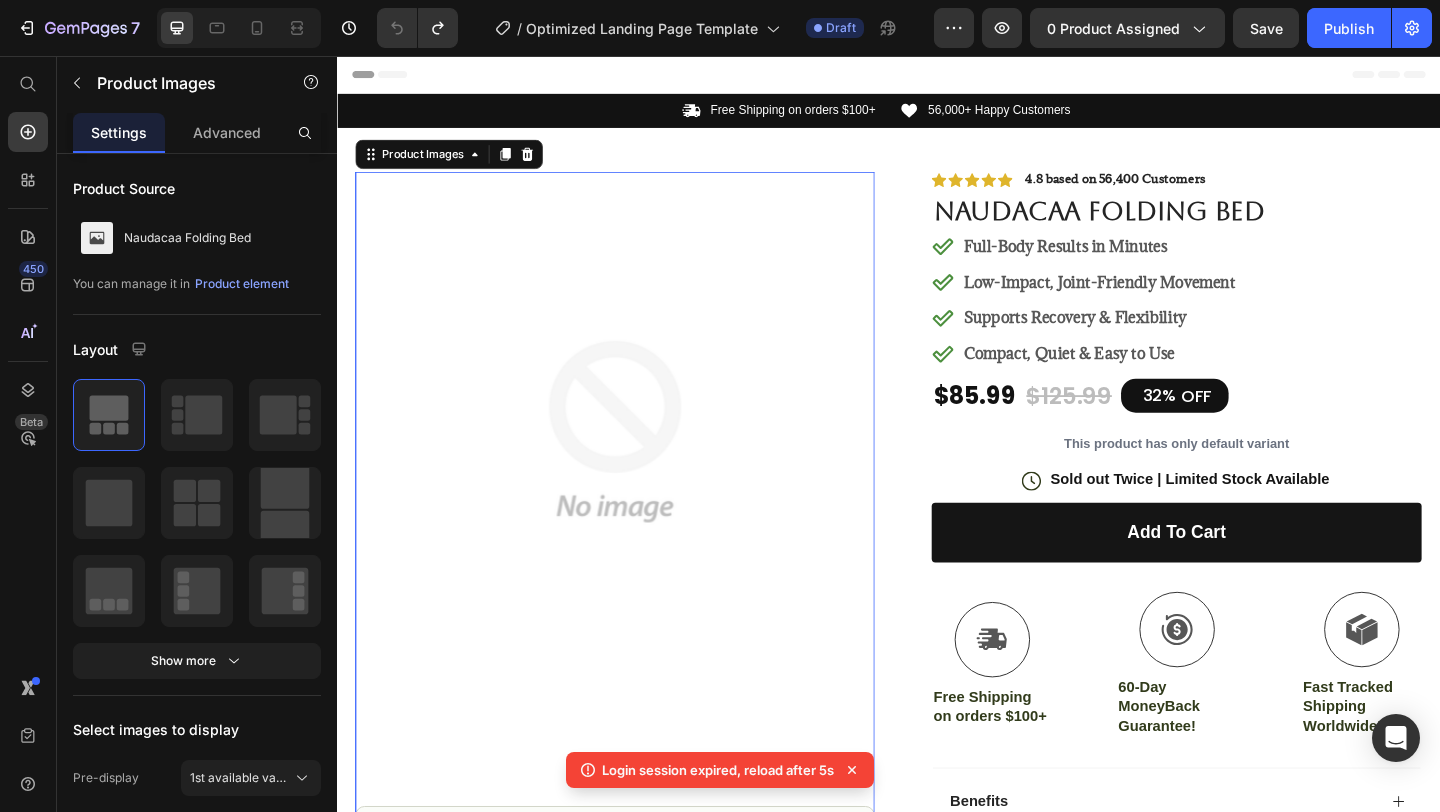 scroll, scrollTop: 36, scrollLeft: 0, axis: vertical 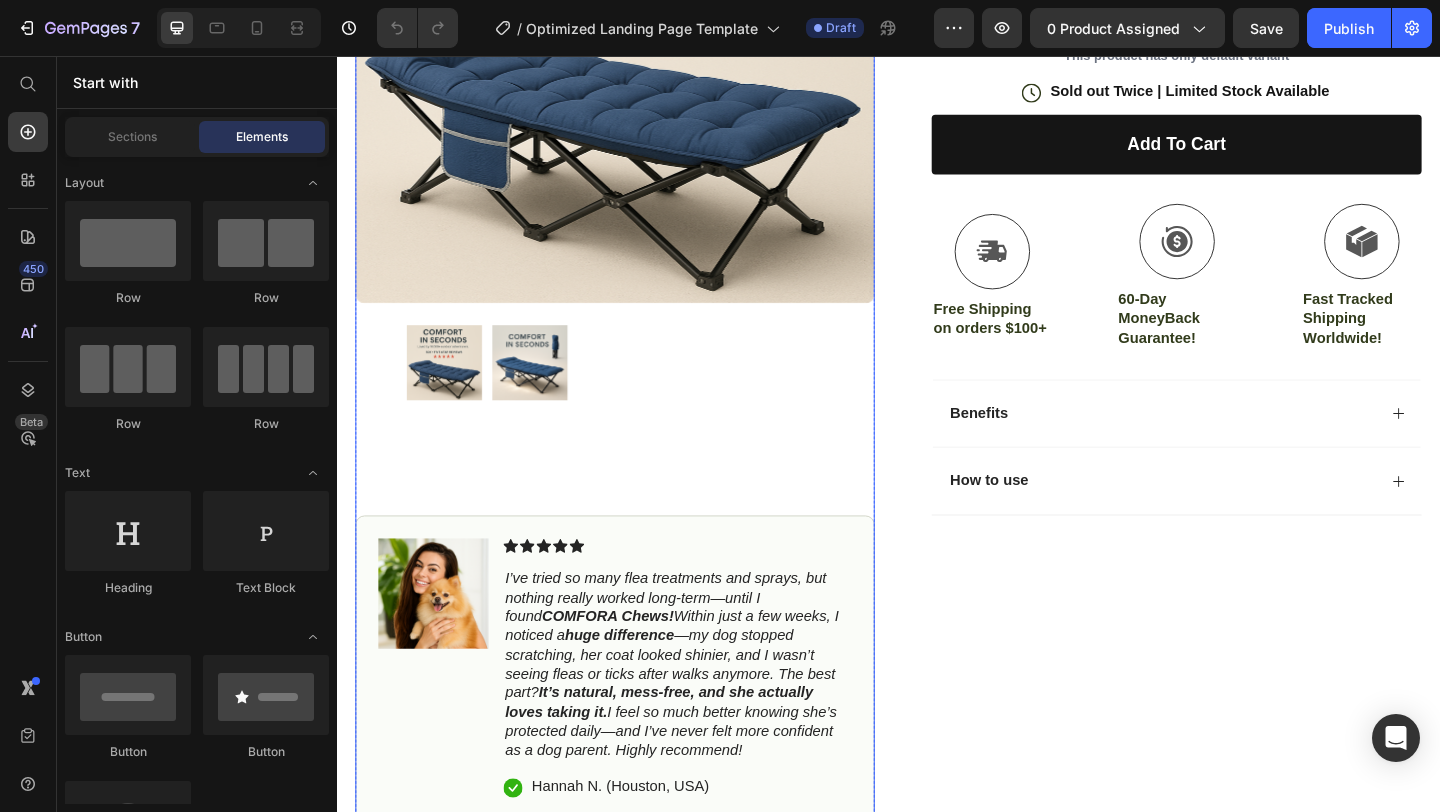 click at bounding box center (547, 390) 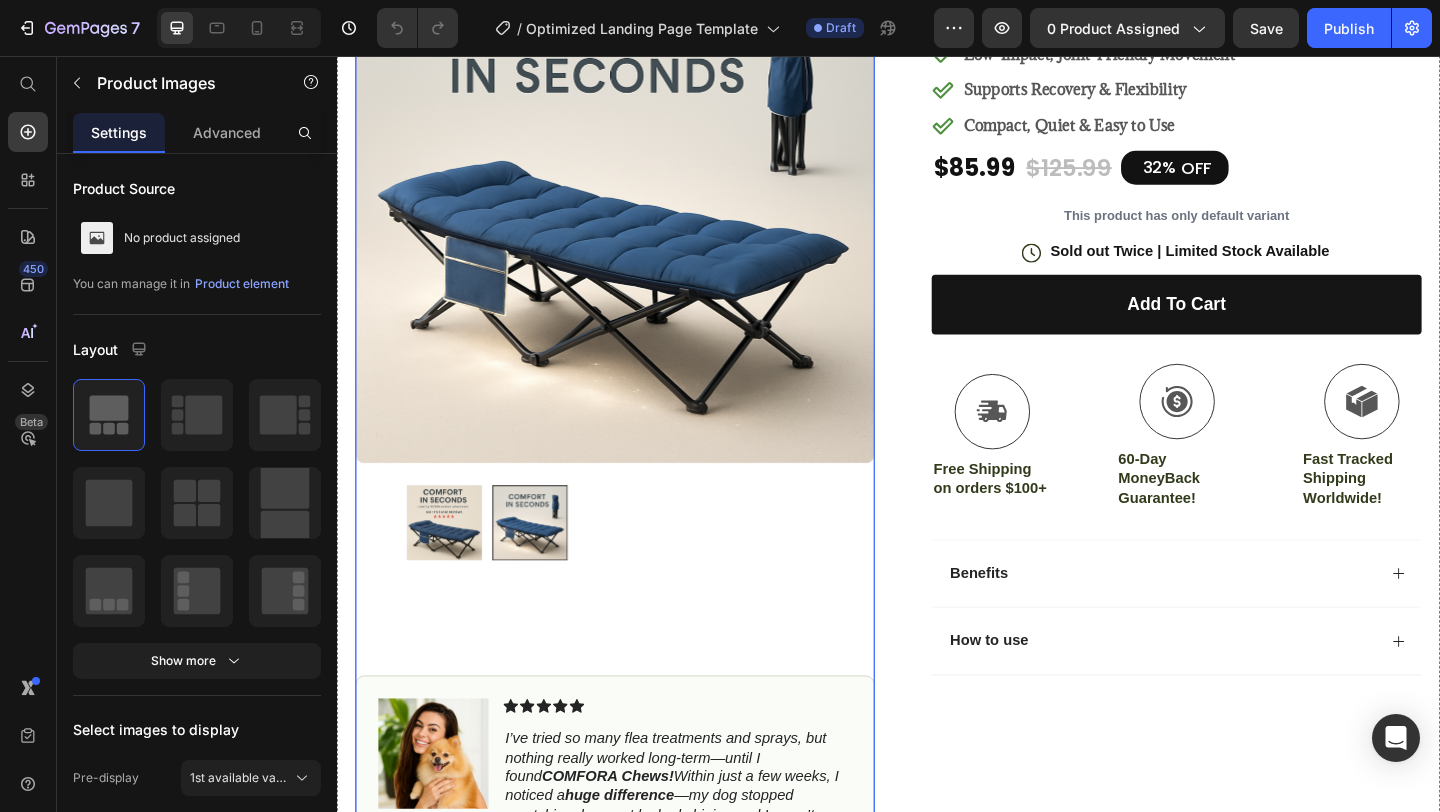 scroll, scrollTop: 0, scrollLeft: 0, axis: both 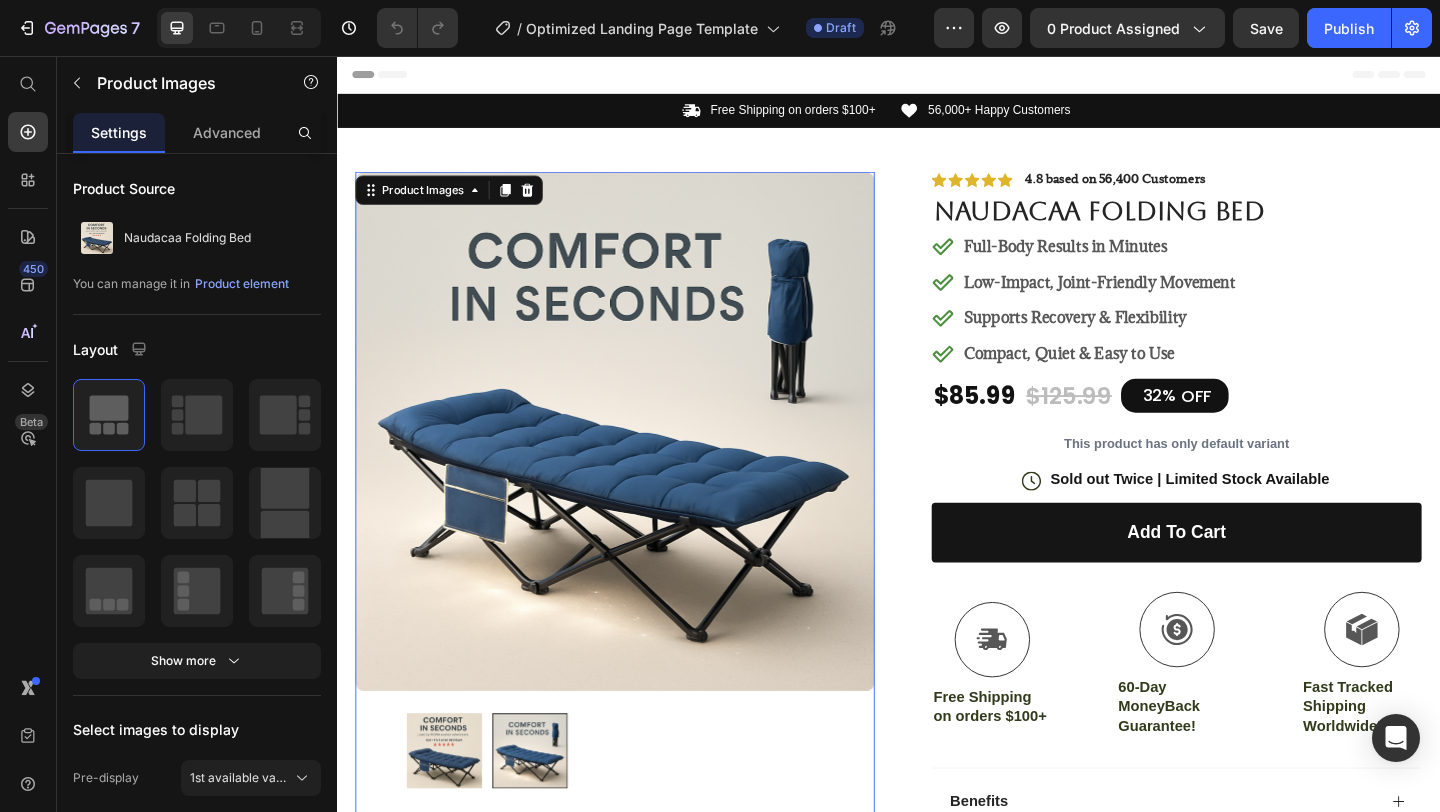 click at bounding box center [454, 812] 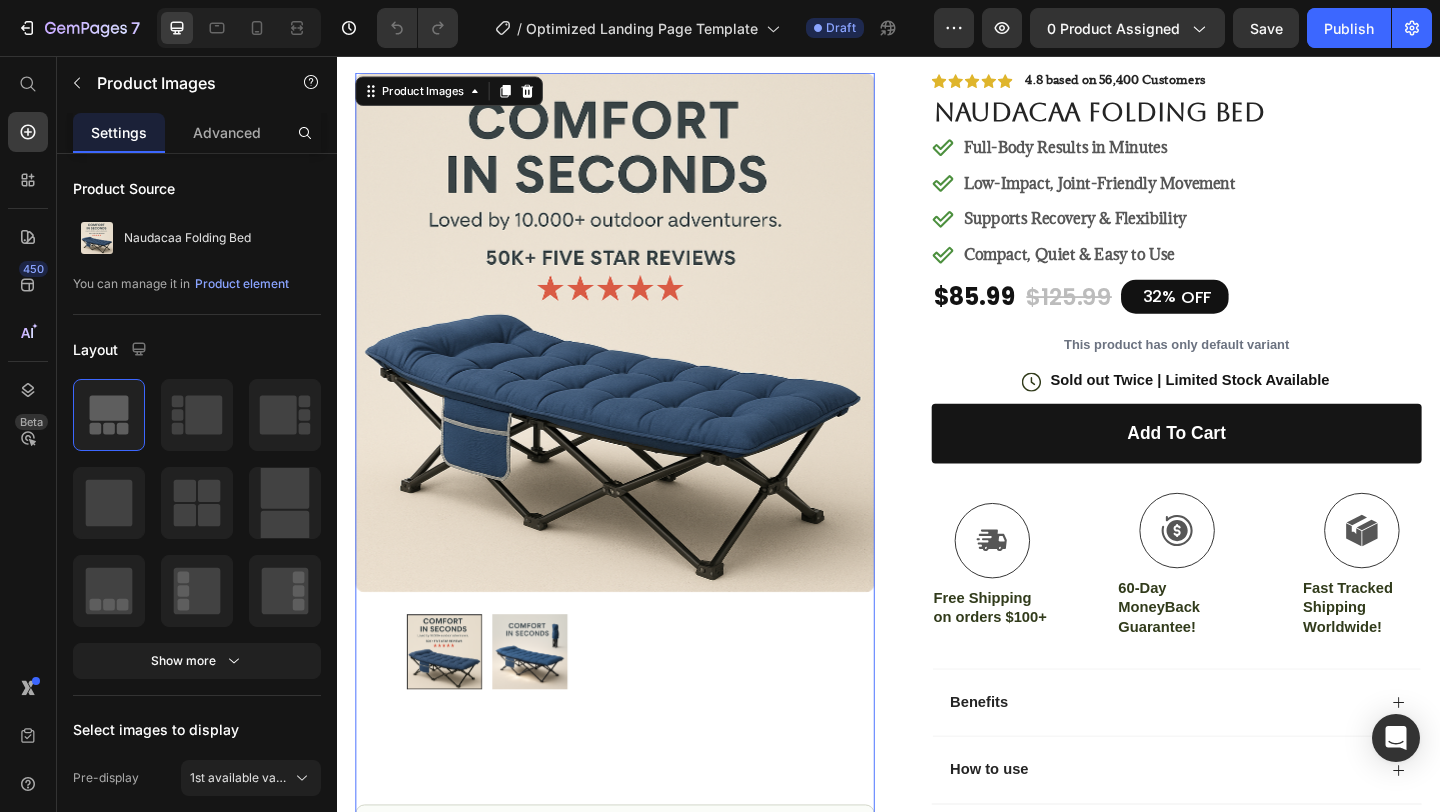 scroll, scrollTop: 66, scrollLeft: 0, axis: vertical 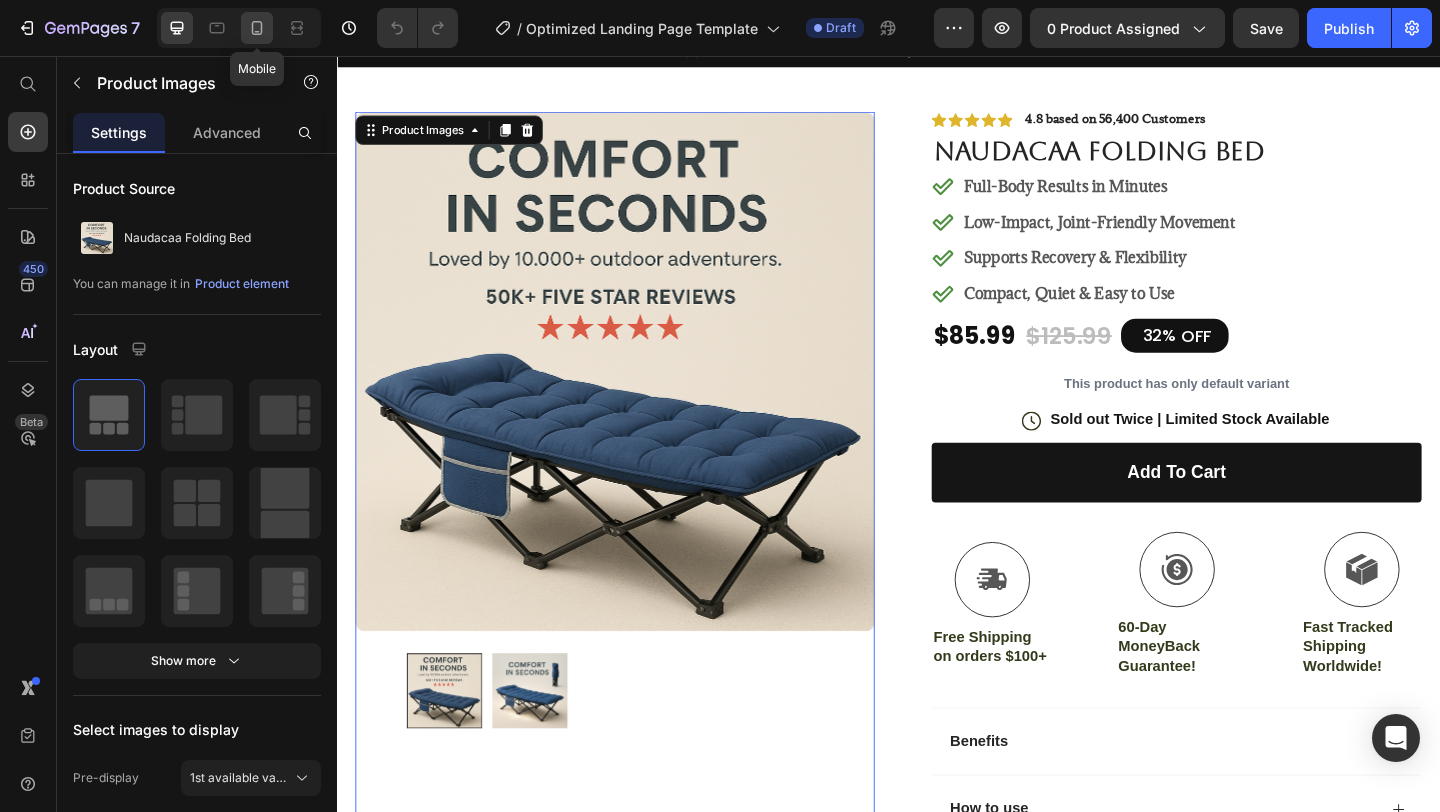 click 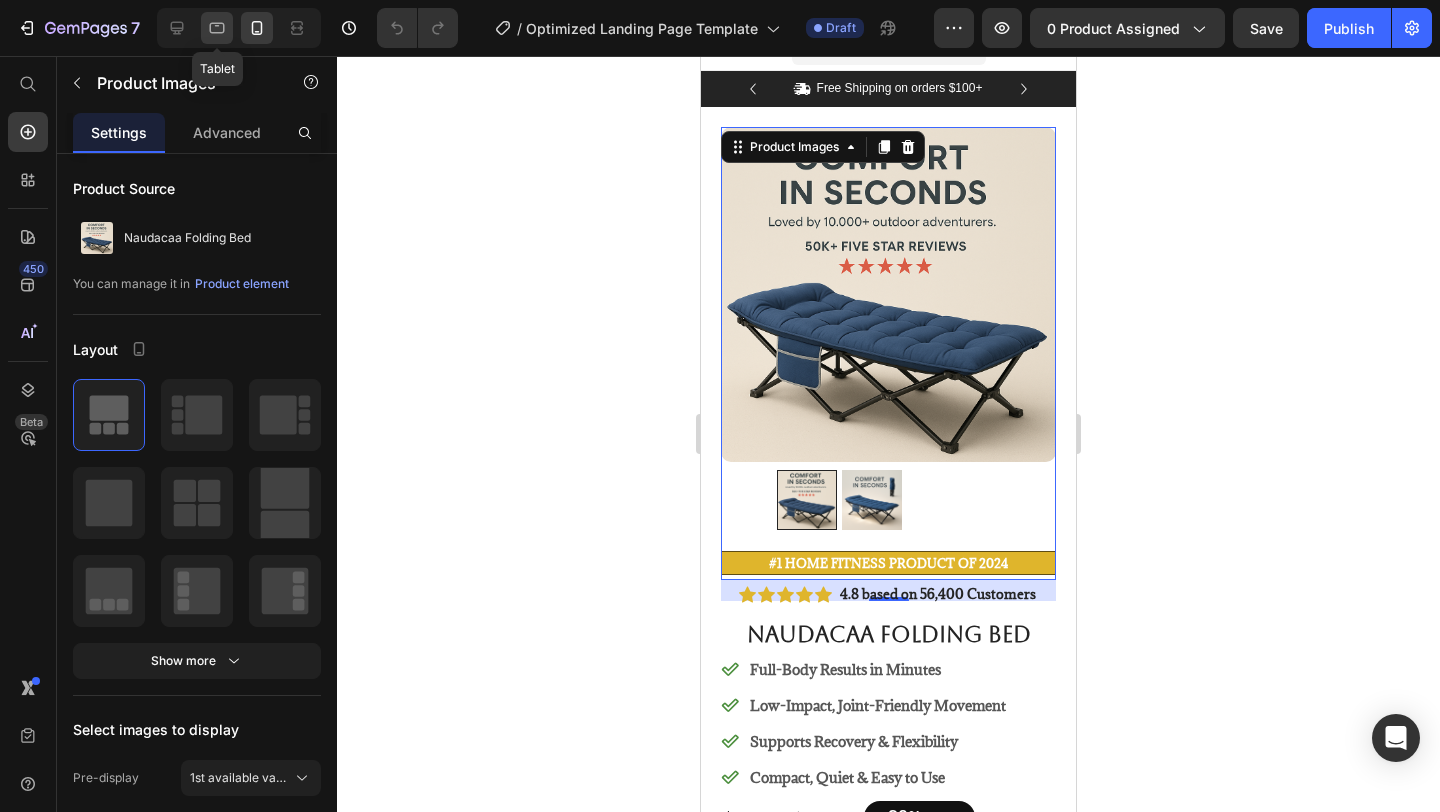 click 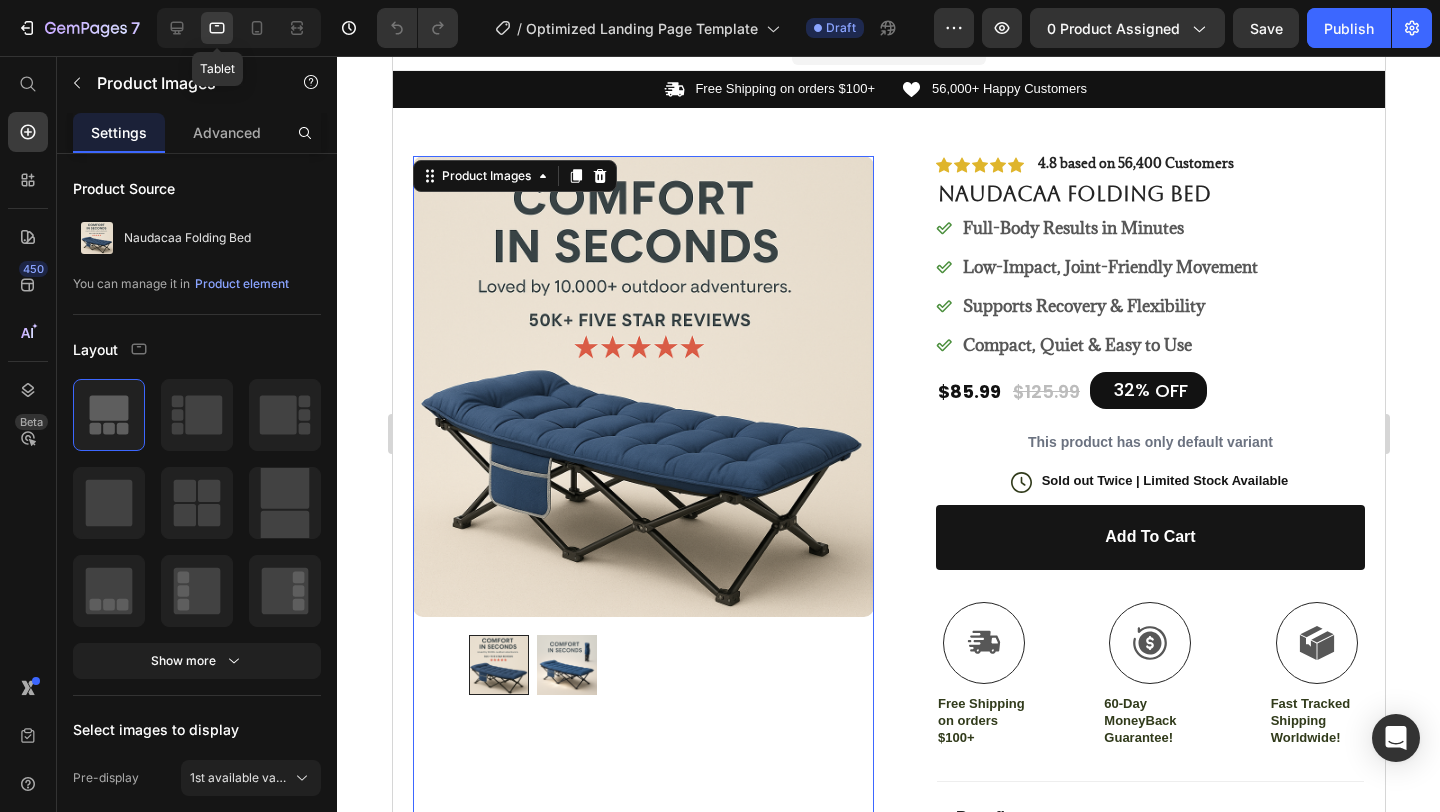 scroll, scrollTop: 56, scrollLeft: 0, axis: vertical 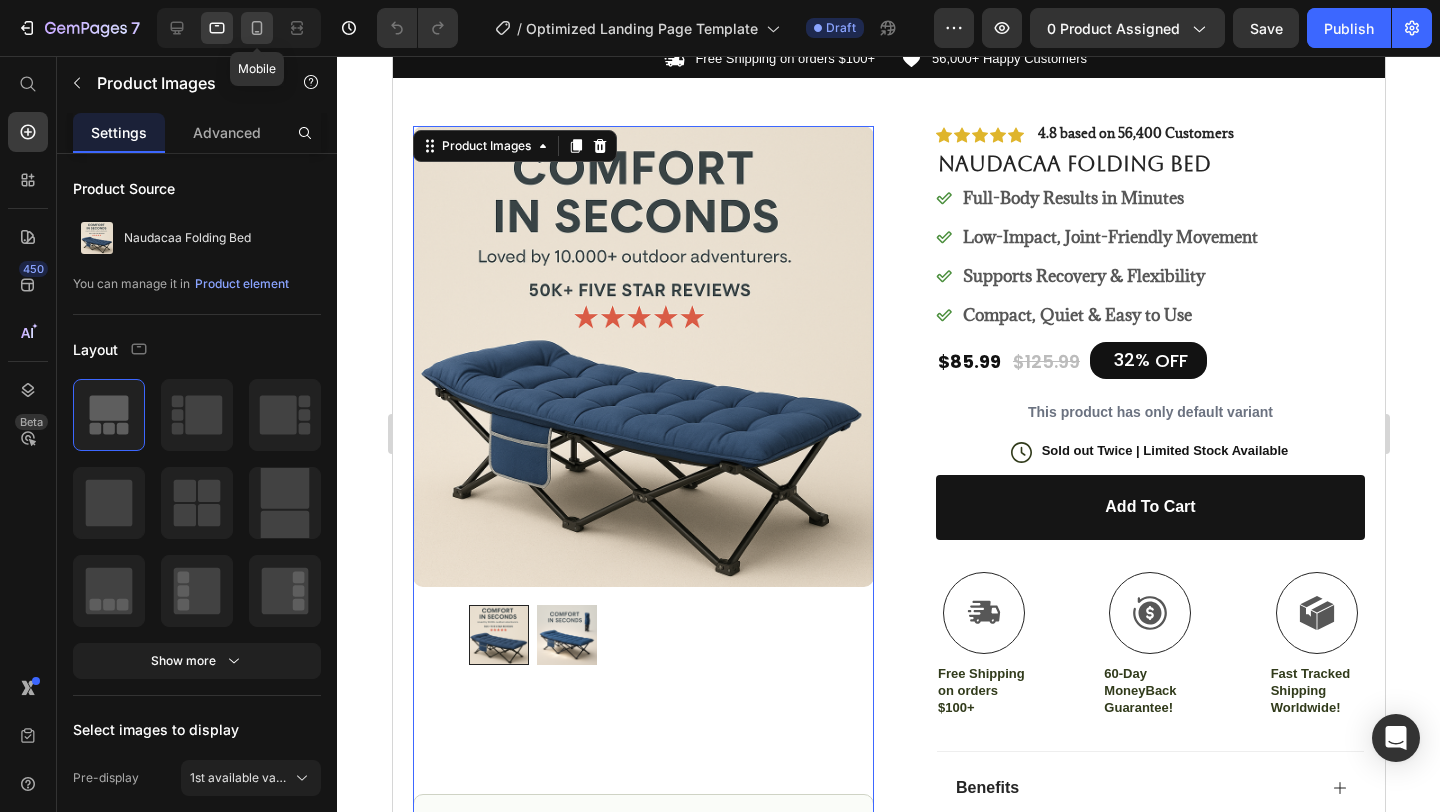 click 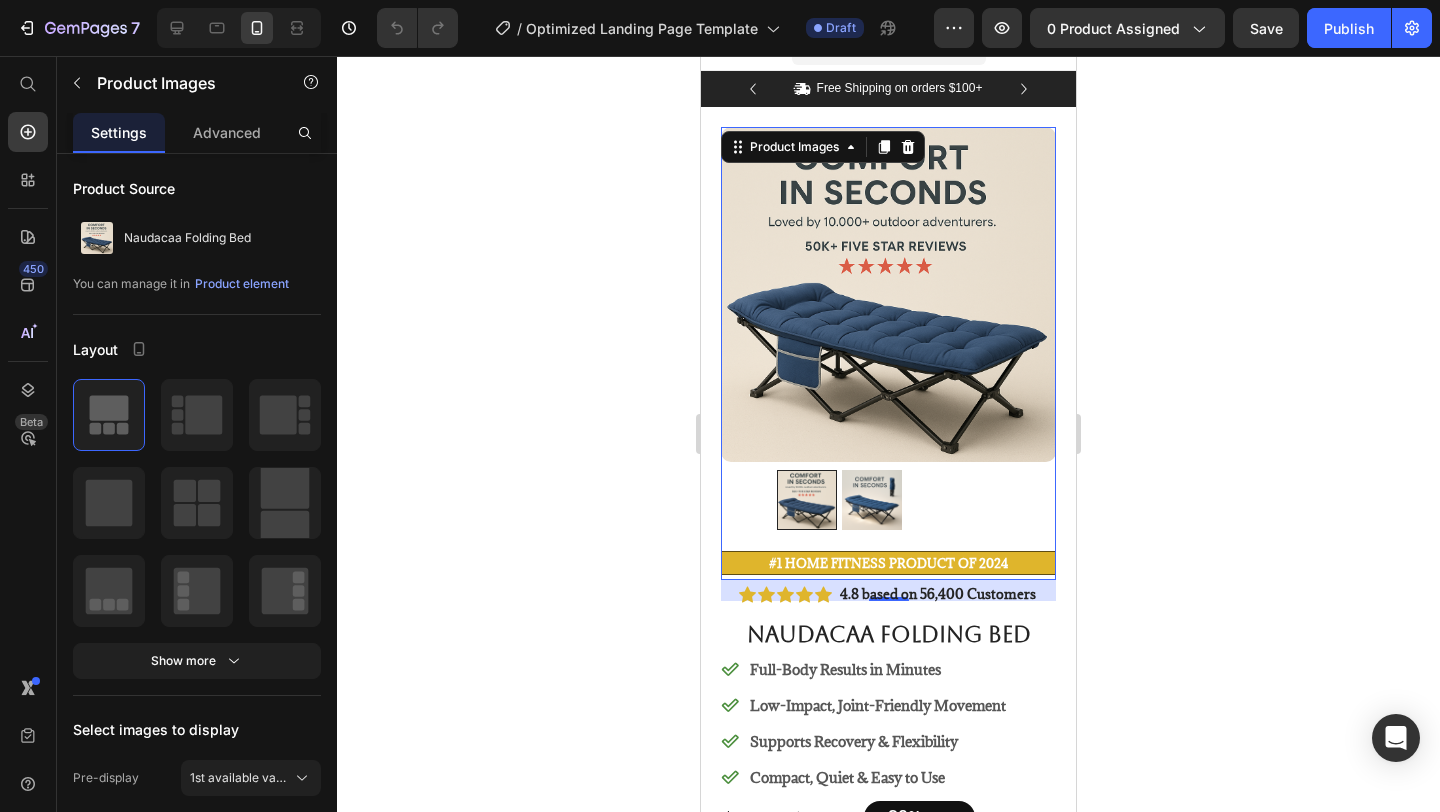 scroll, scrollTop: 43, scrollLeft: 0, axis: vertical 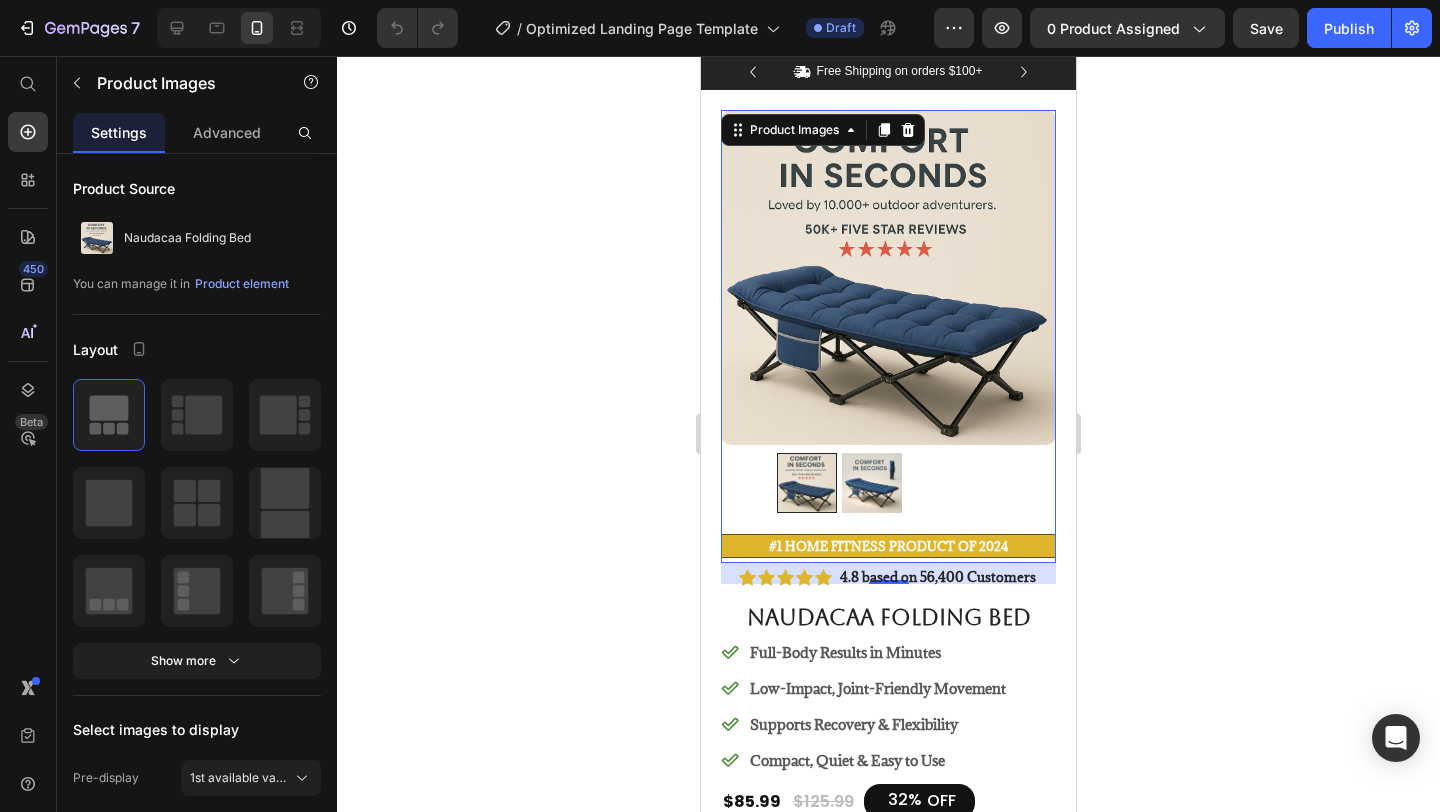 click at bounding box center [872, 483] 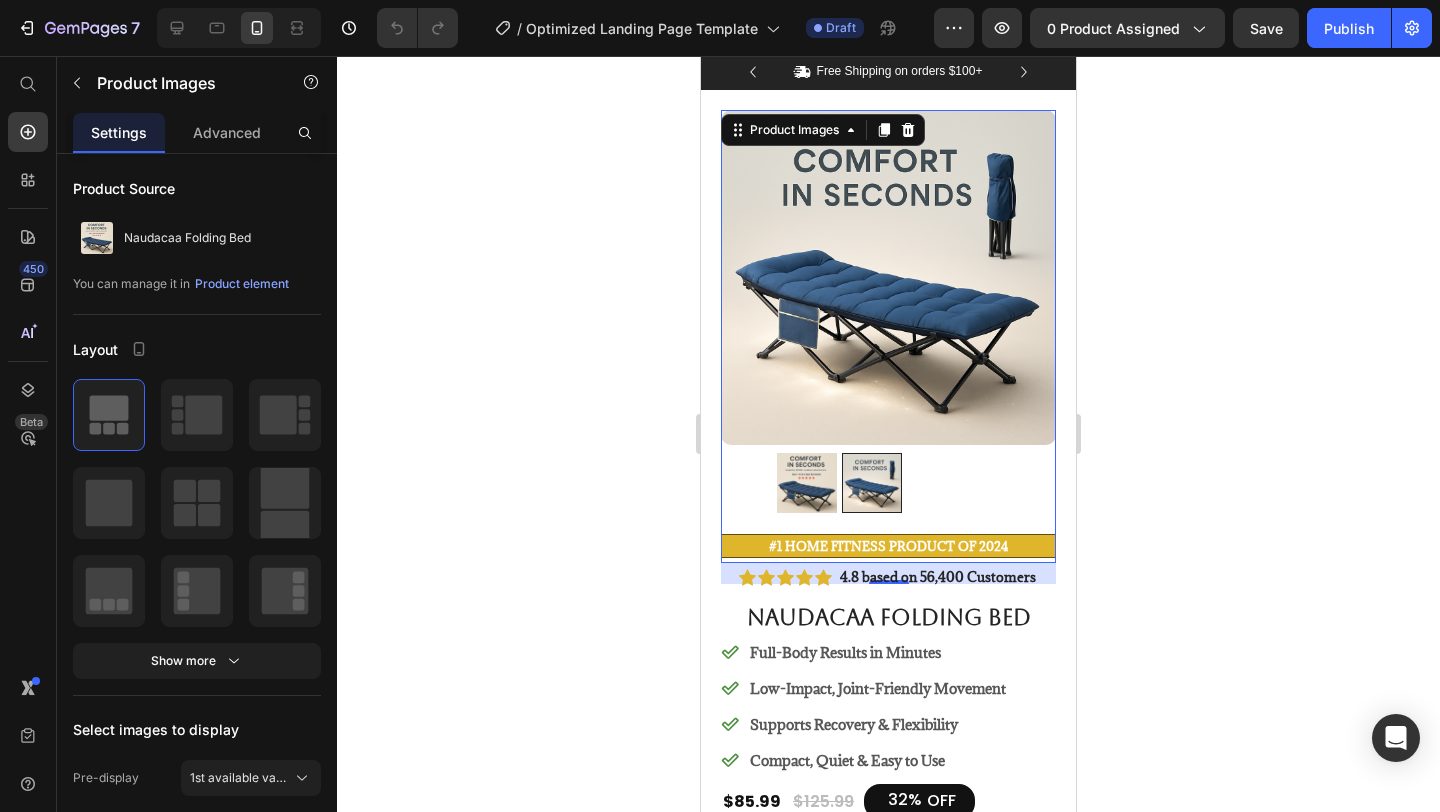 click at bounding box center [872, 483] 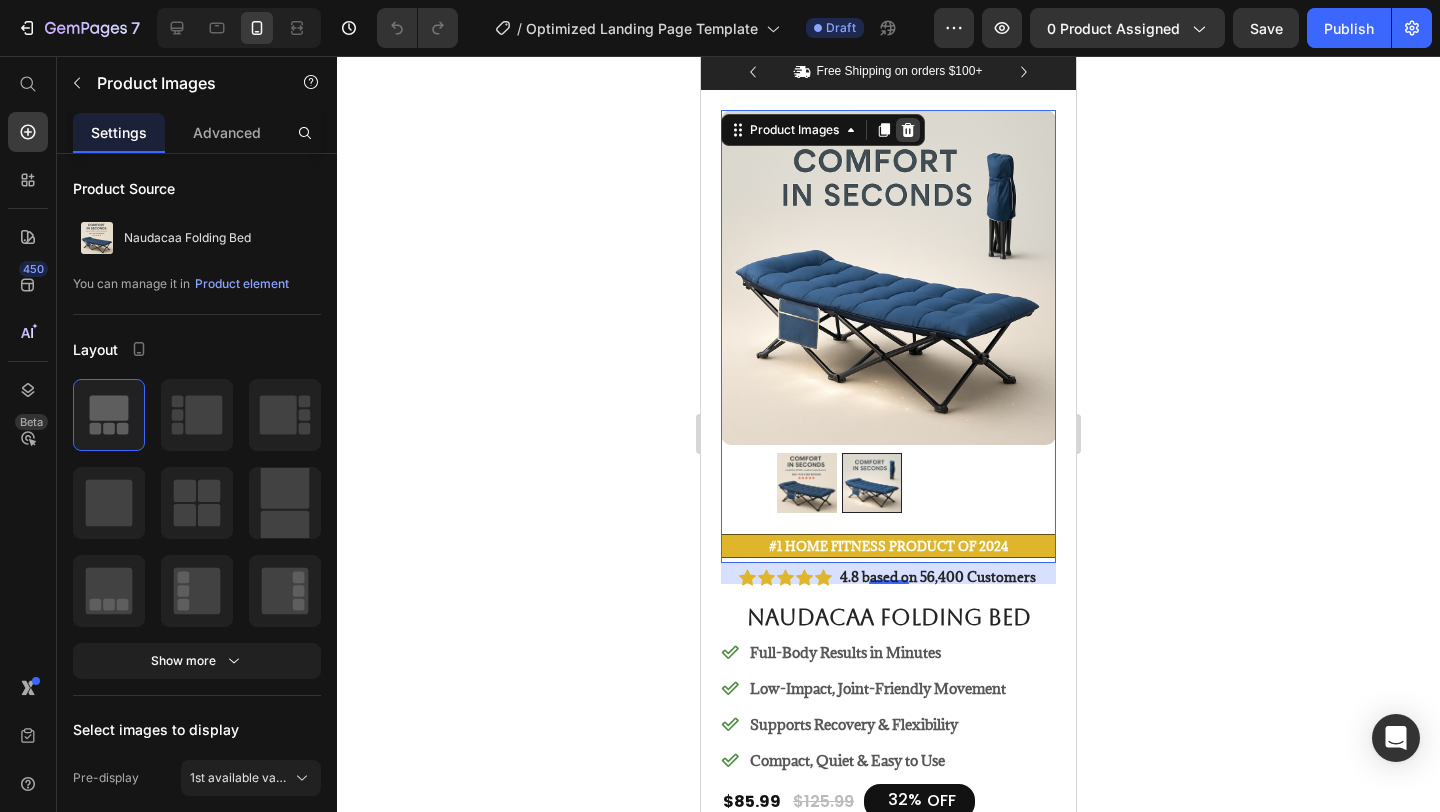 click 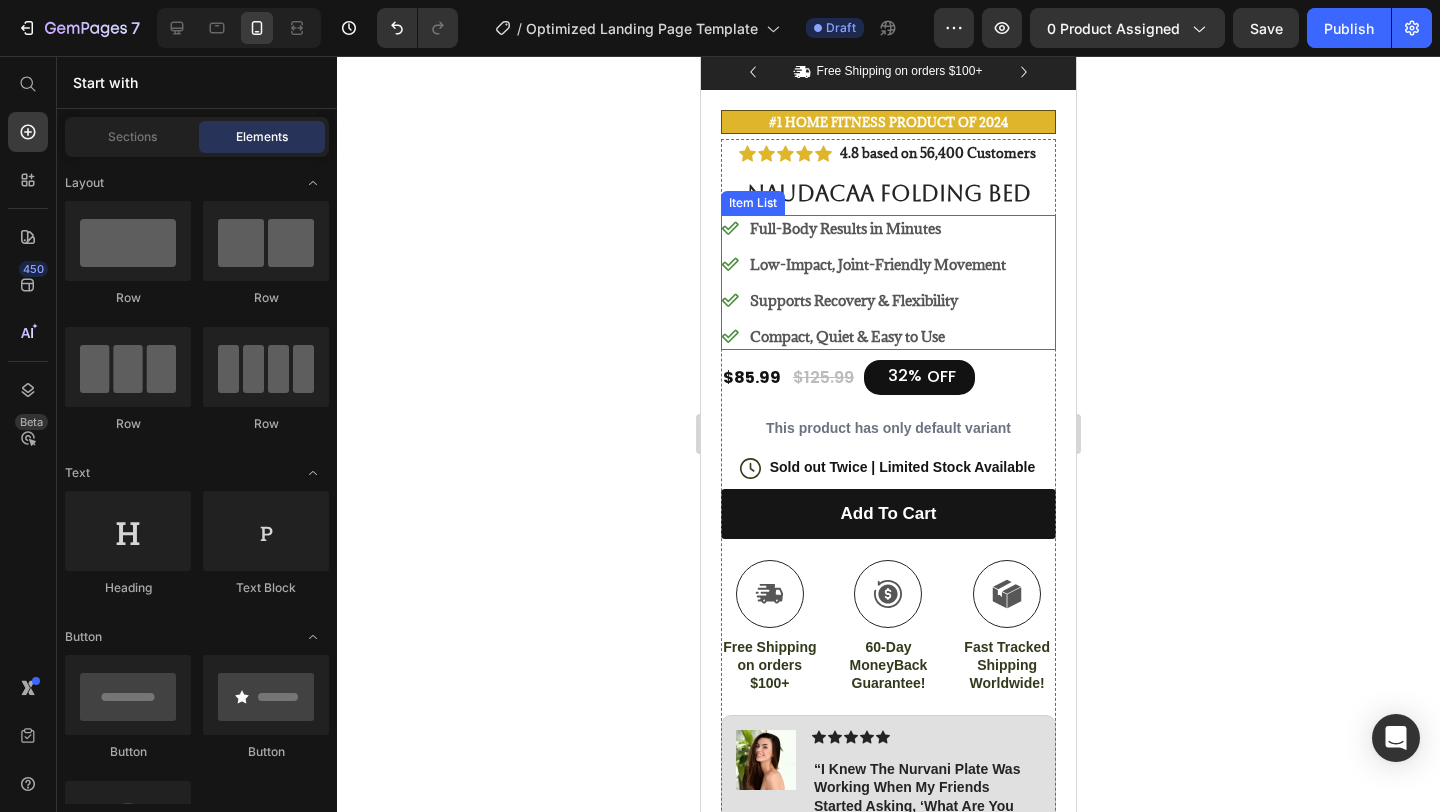 scroll, scrollTop: 0, scrollLeft: 0, axis: both 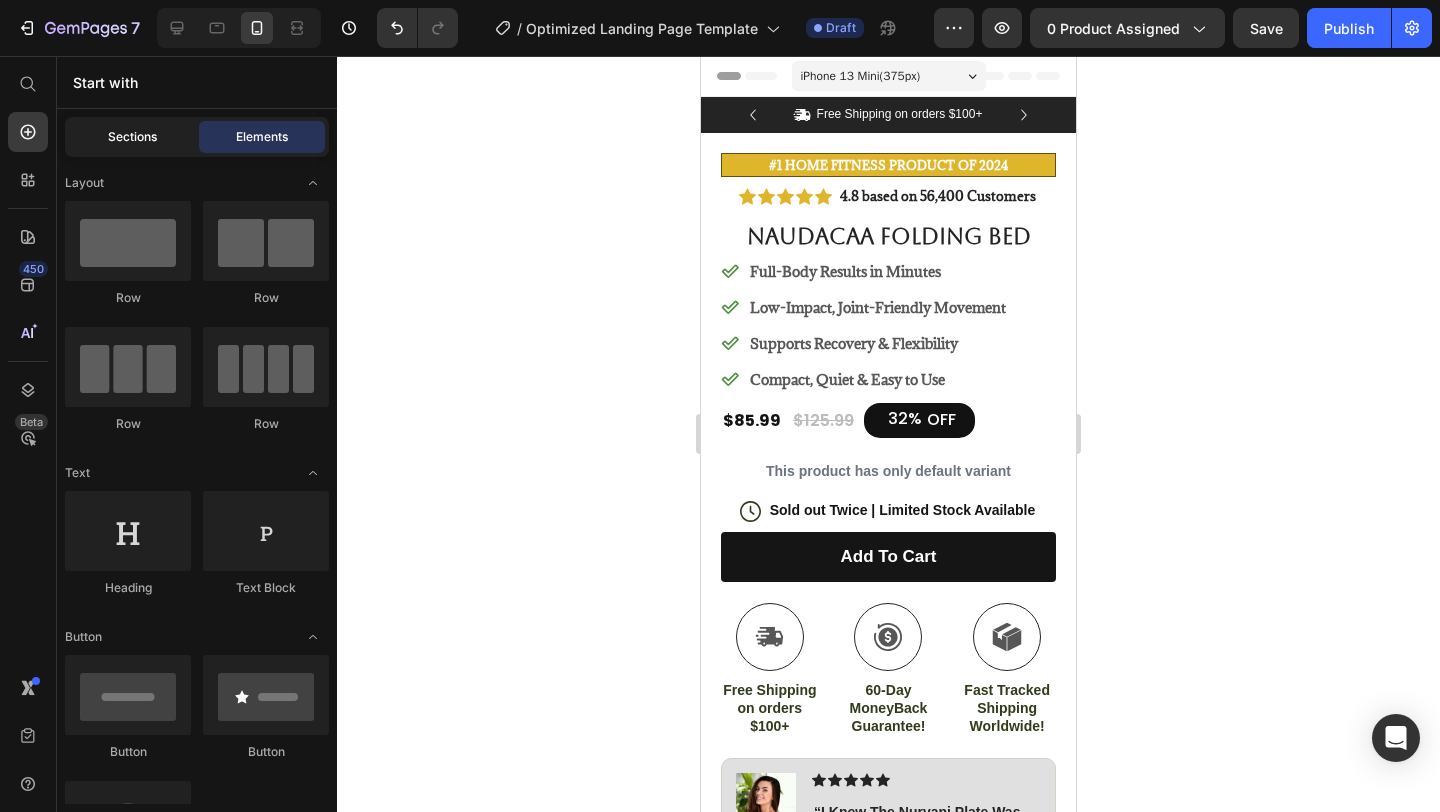 click on "Sections" at bounding box center (132, 137) 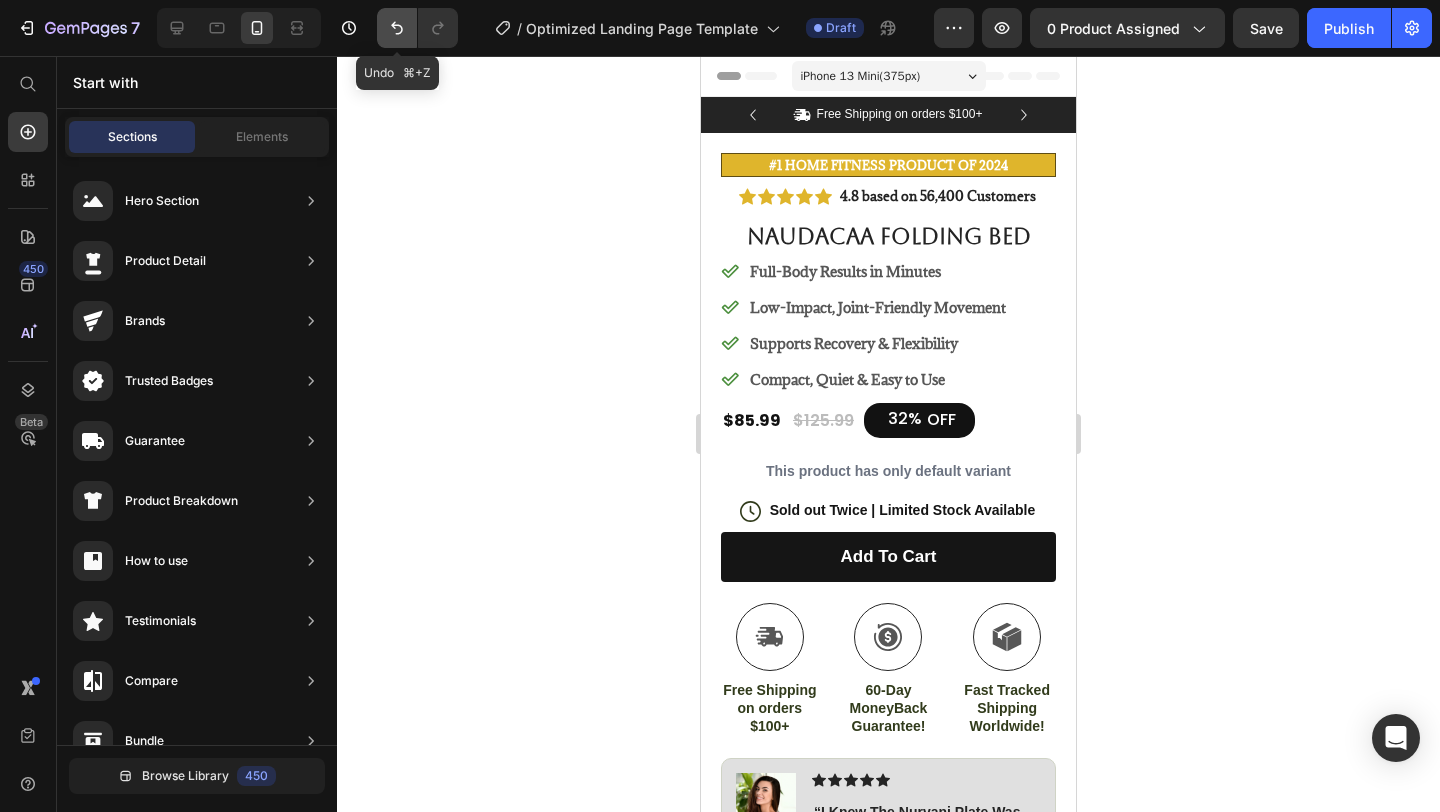 click 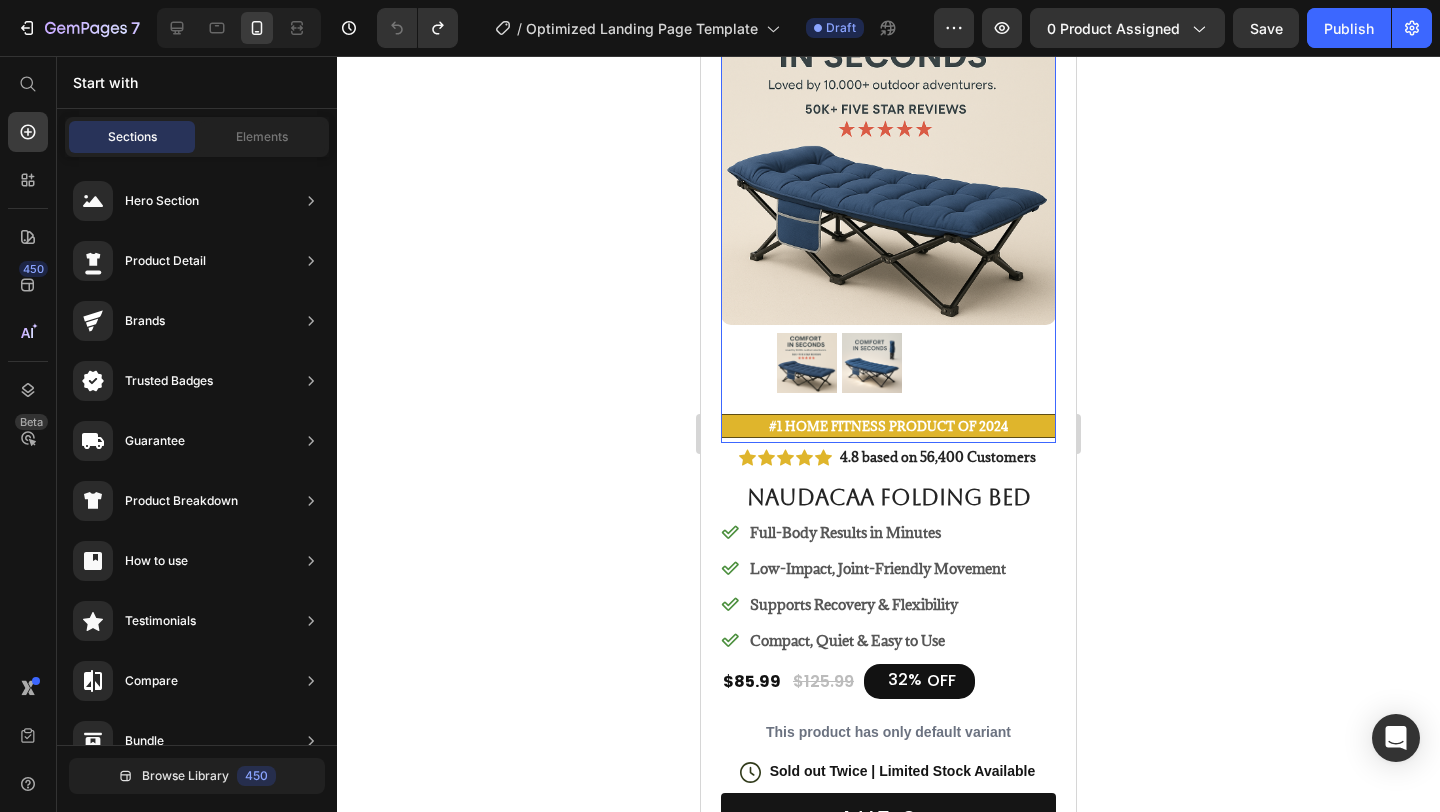 scroll, scrollTop: 161, scrollLeft: 0, axis: vertical 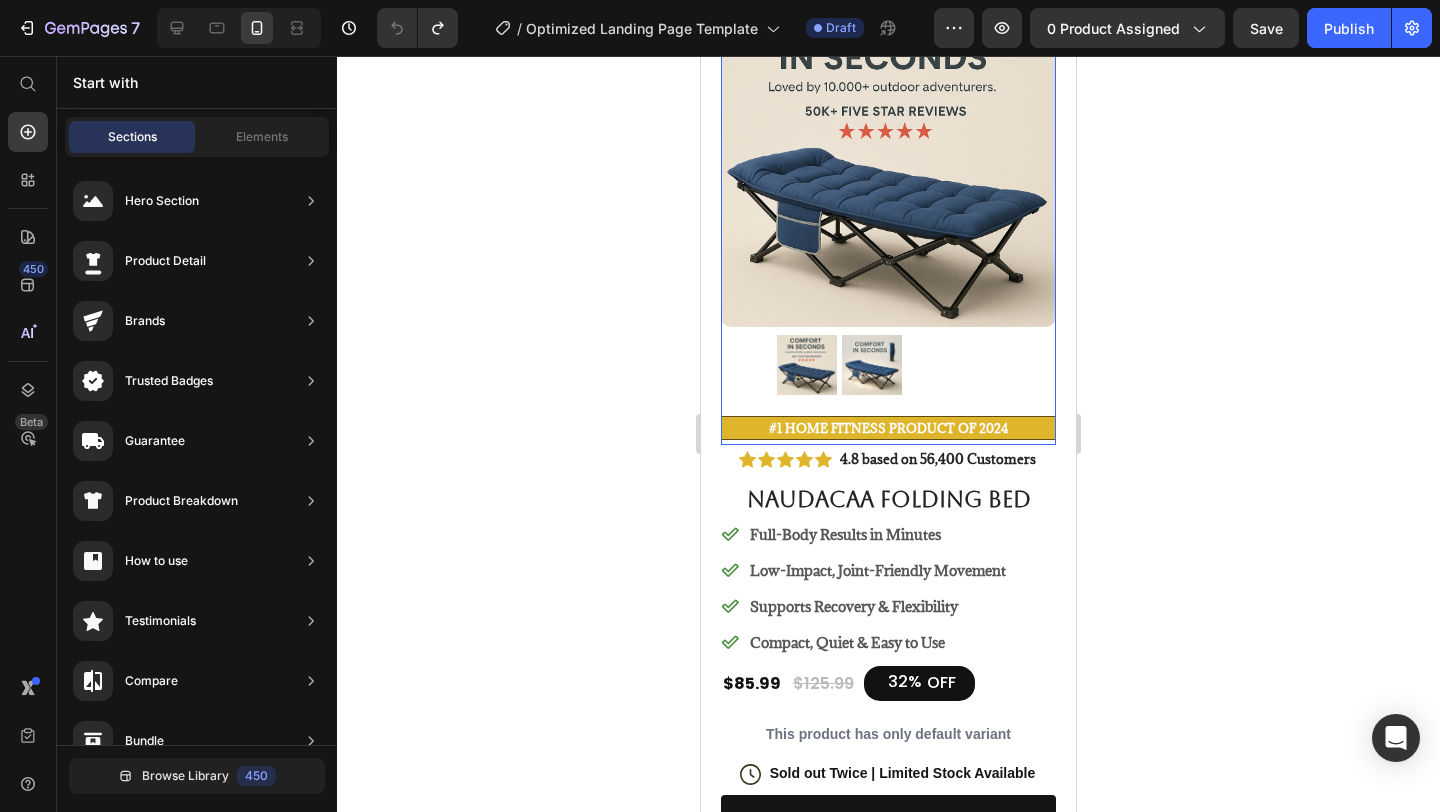 click at bounding box center [872, 365] 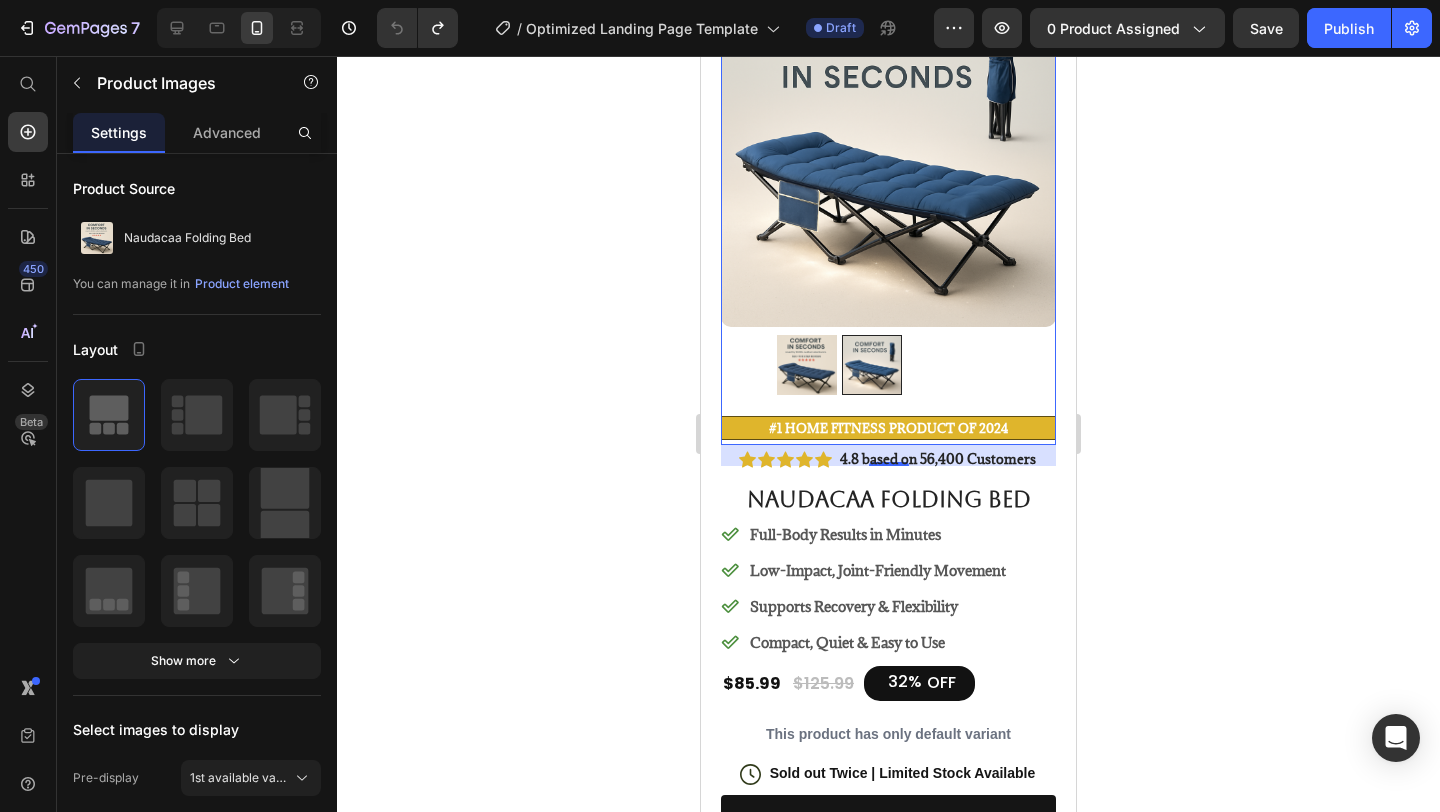 click at bounding box center (807, 365) 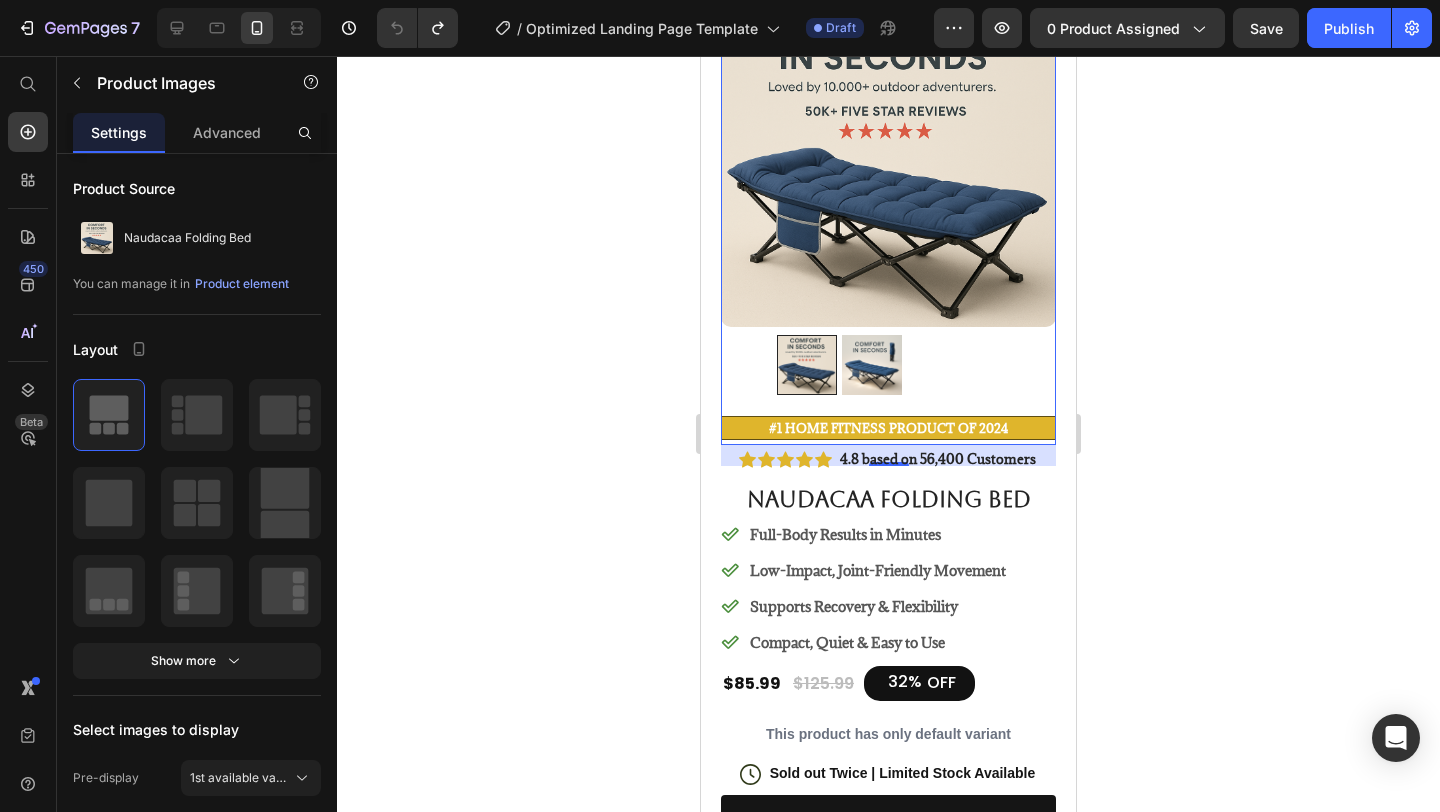 click at bounding box center (872, 365) 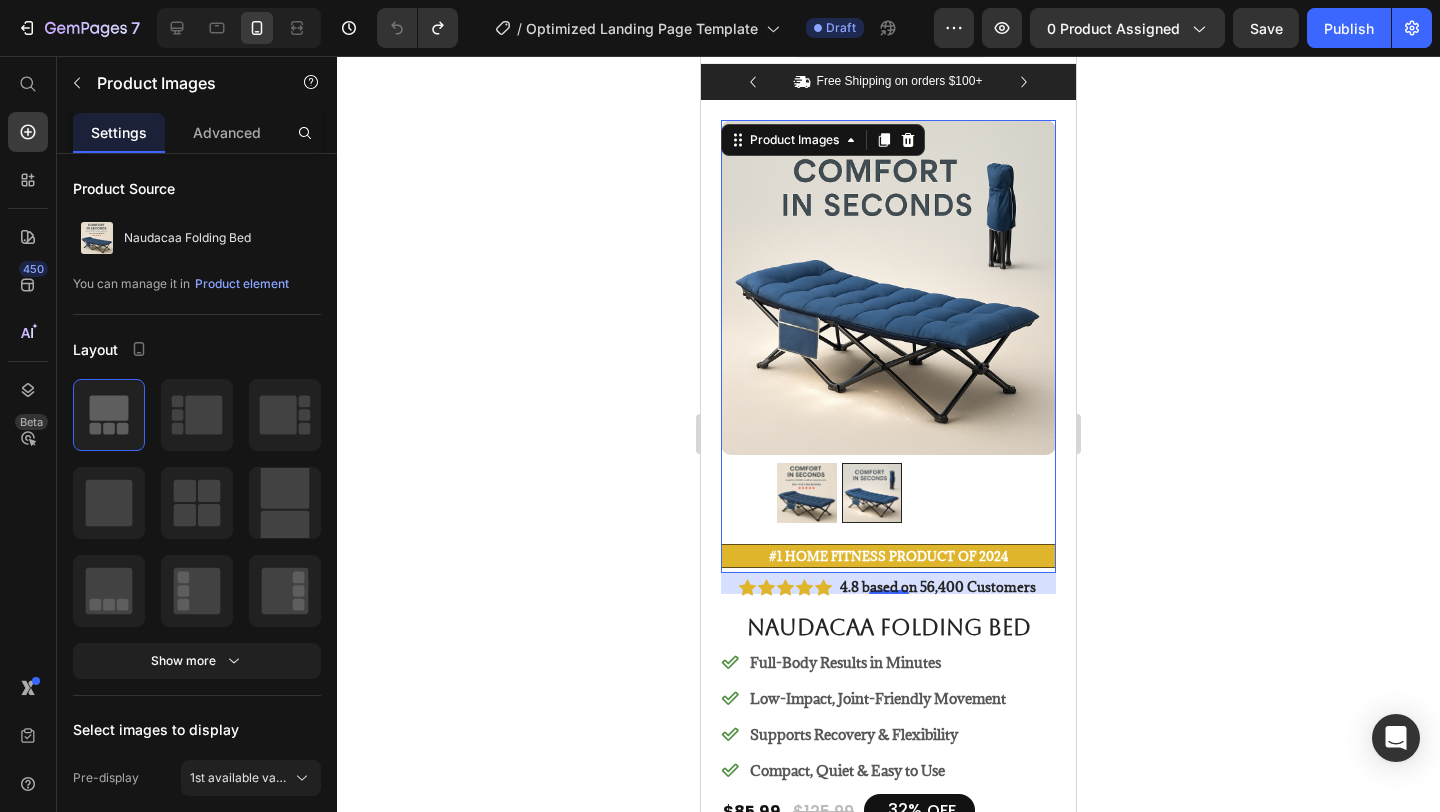 scroll, scrollTop: 0, scrollLeft: 0, axis: both 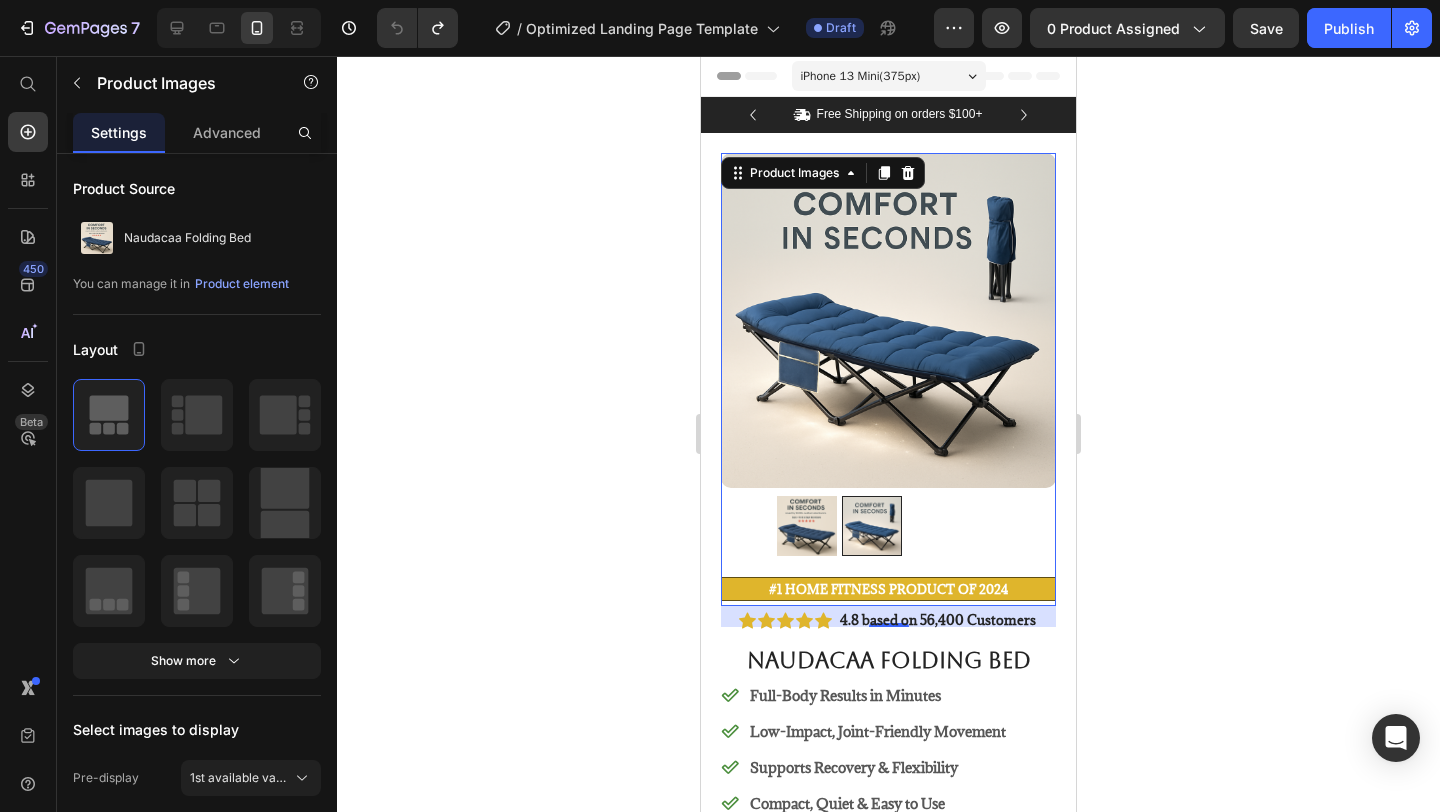 click at bounding box center [888, 320] 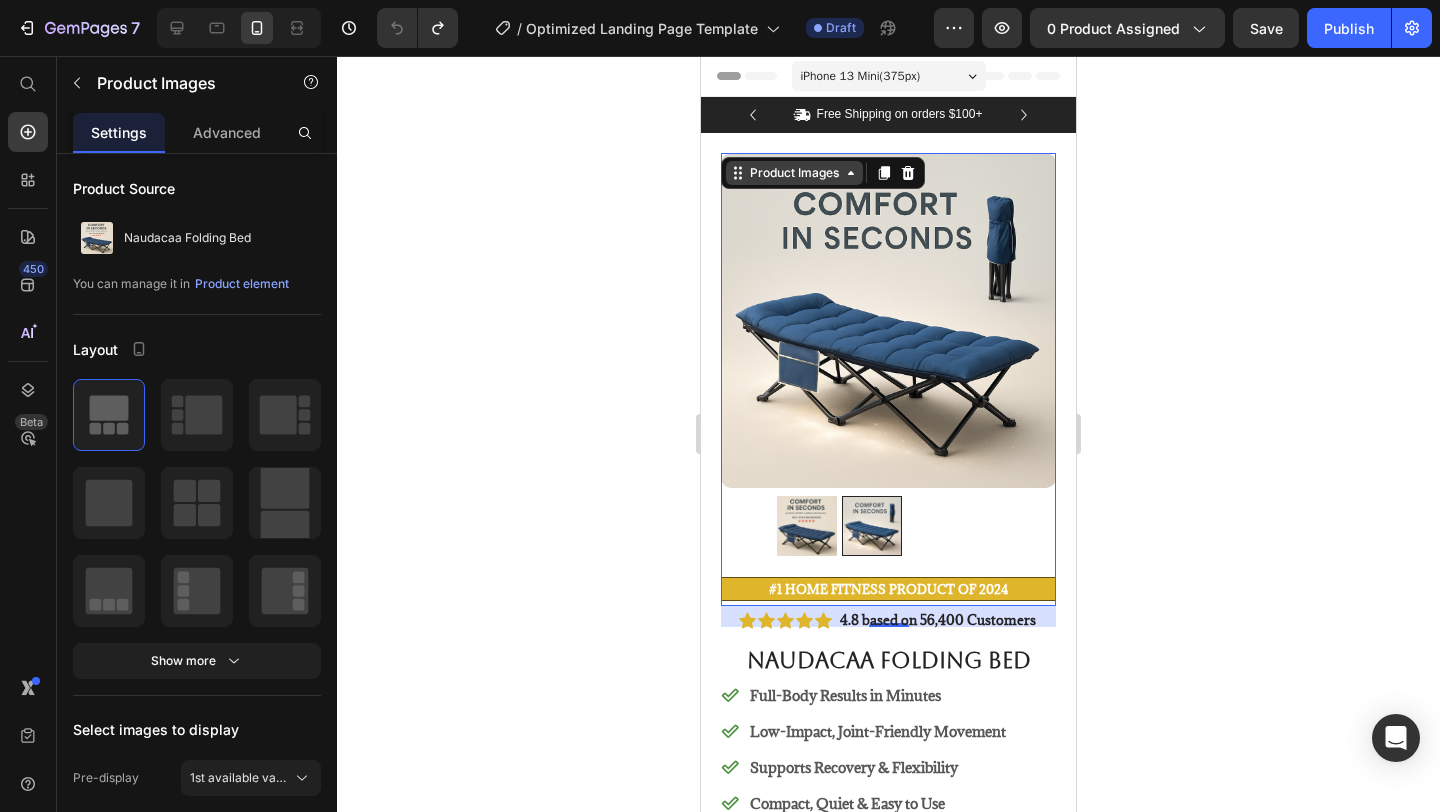 click on "Product Images" at bounding box center (794, 173) 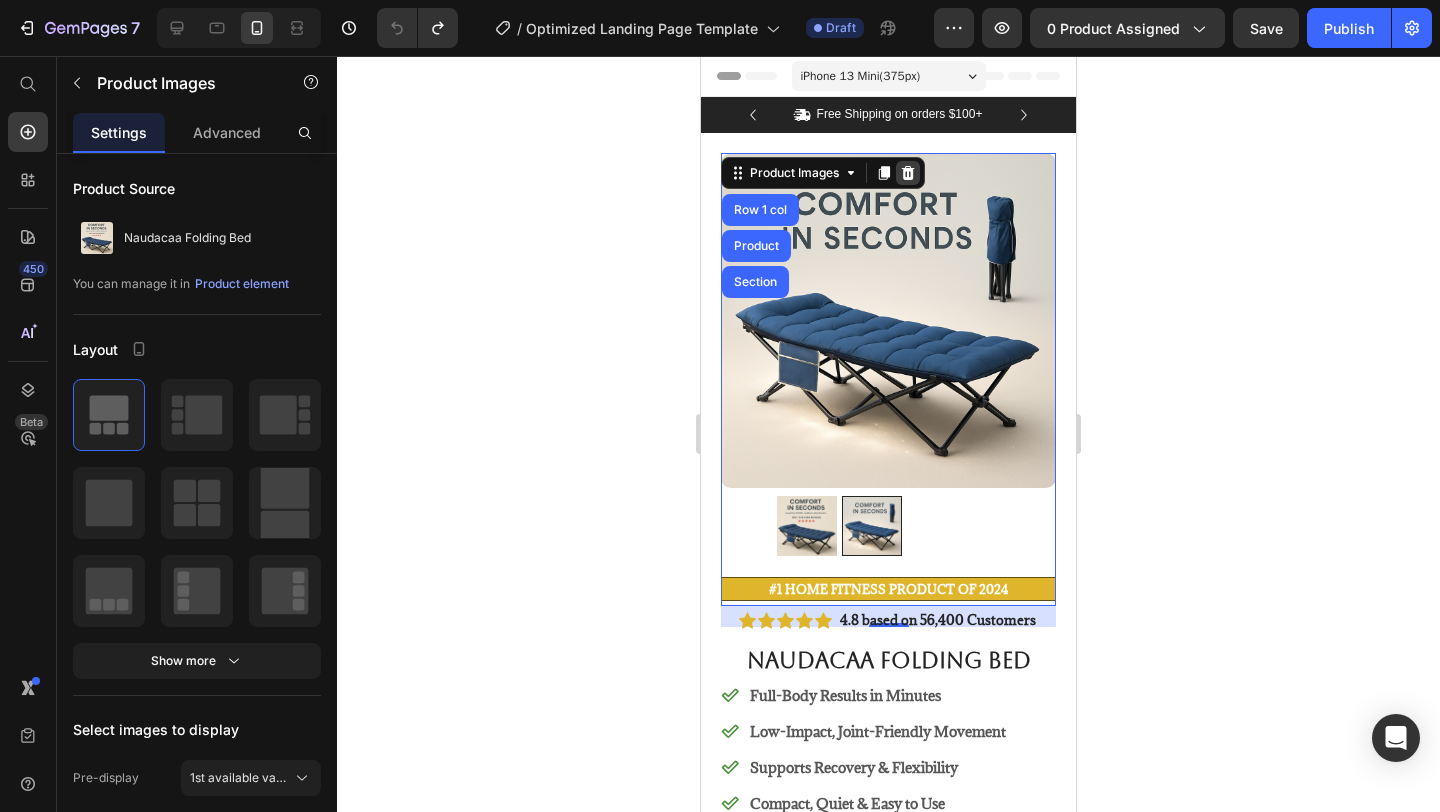 click 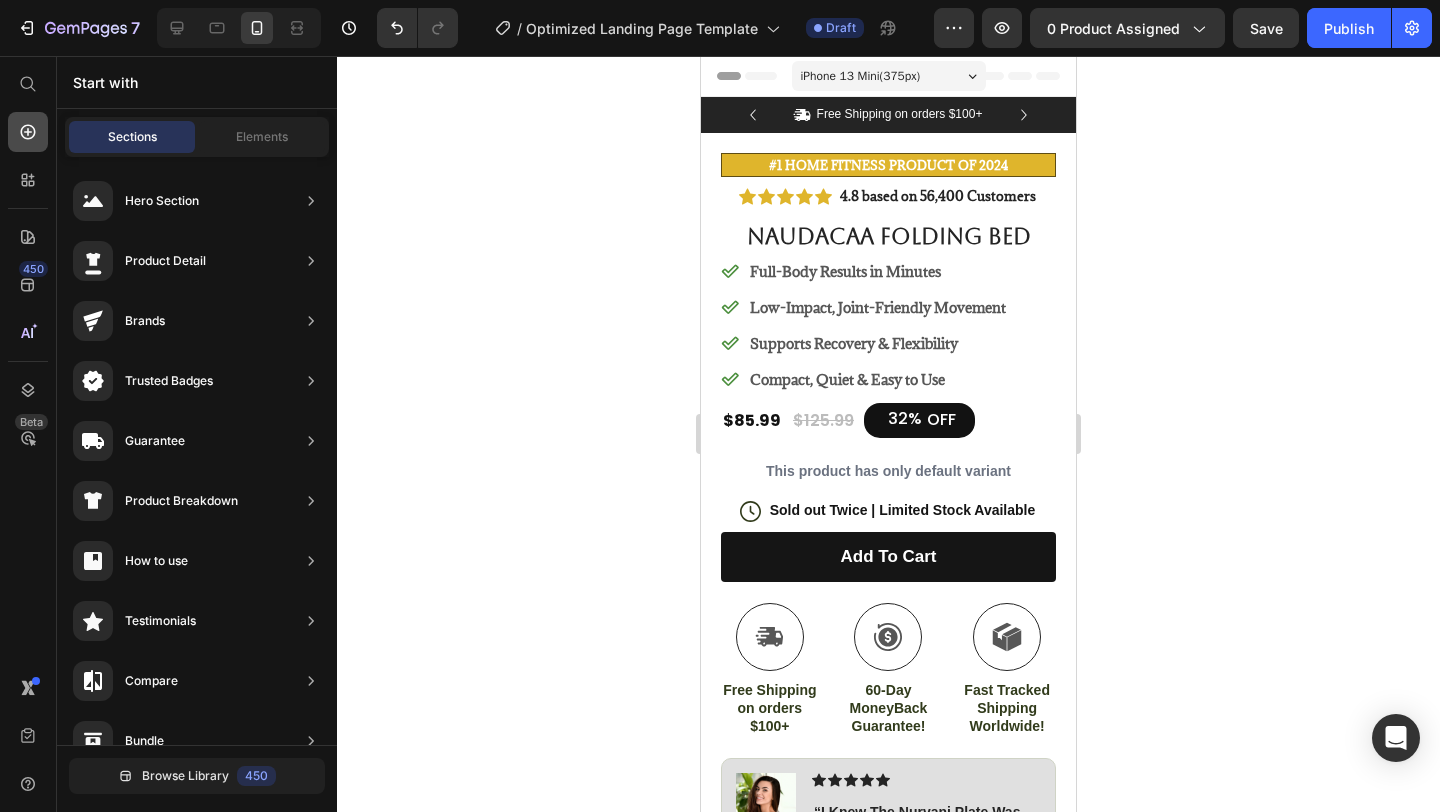 click 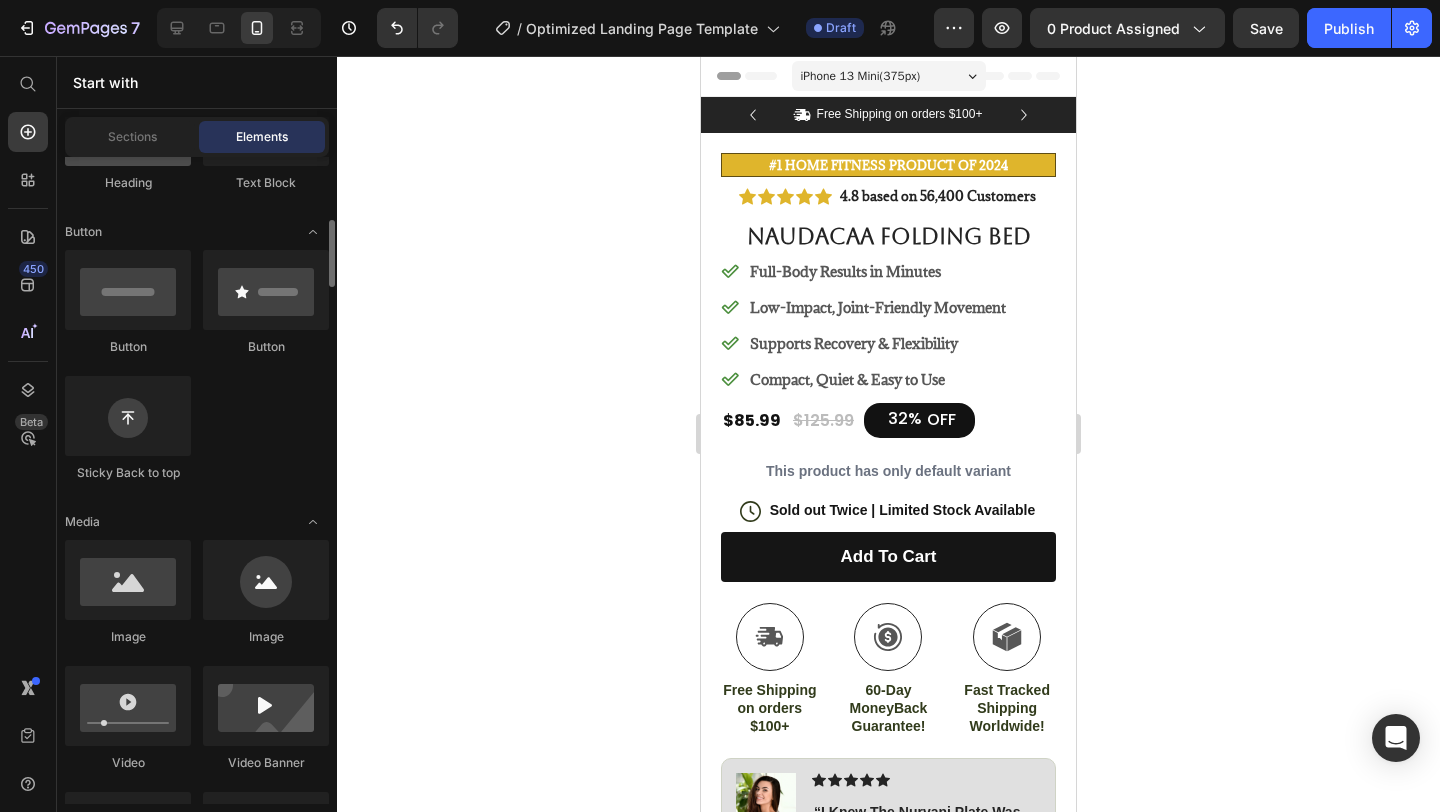 scroll, scrollTop: 424, scrollLeft: 0, axis: vertical 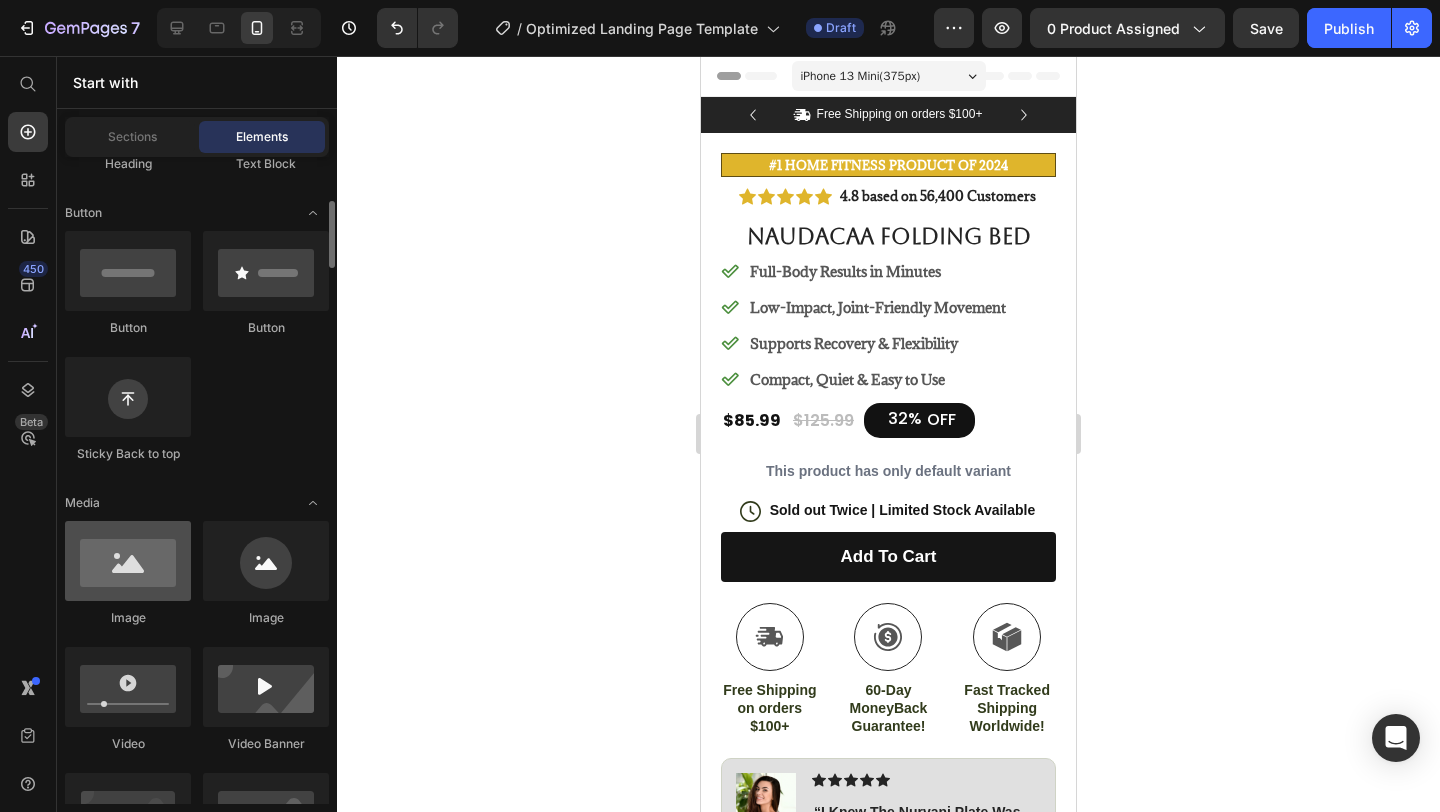 click at bounding box center (128, 561) 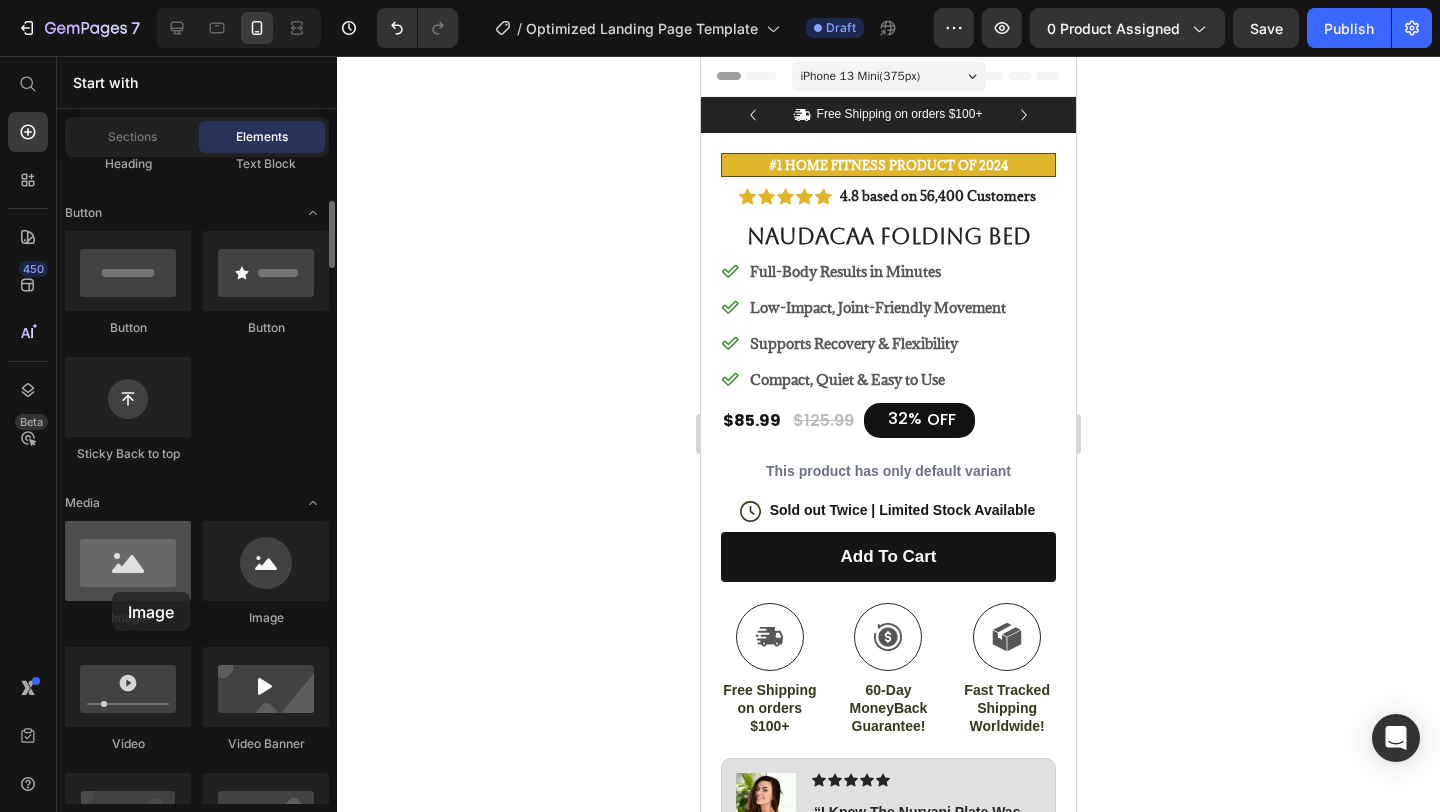 click at bounding box center (128, 561) 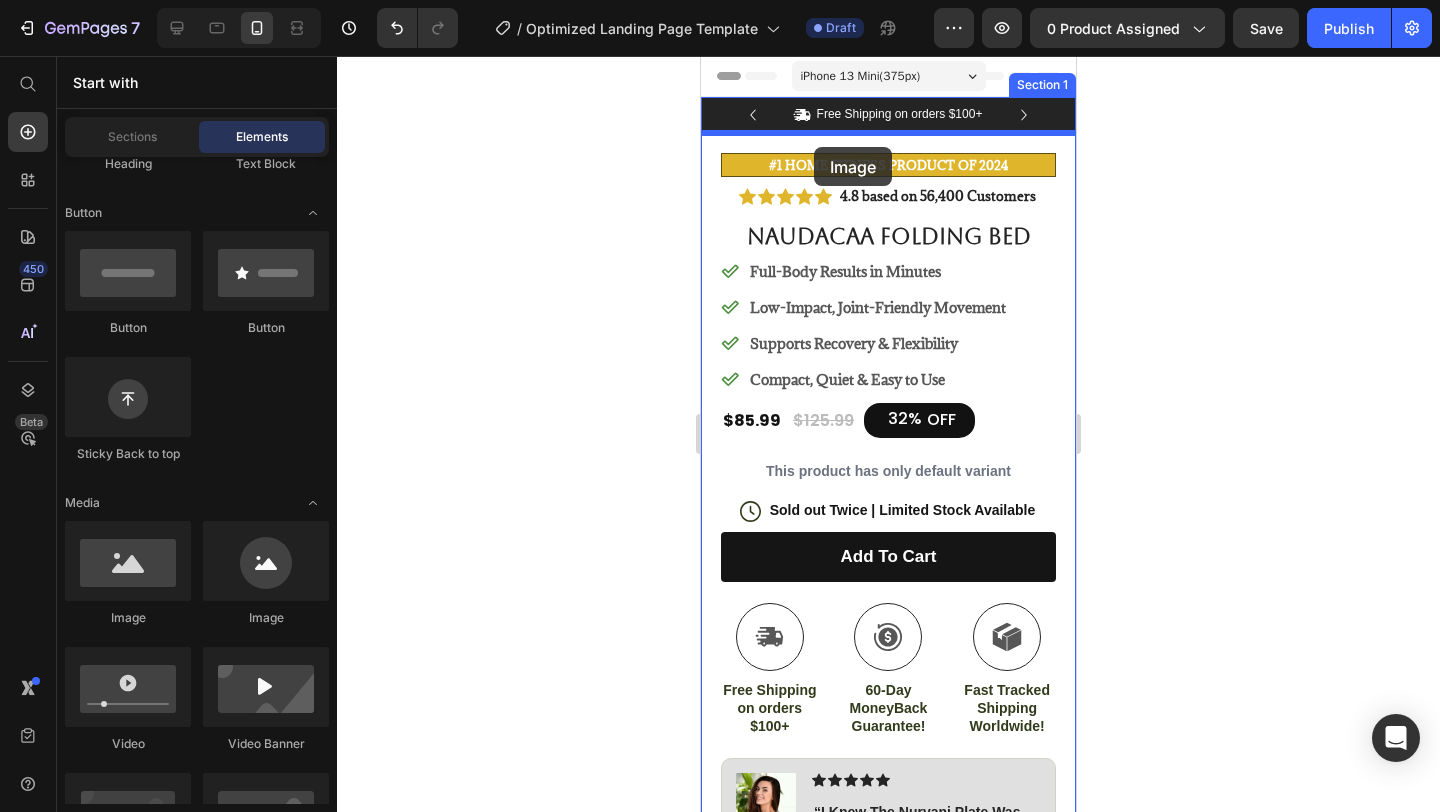 drag, startPoint x: 813, startPoint y: 648, endPoint x: 815, endPoint y: 146, distance: 502.004 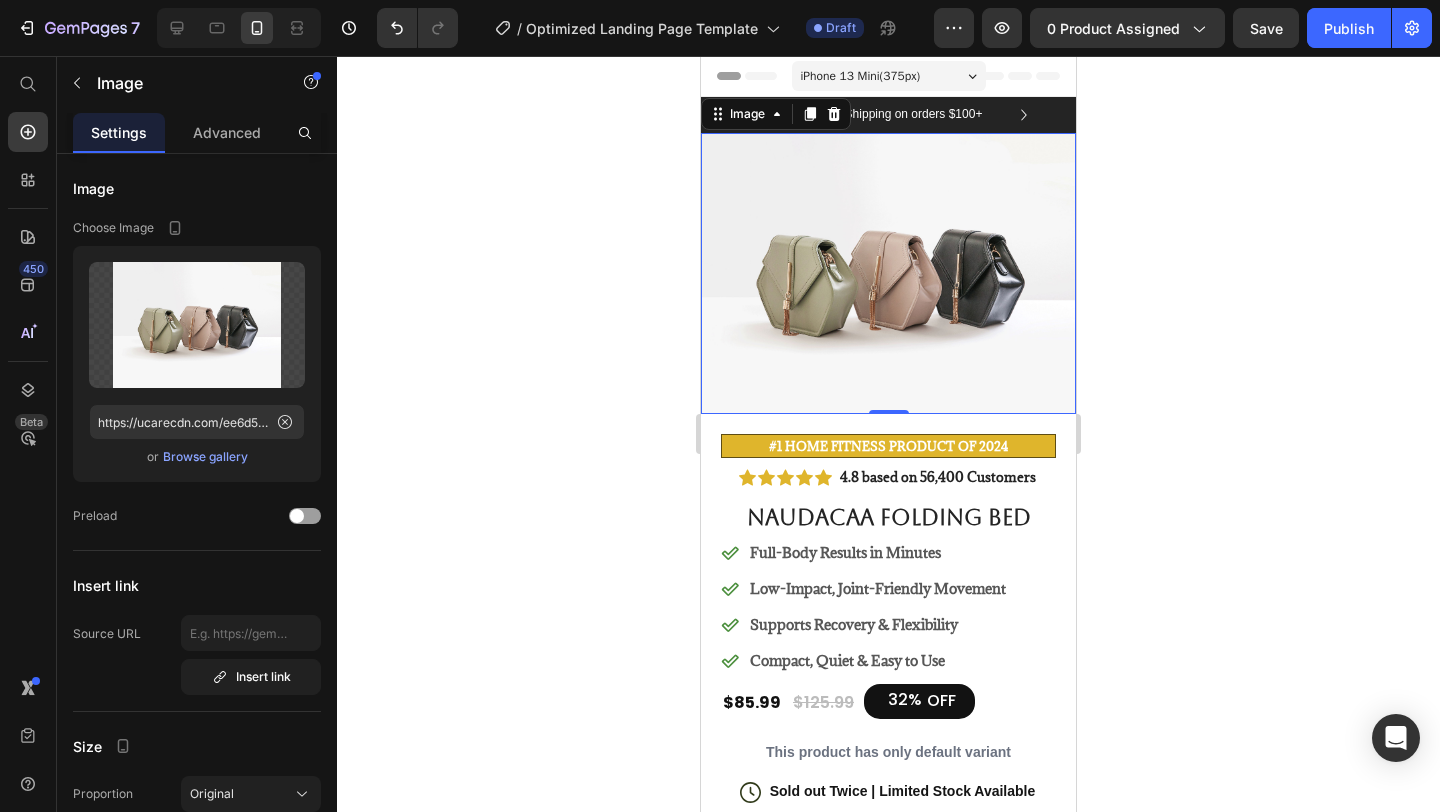 click at bounding box center [888, 273] 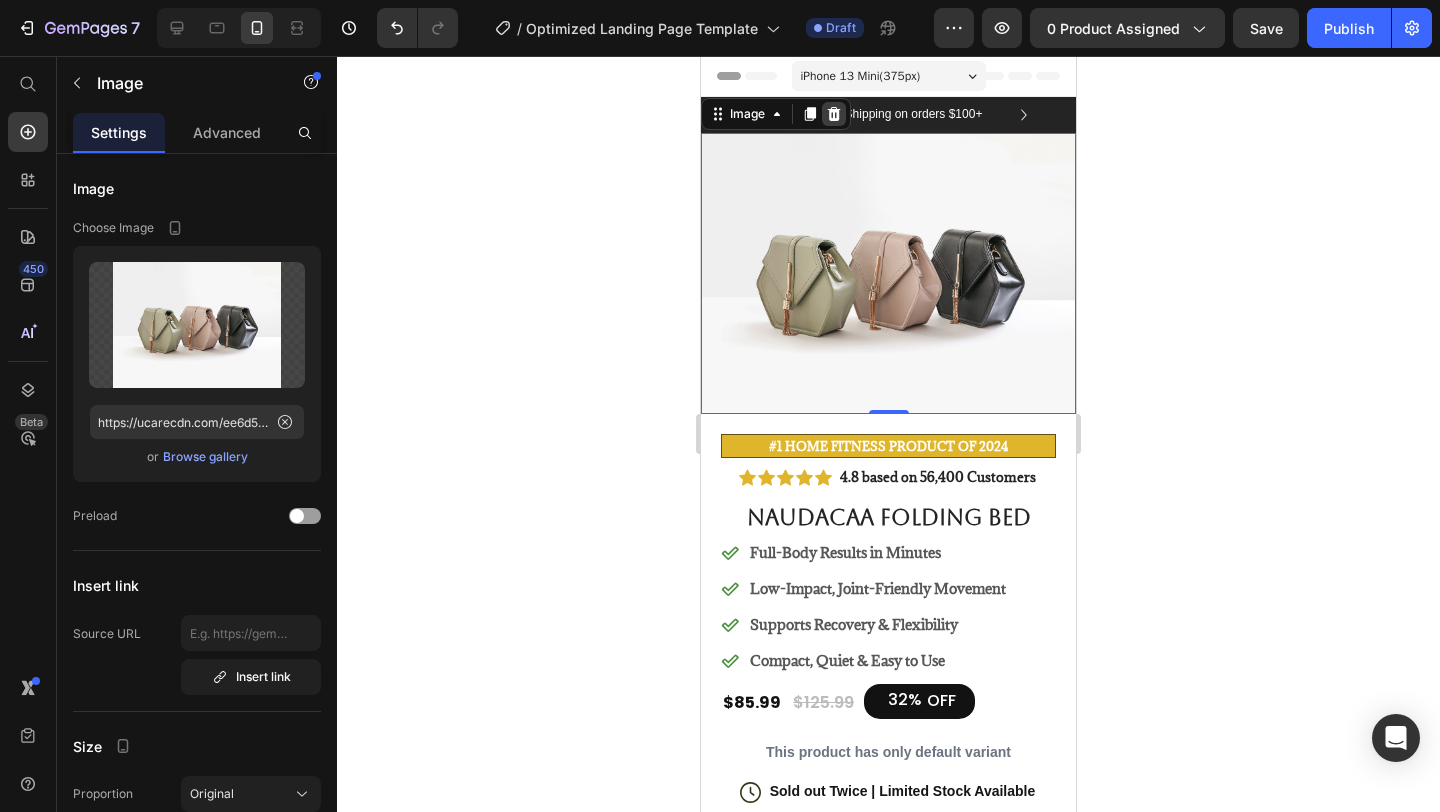 click 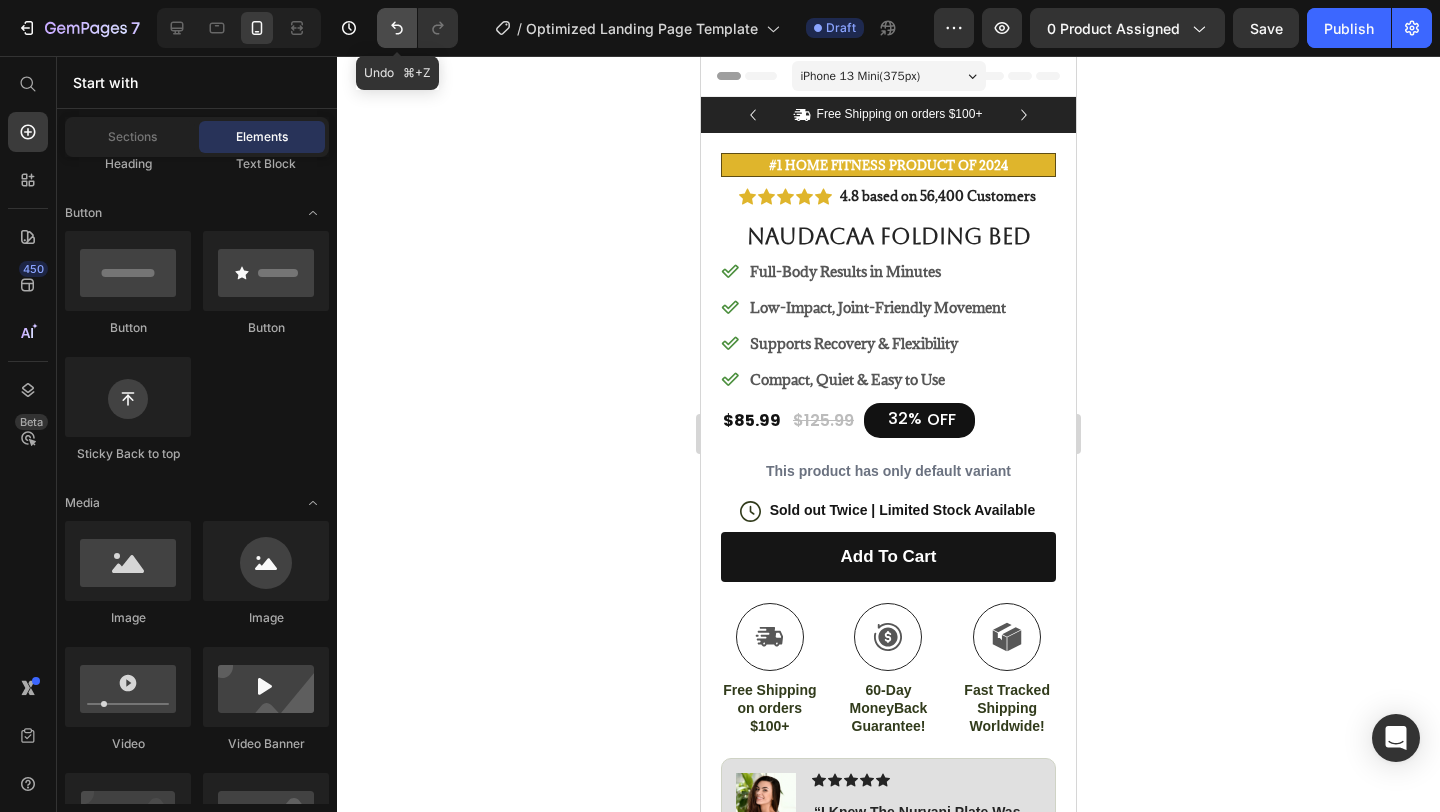 click 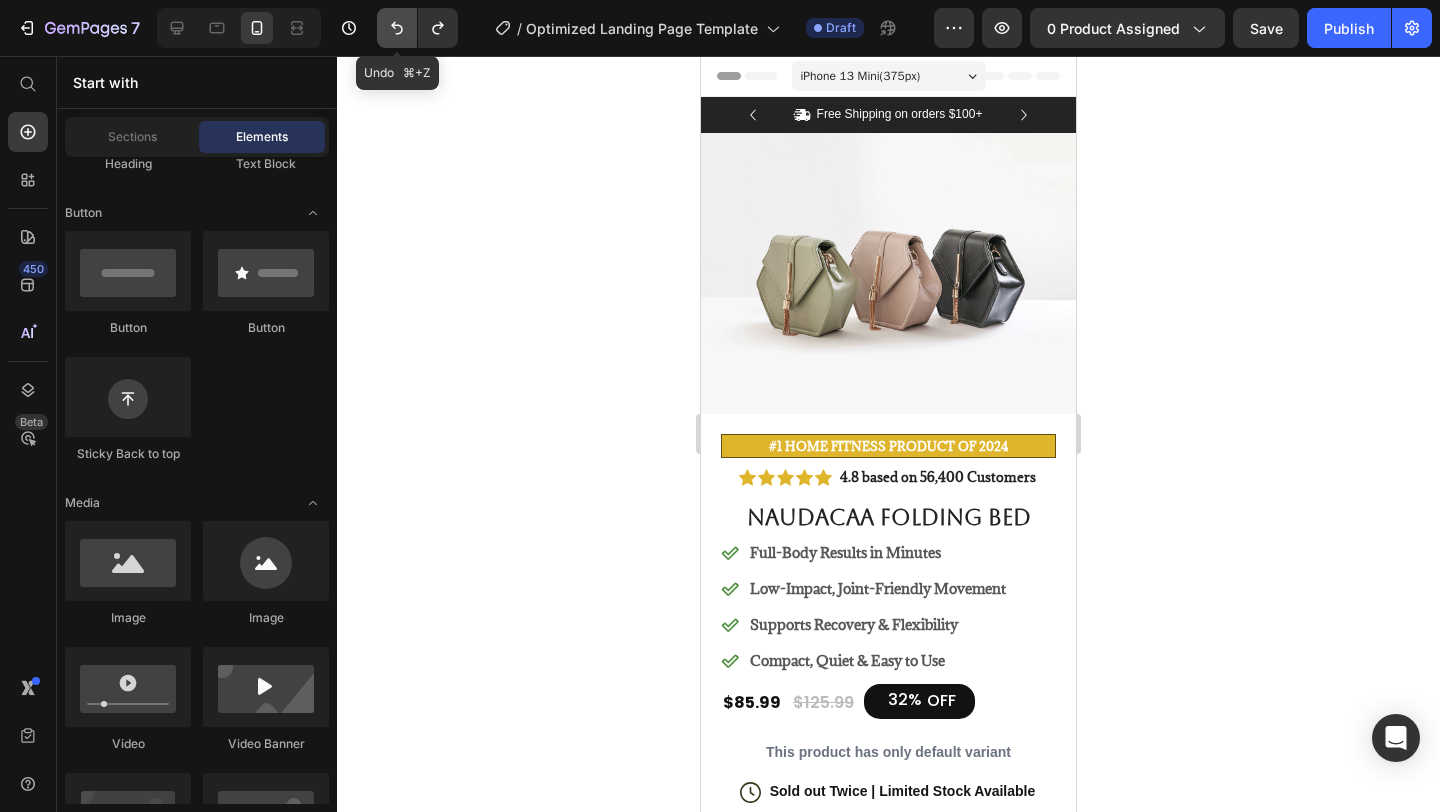 click 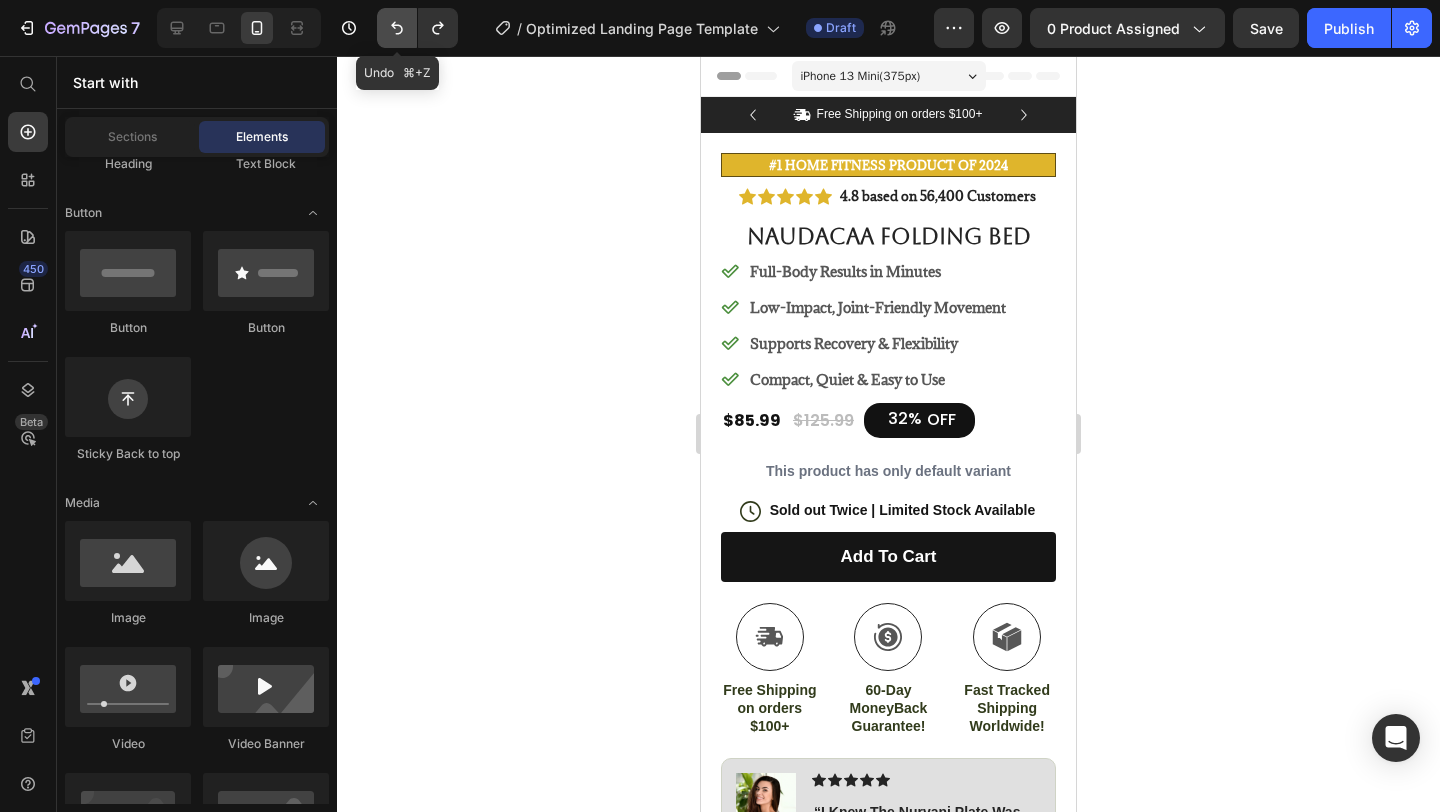 click 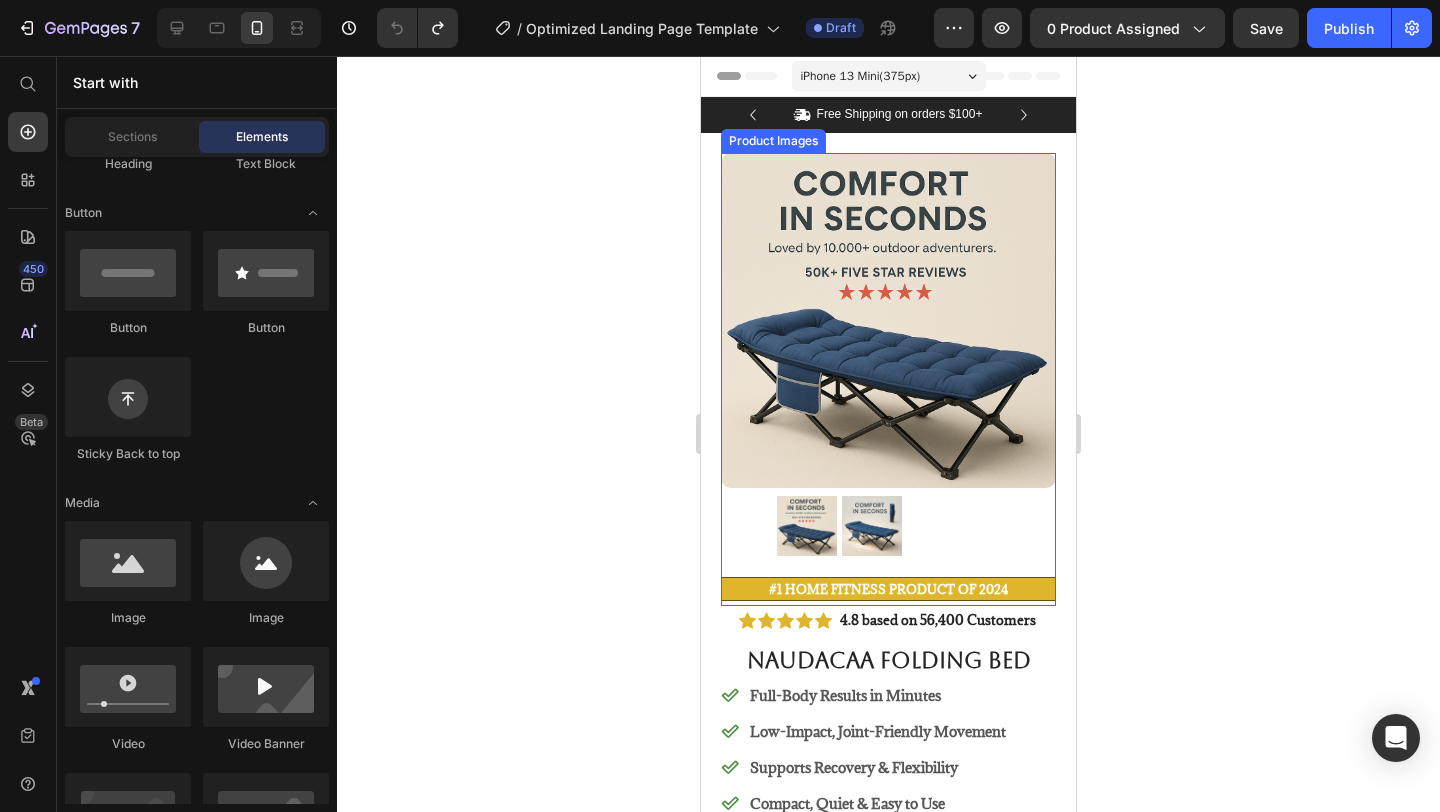 scroll, scrollTop: 1, scrollLeft: 0, axis: vertical 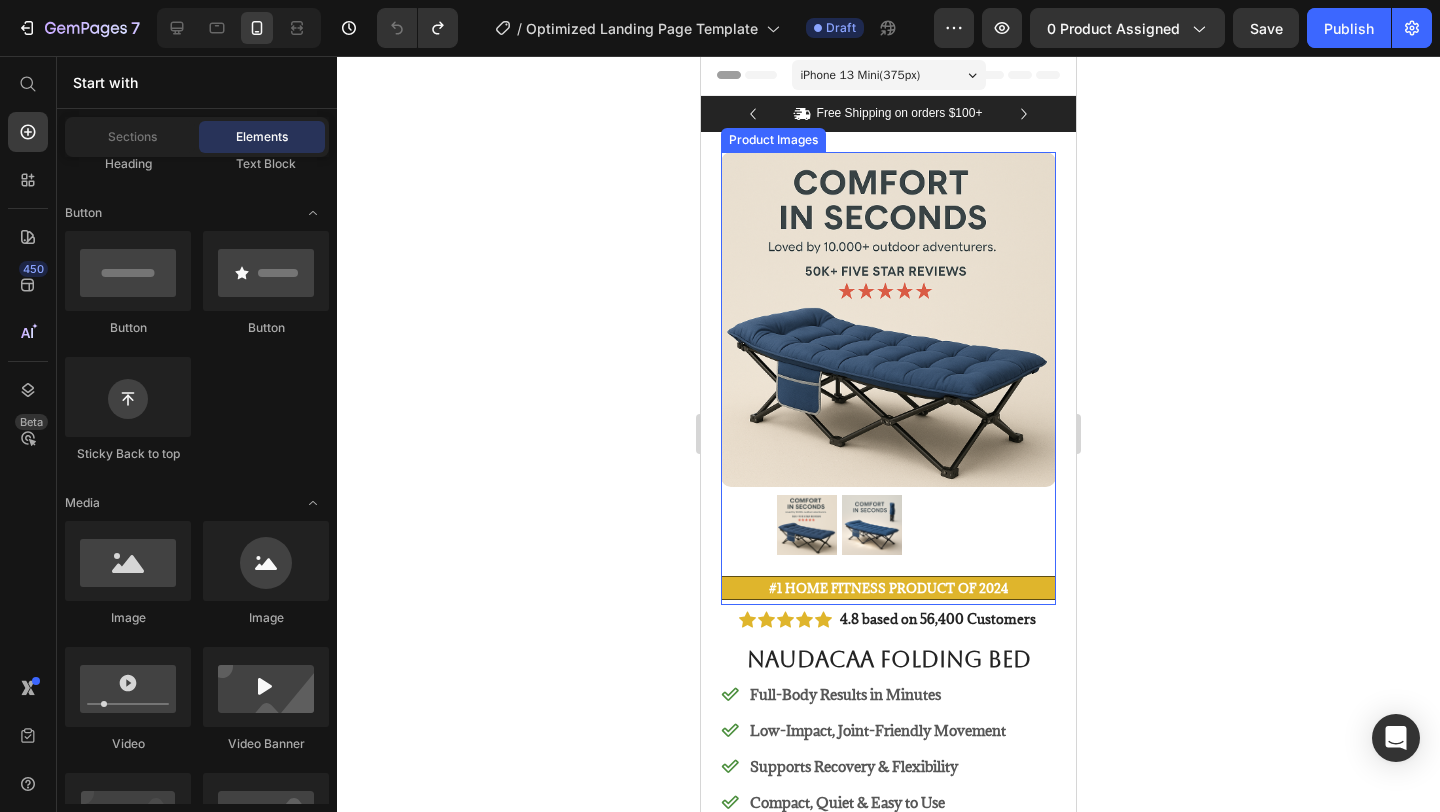 click at bounding box center (872, 525) 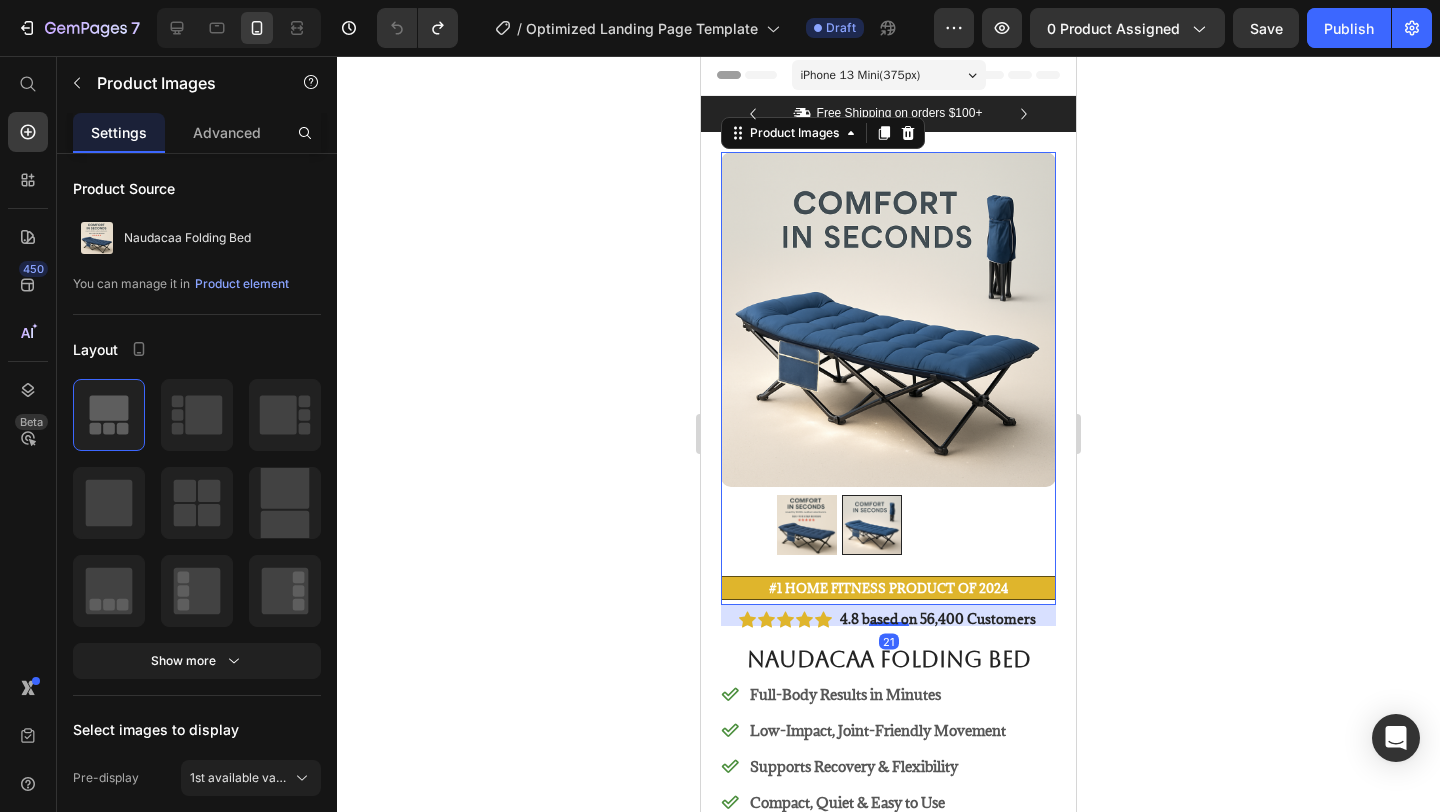 click at bounding box center (807, 525) 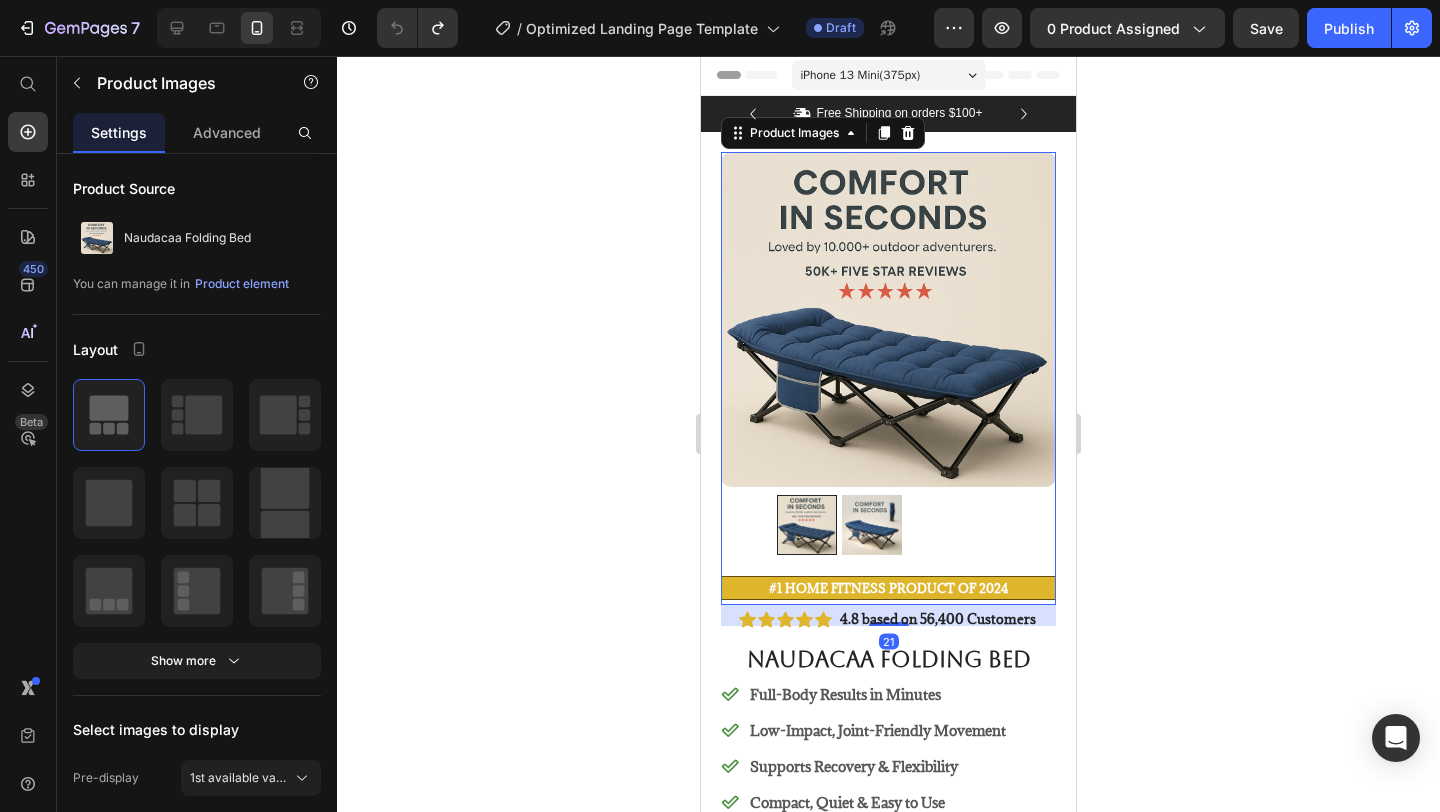 click at bounding box center (872, 525) 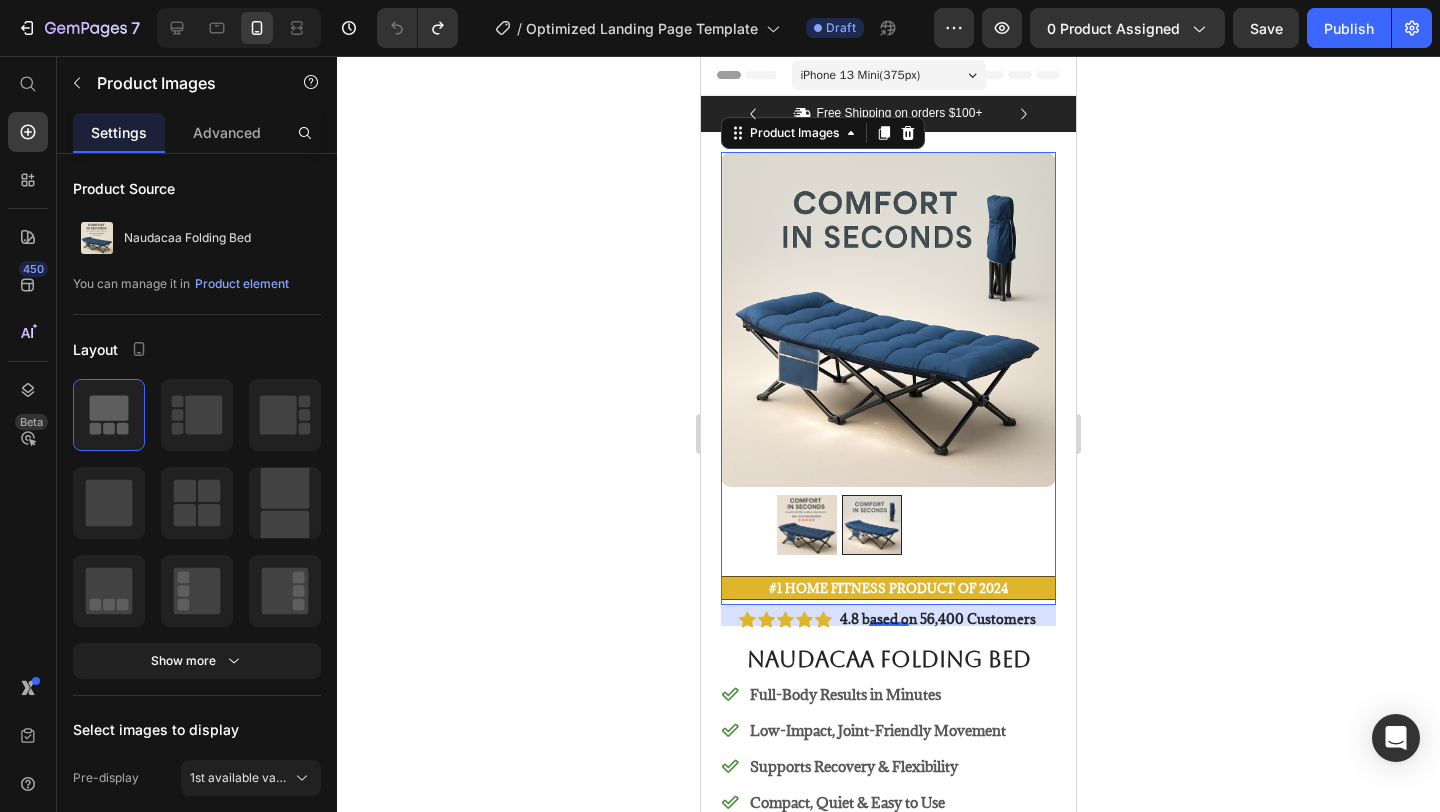 click at bounding box center [807, 525] 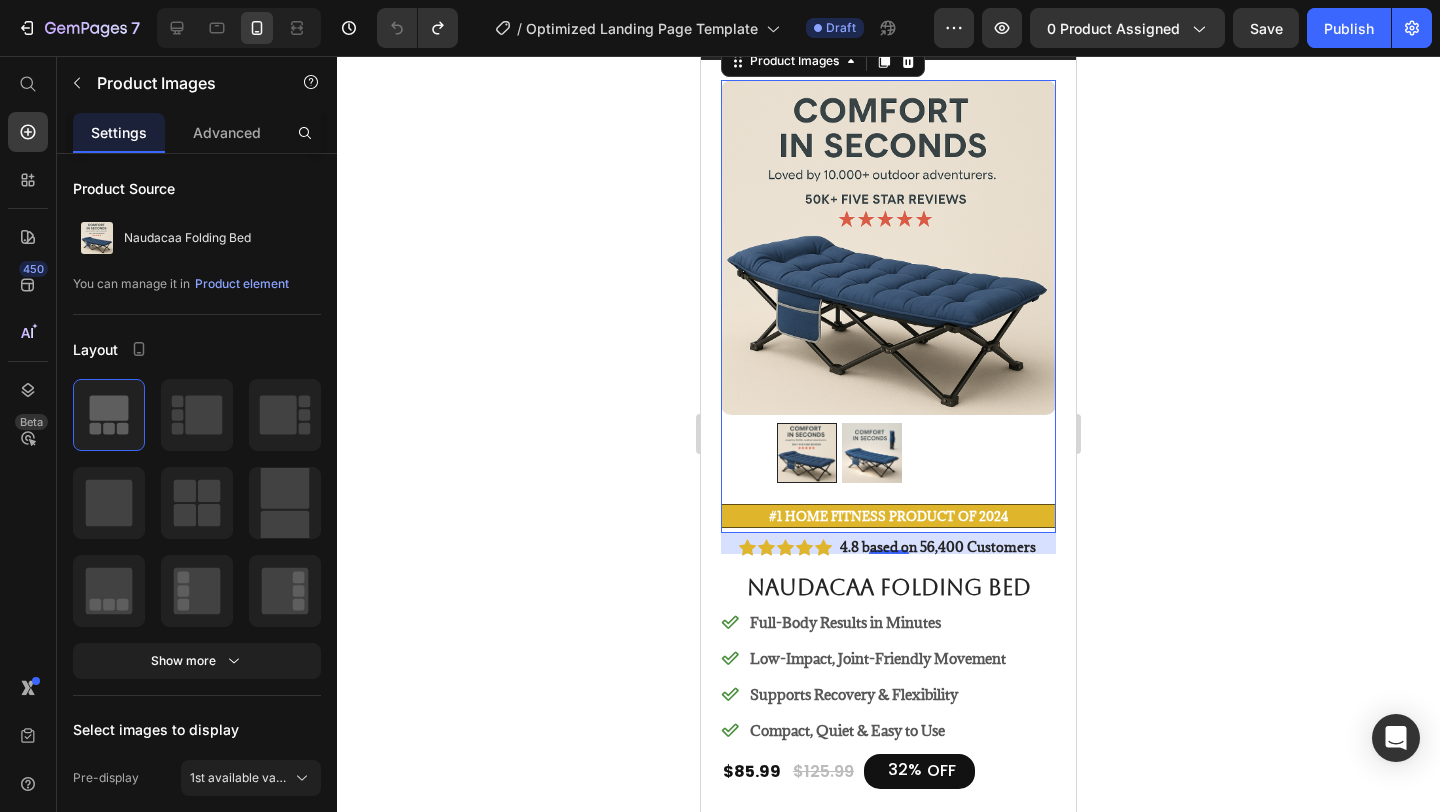 scroll, scrollTop: 74, scrollLeft: 0, axis: vertical 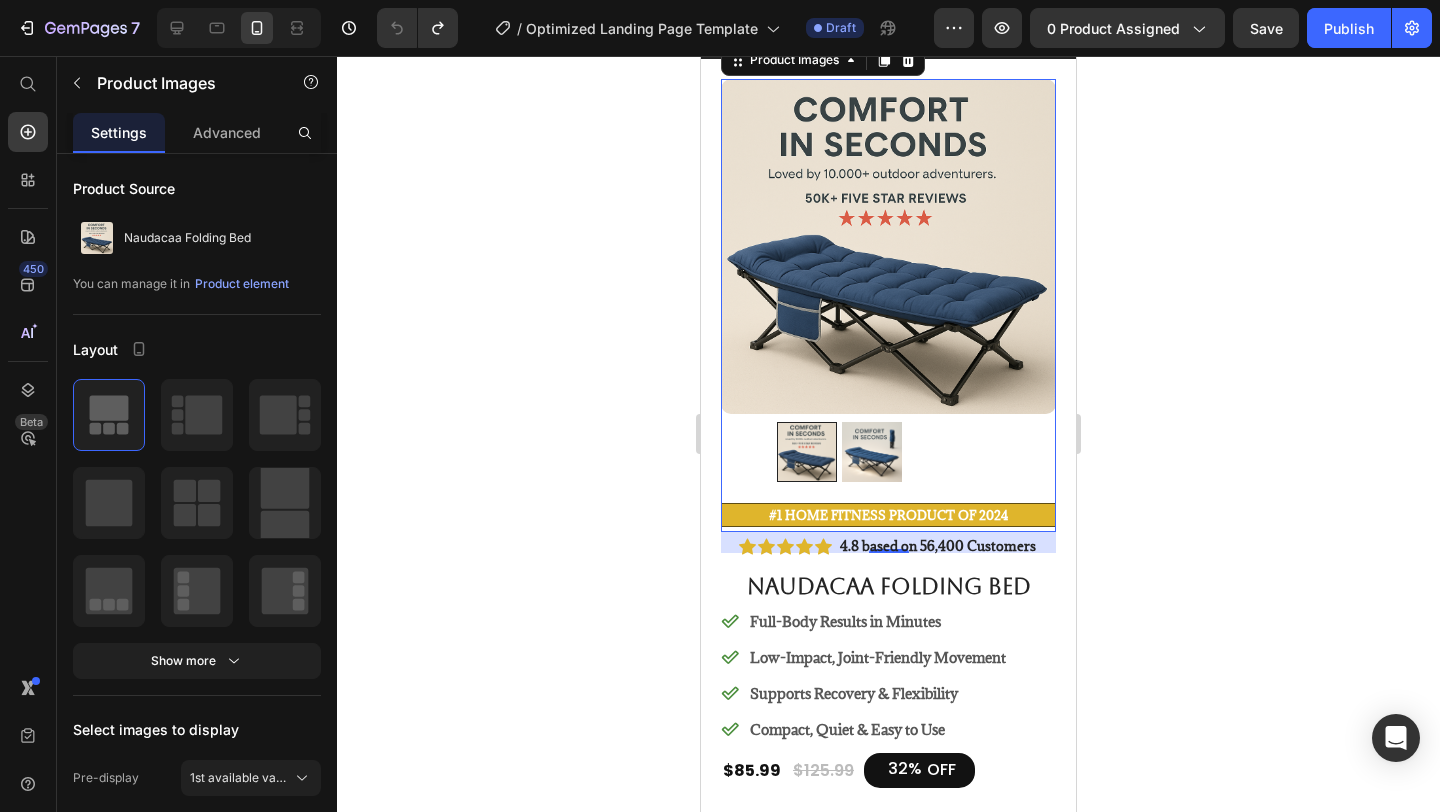 click at bounding box center (872, 452) 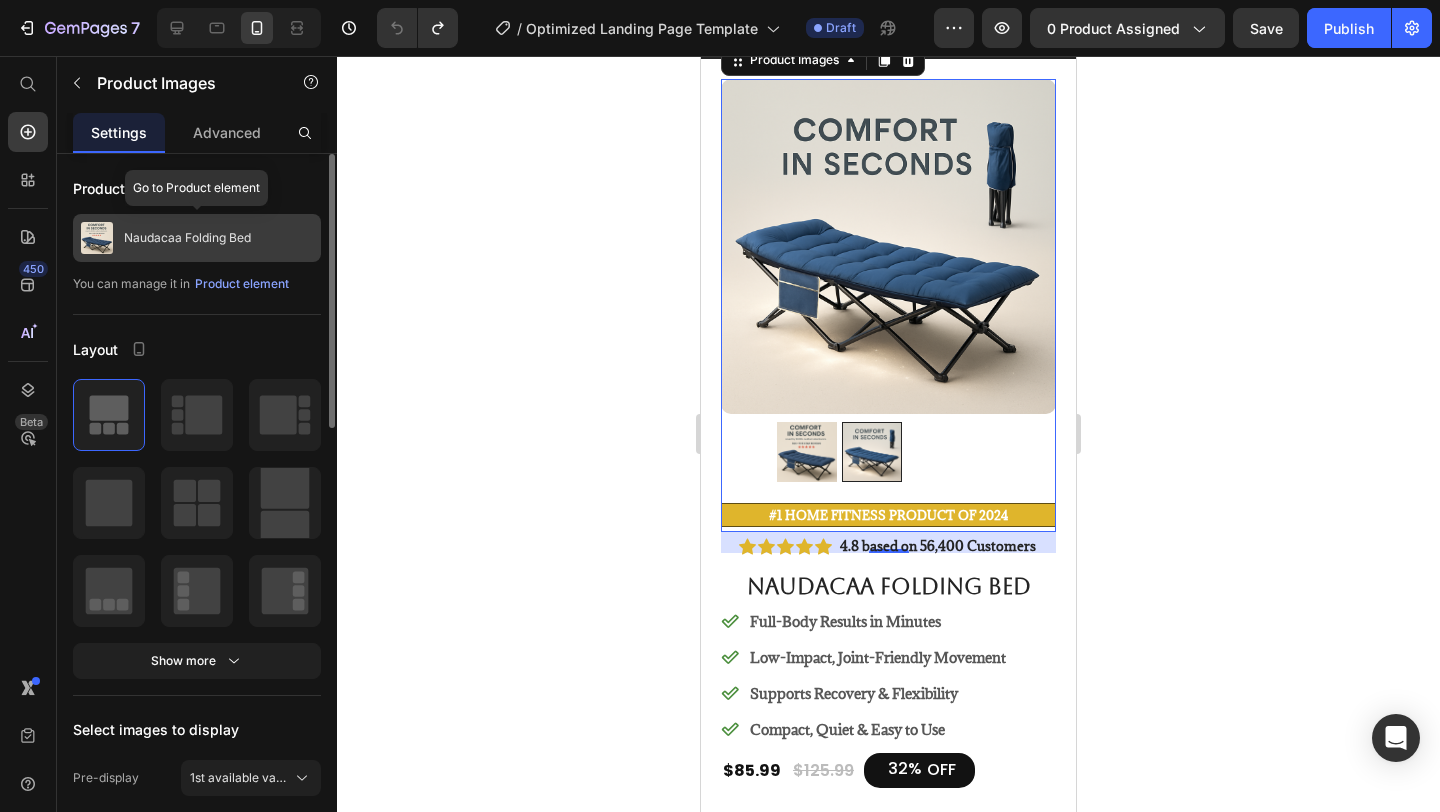 click at bounding box center [97, 238] 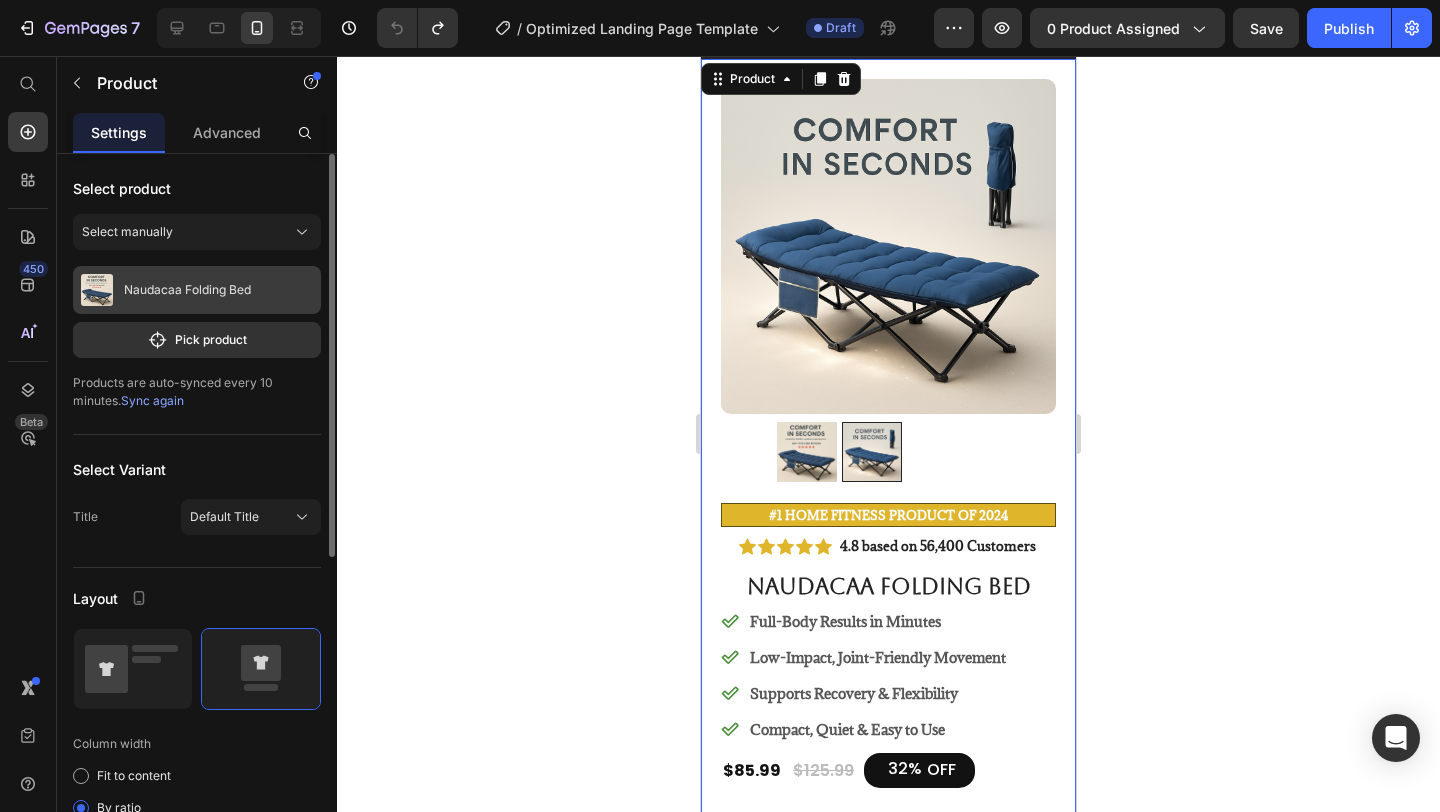 click on "Naudacaa Folding Bed" at bounding box center (187, 290) 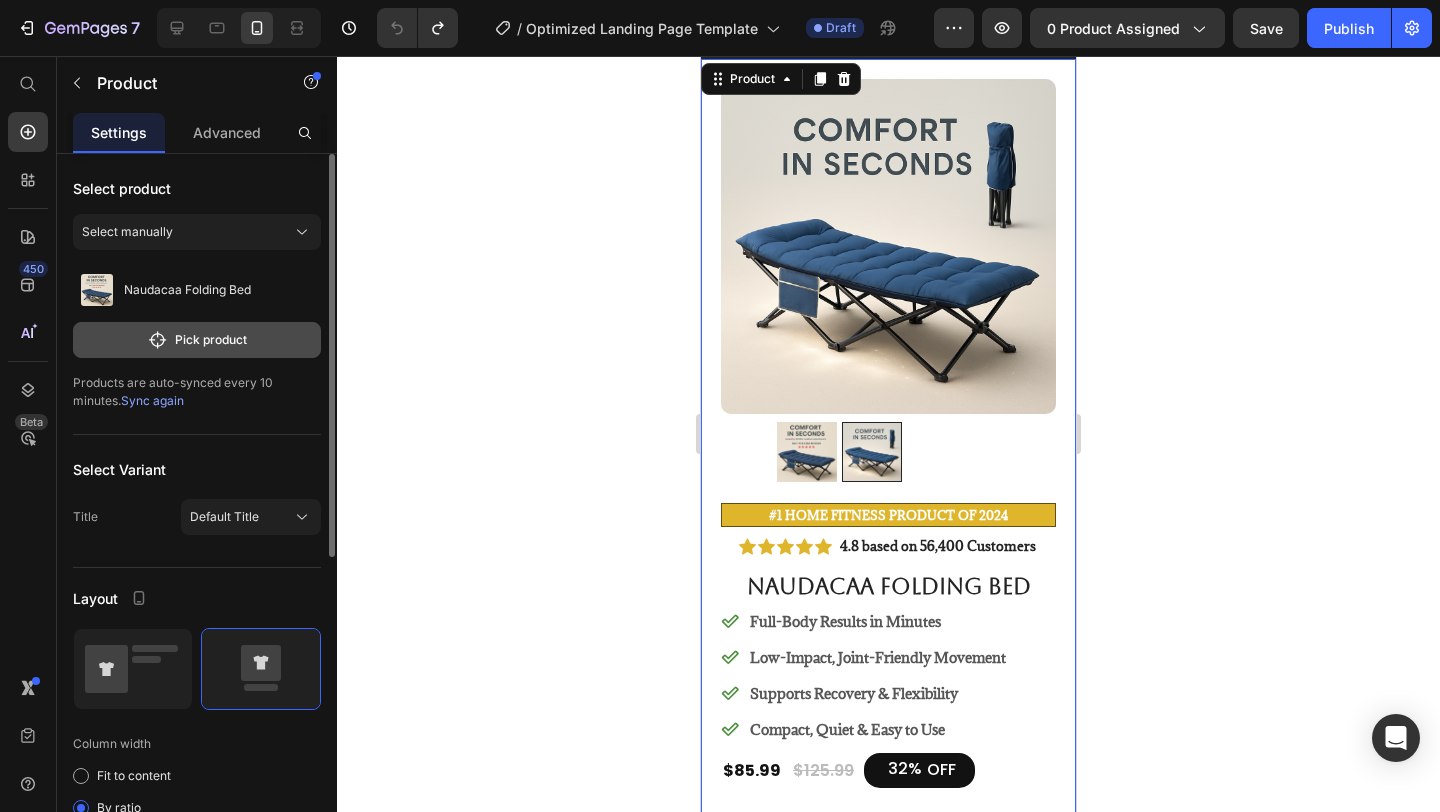 click on "Pick product" at bounding box center [197, 340] 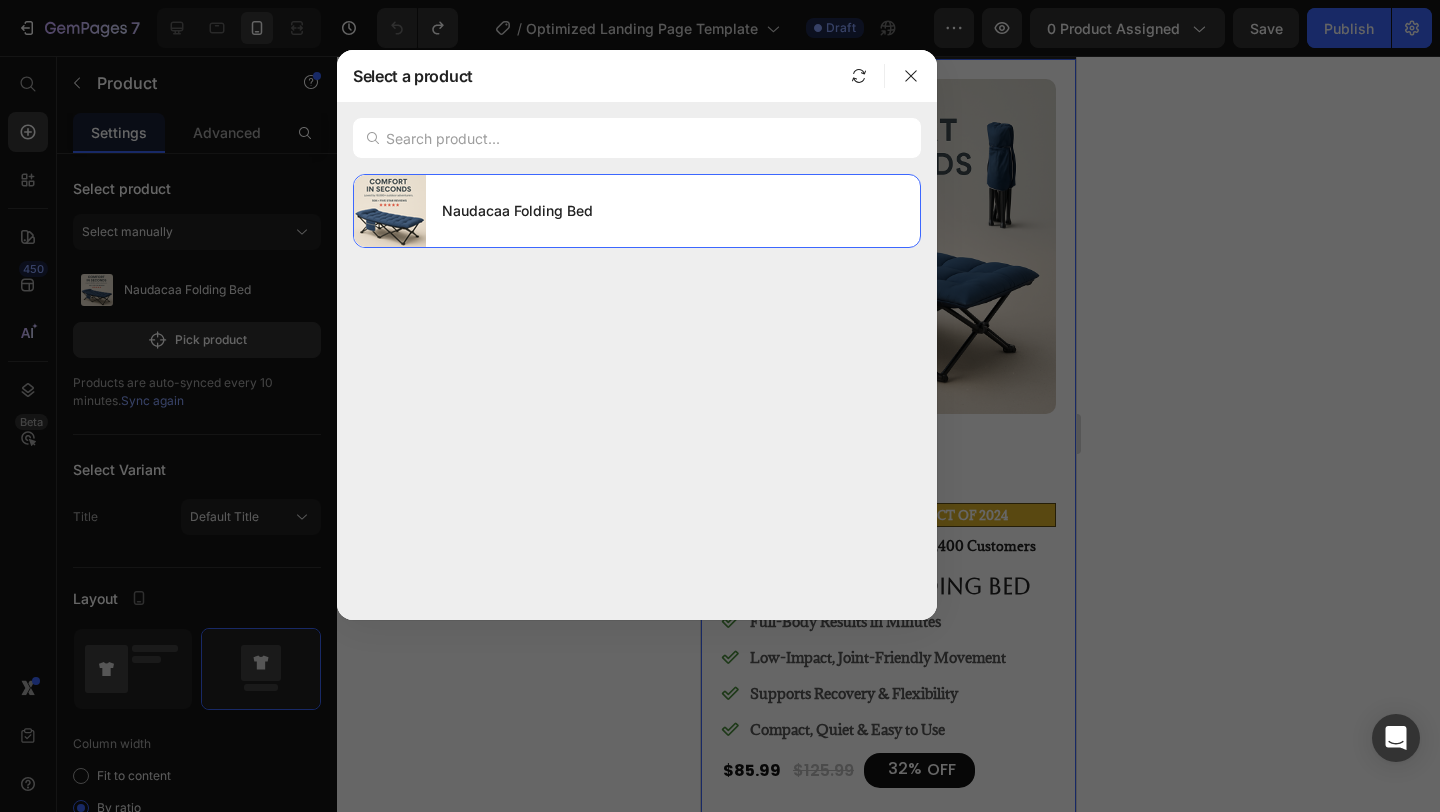 click at bounding box center [720, 406] 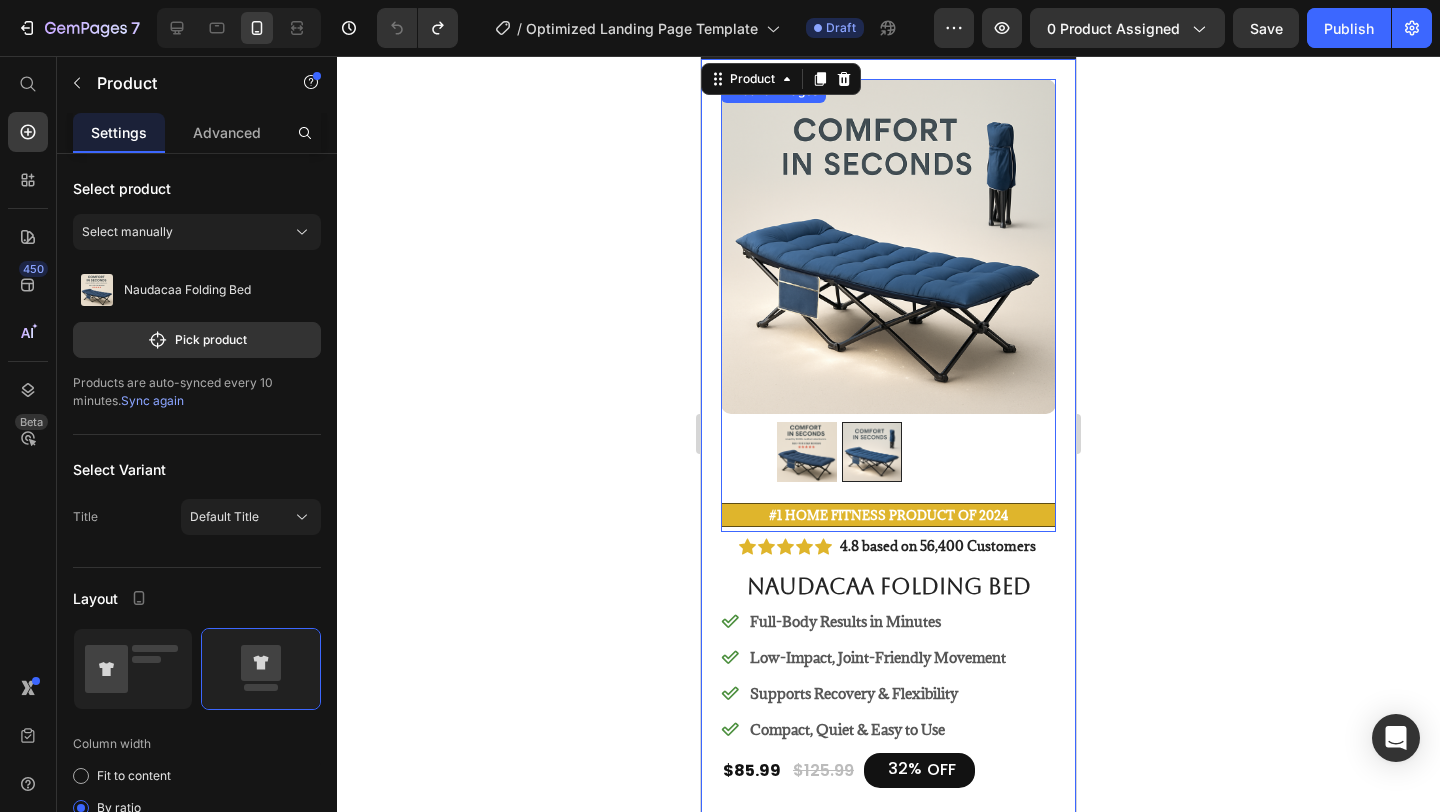 click at bounding box center [807, 452] 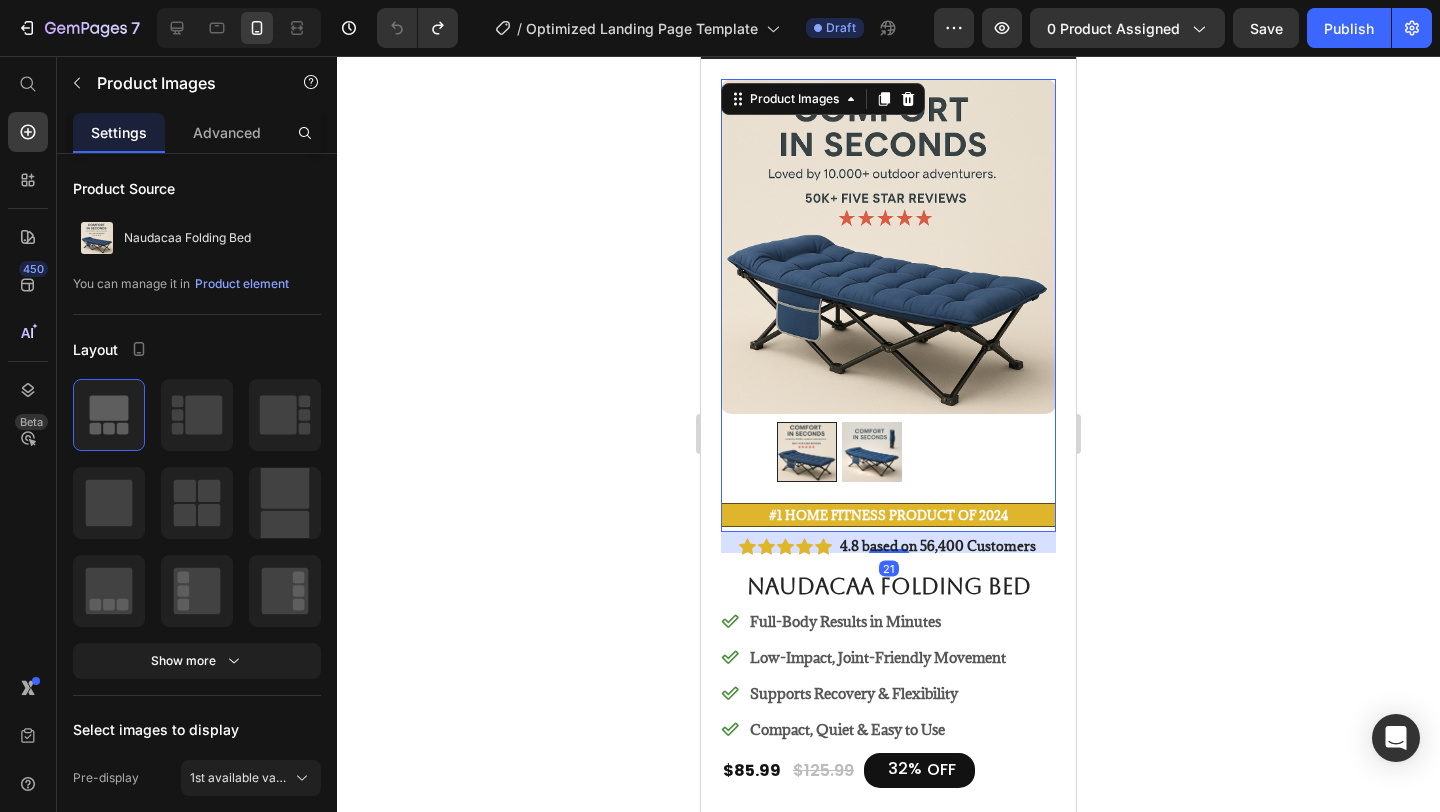 scroll, scrollTop: 0, scrollLeft: 0, axis: both 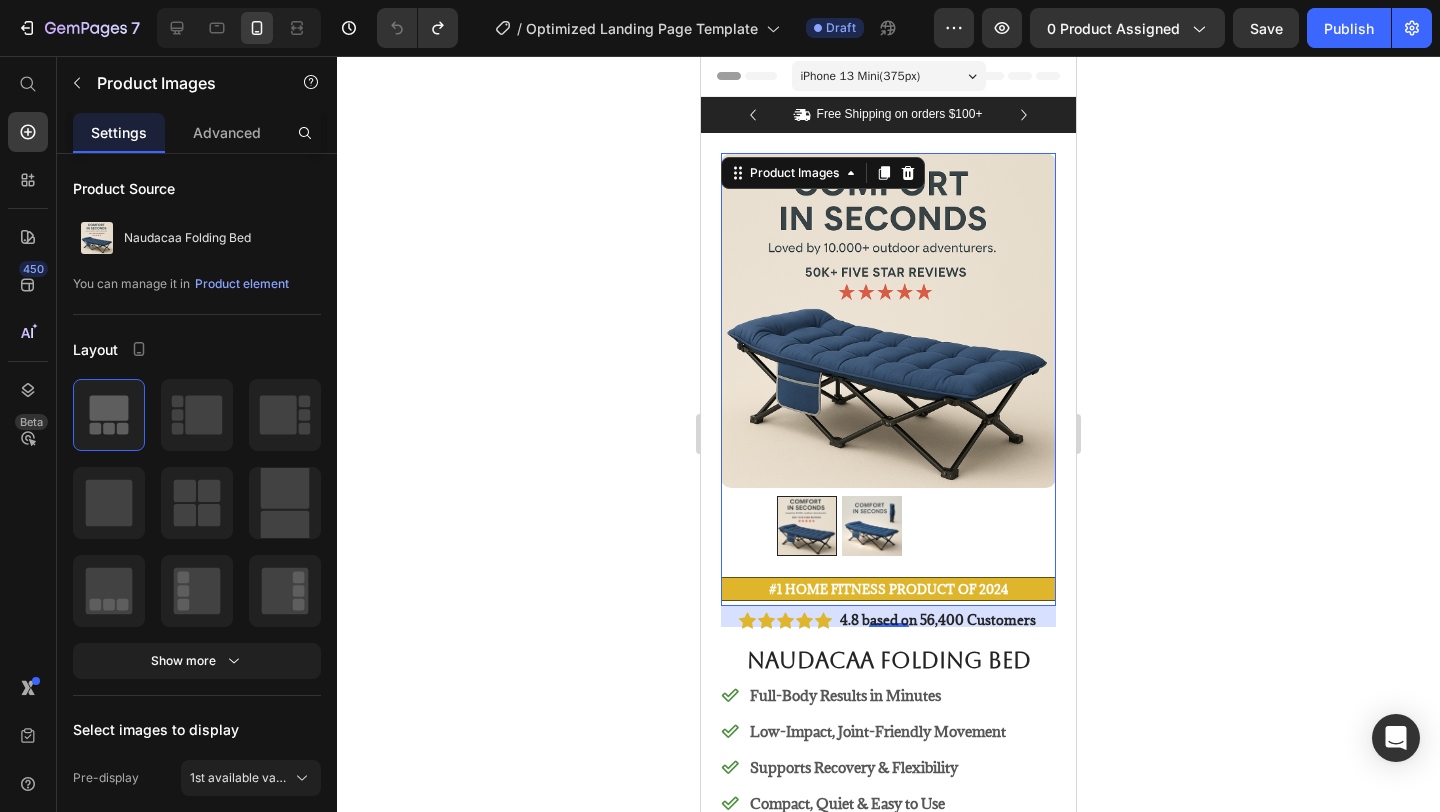 click at bounding box center (888, 320) 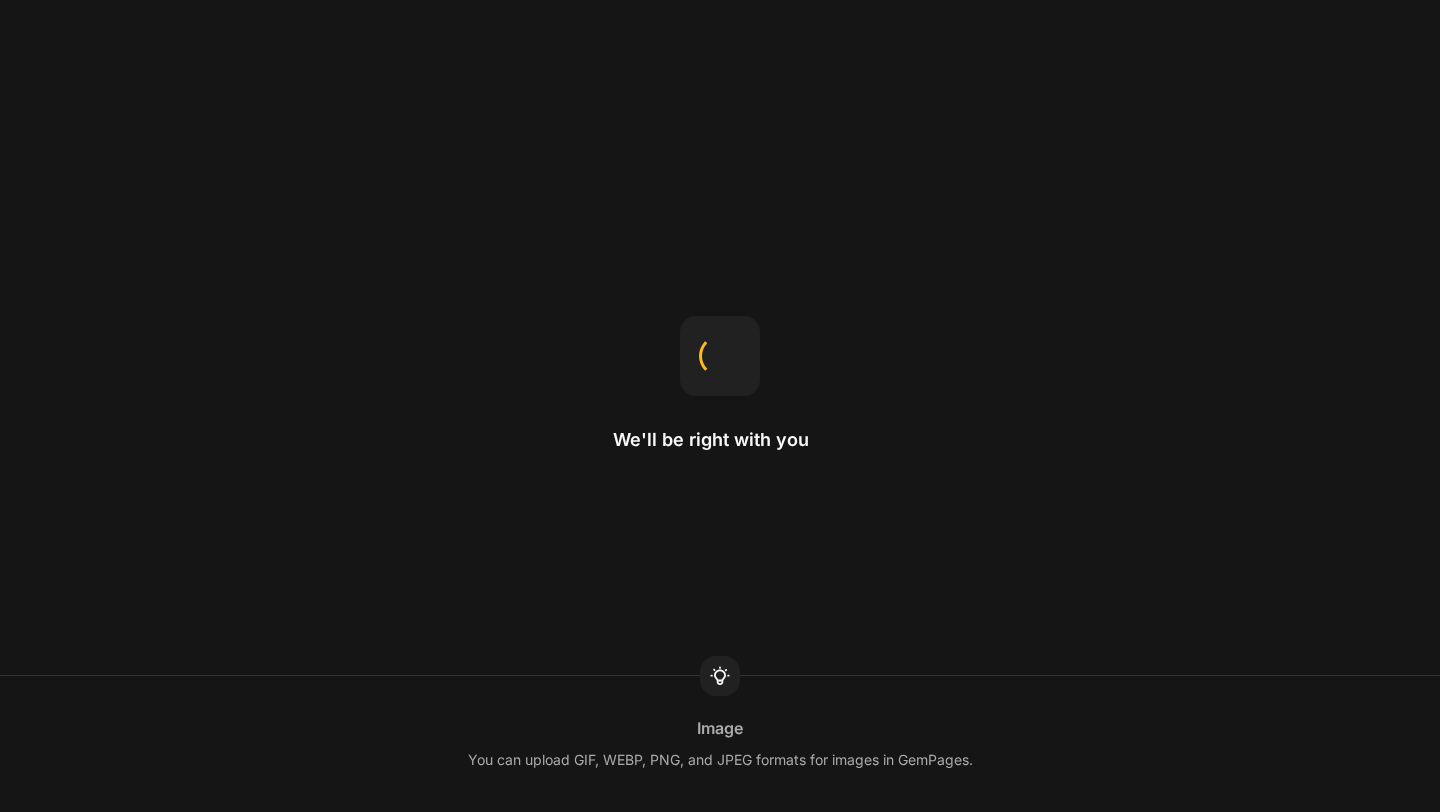 scroll, scrollTop: 0, scrollLeft: 0, axis: both 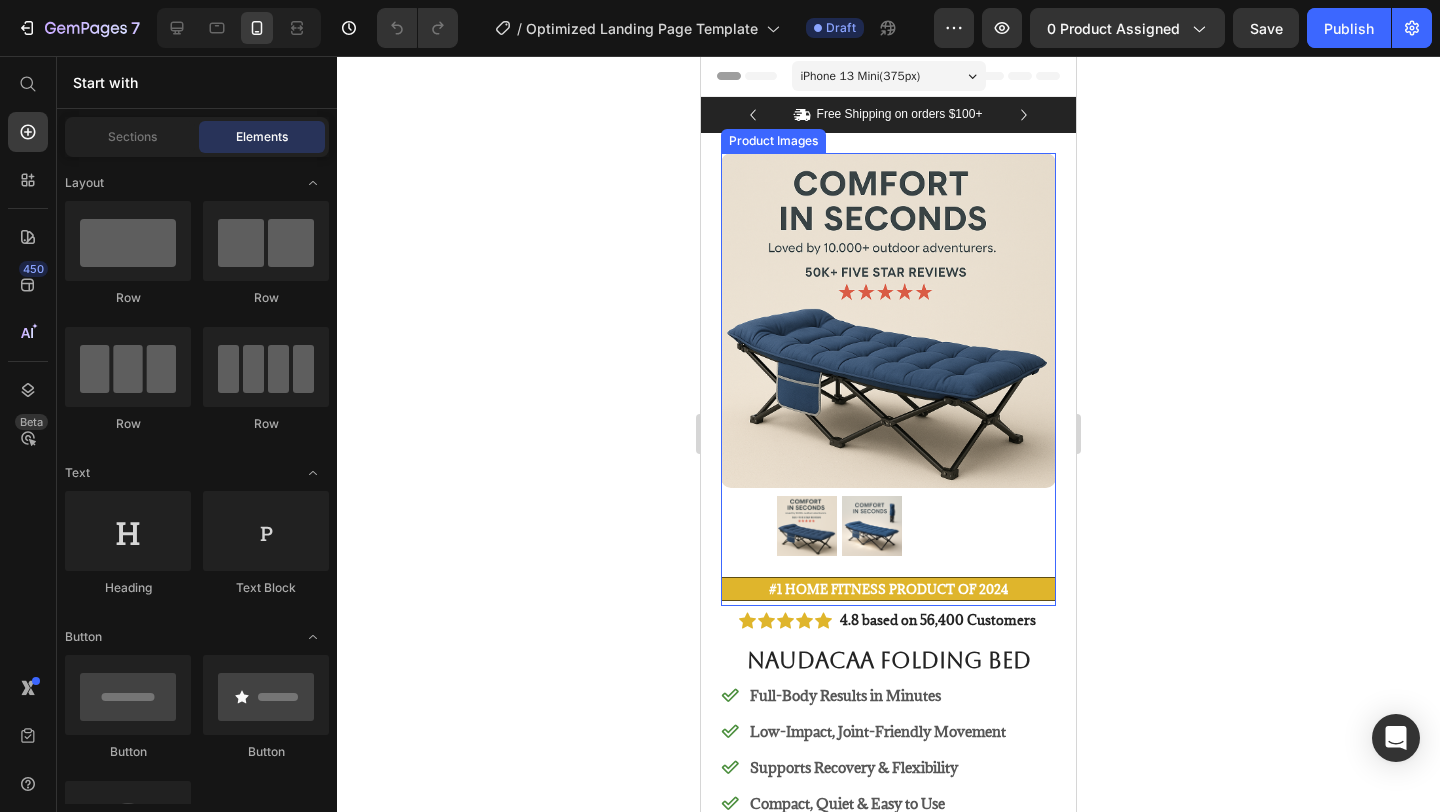 click at bounding box center (872, 526) 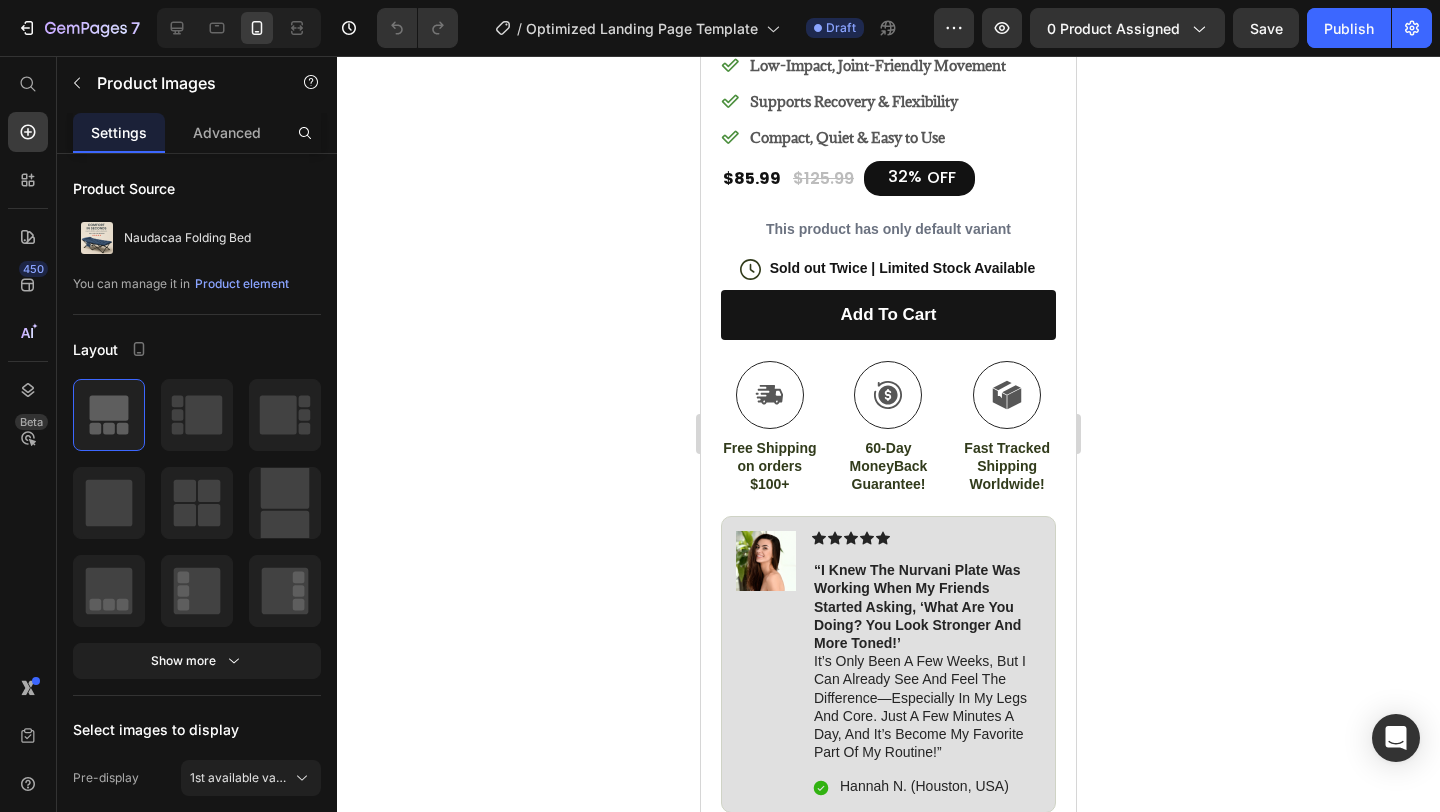 scroll, scrollTop: 670, scrollLeft: 0, axis: vertical 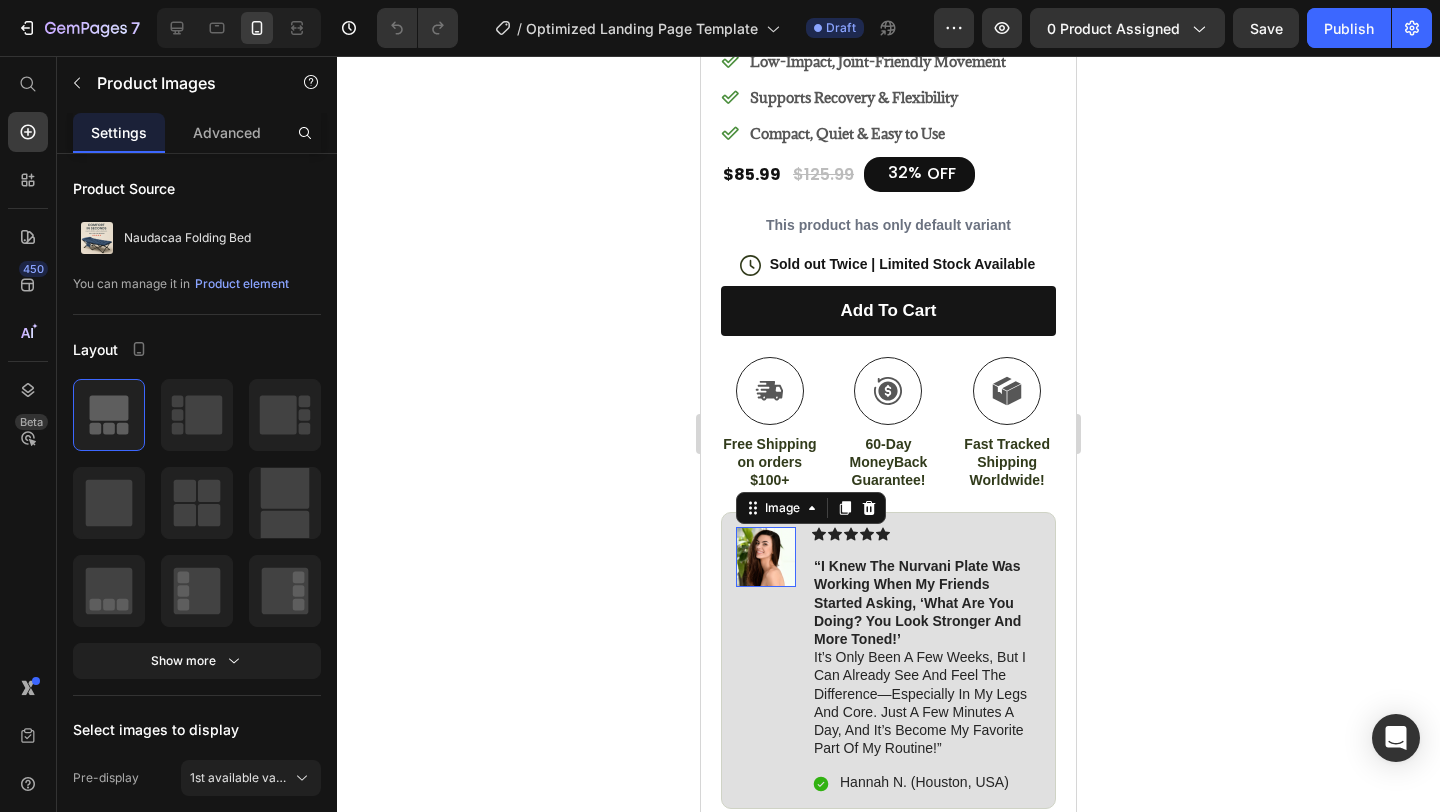 click at bounding box center [766, 557] 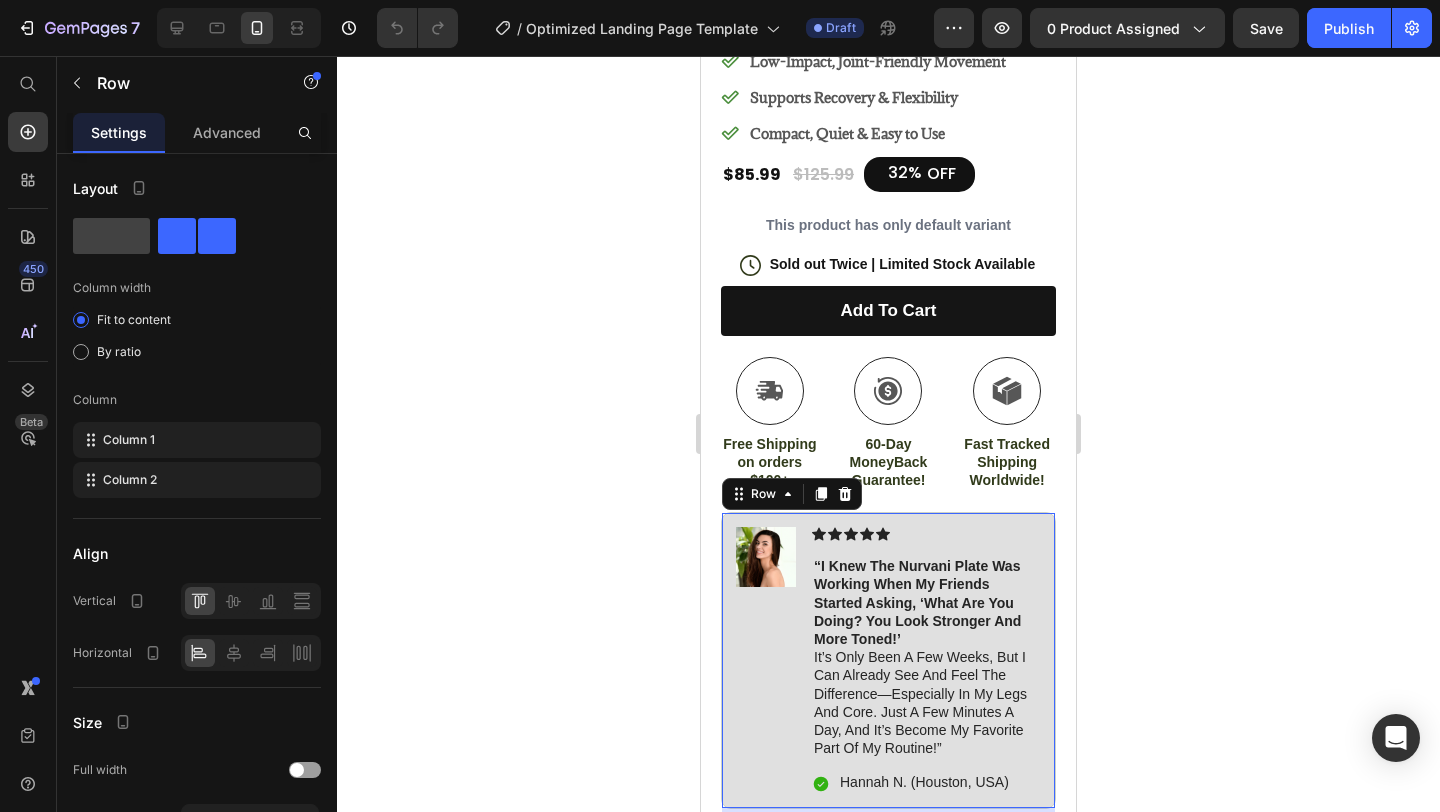 click on "Image" at bounding box center (766, 660) 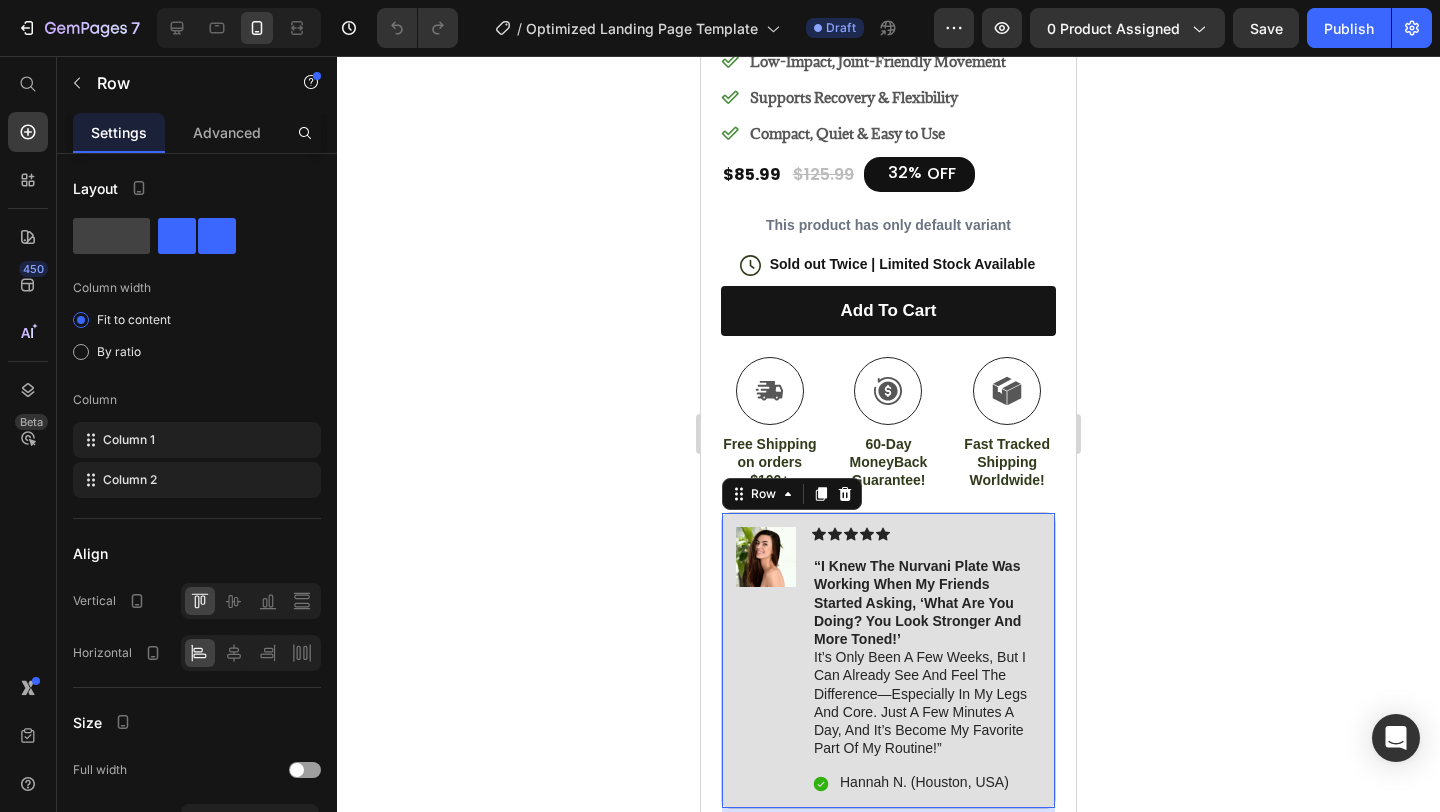 click on "Image Icon Icon Icon Icon Icon Icon List “I knew the Nurvani Plate was working when my friends started asking, ‘What are you doing? You look stronger and more toned!’ It’s only been a few weeks, but I can already see and feel the difference—especially in my legs and core. Just a few minutes a day, and it’s become my favorite part of my routine!” Text Block
Icon [NAME] [LAST] ([CITY], [STATE]) Text Block Row Row   21" at bounding box center (888, 660) 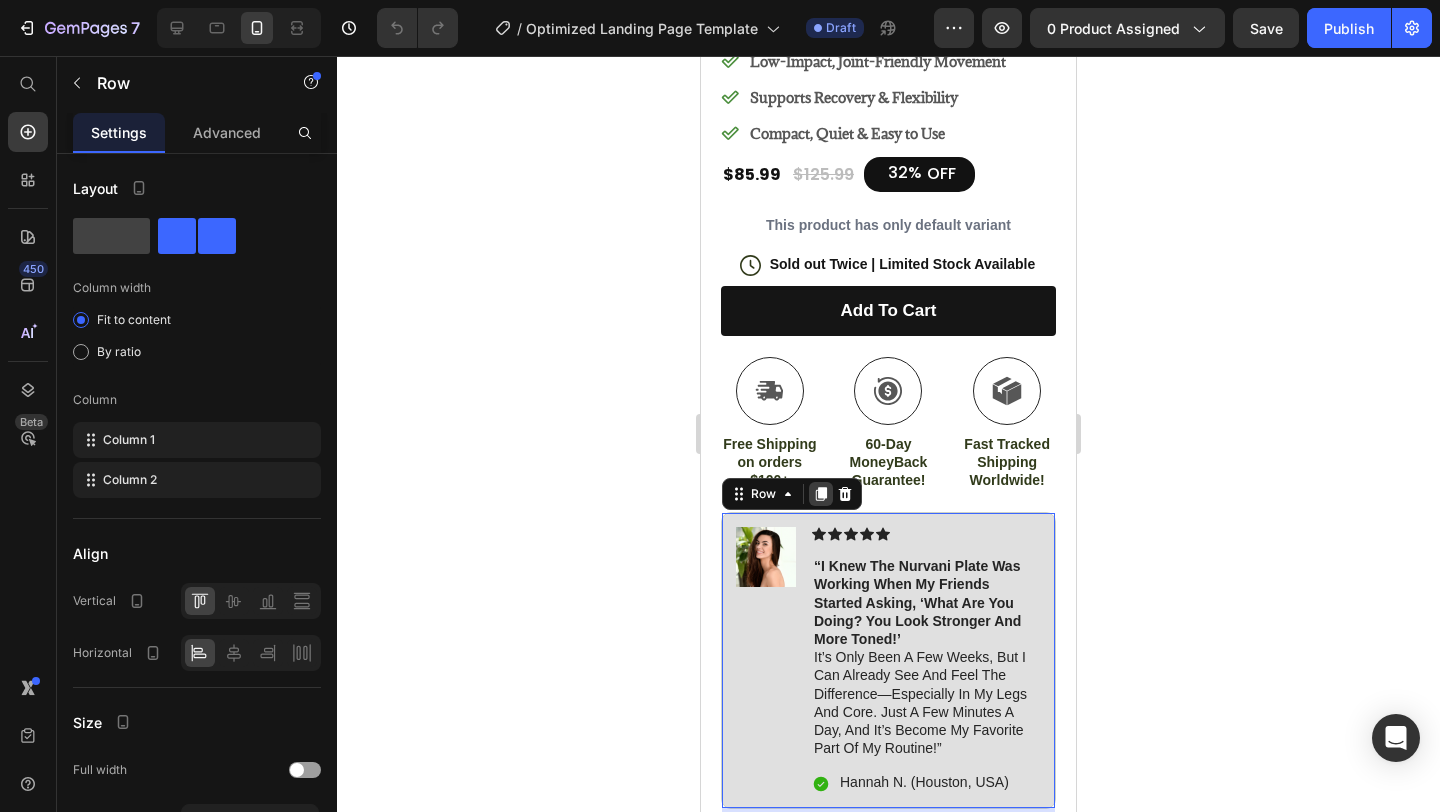 click 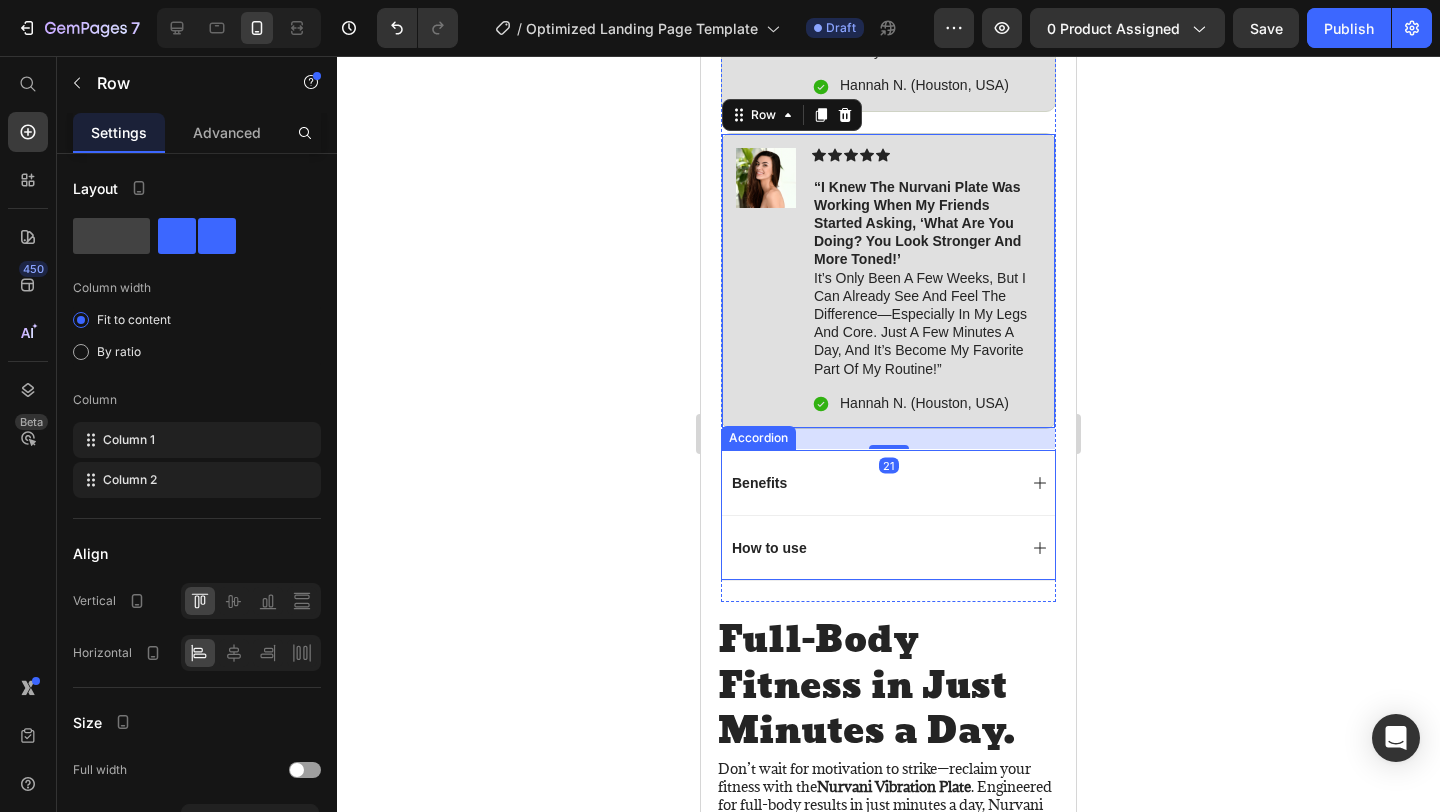 scroll, scrollTop: 1373, scrollLeft: 0, axis: vertical 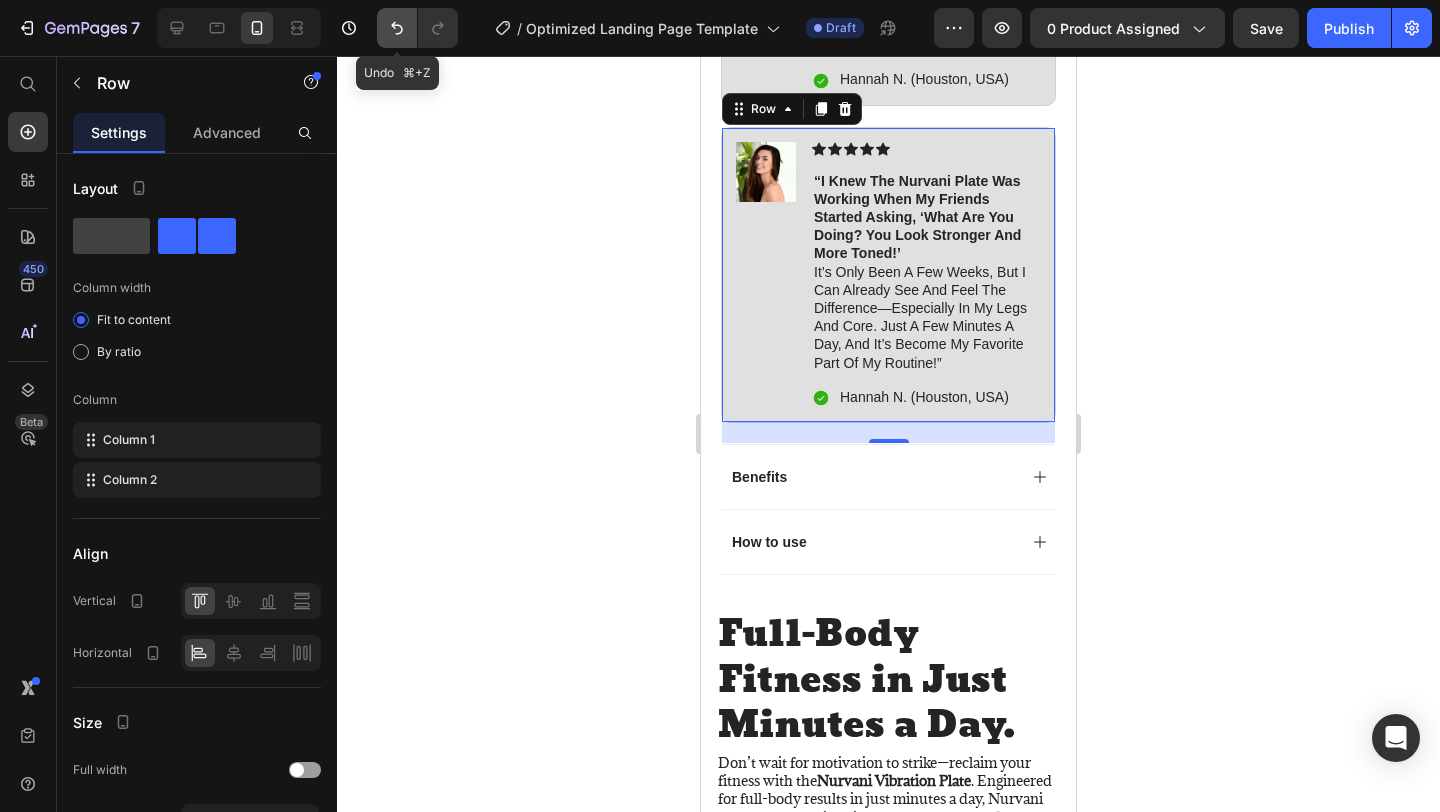 click 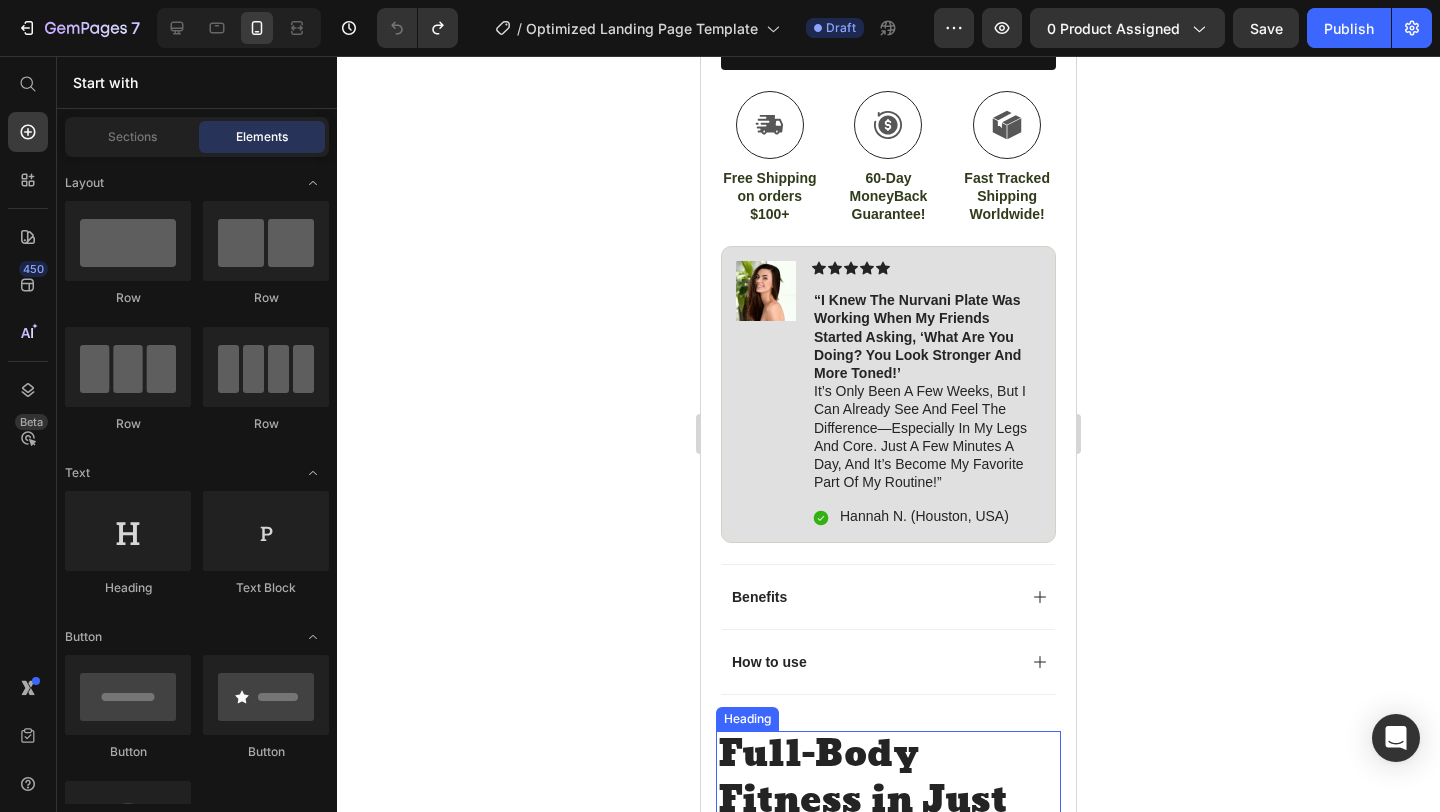 scroll, scrollTop: 935, scrollLeft: 0, axis: vertical 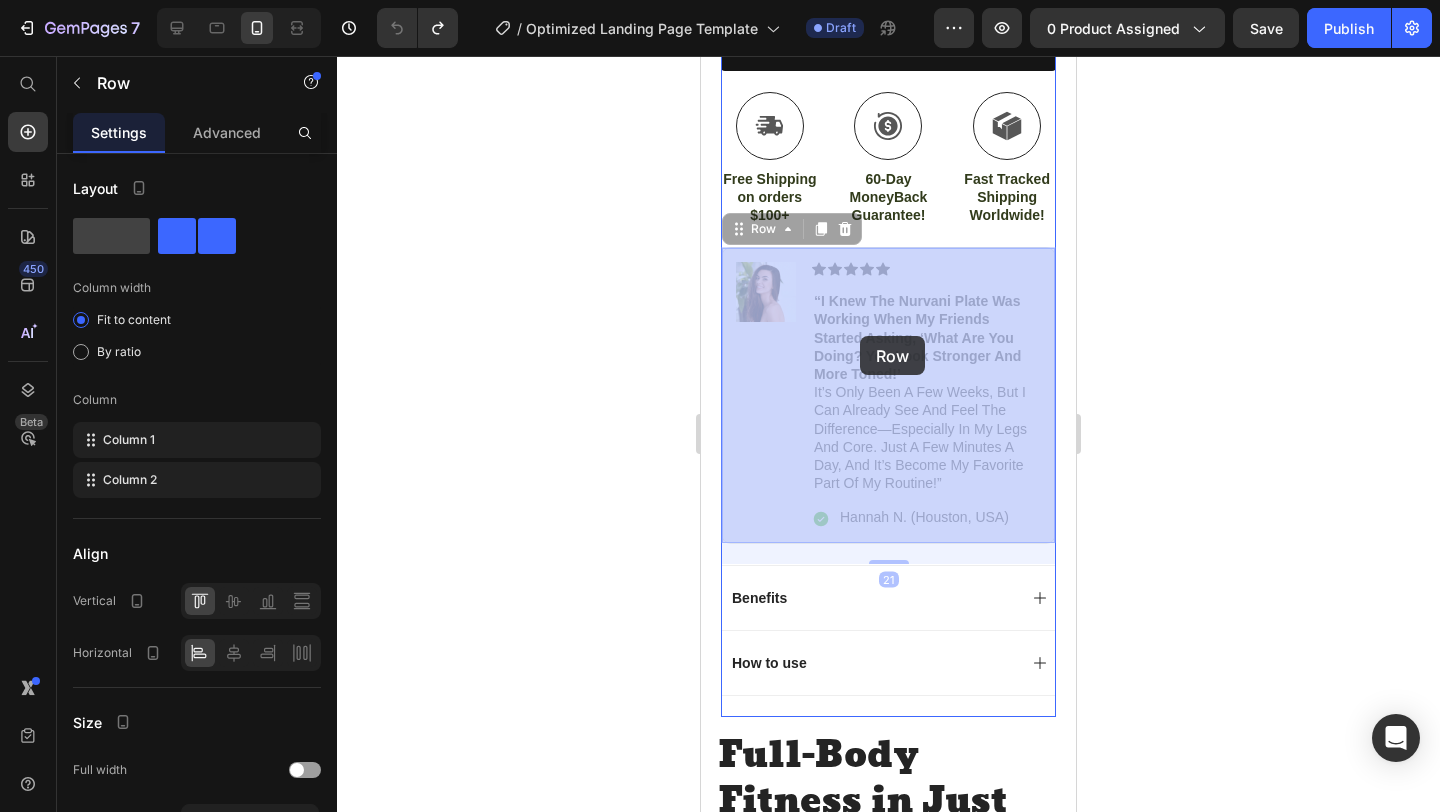 drag, startPoint x: 721, startPoint y: 254, endPoint x: 860, endPoint y: 335, distance: 160.87883 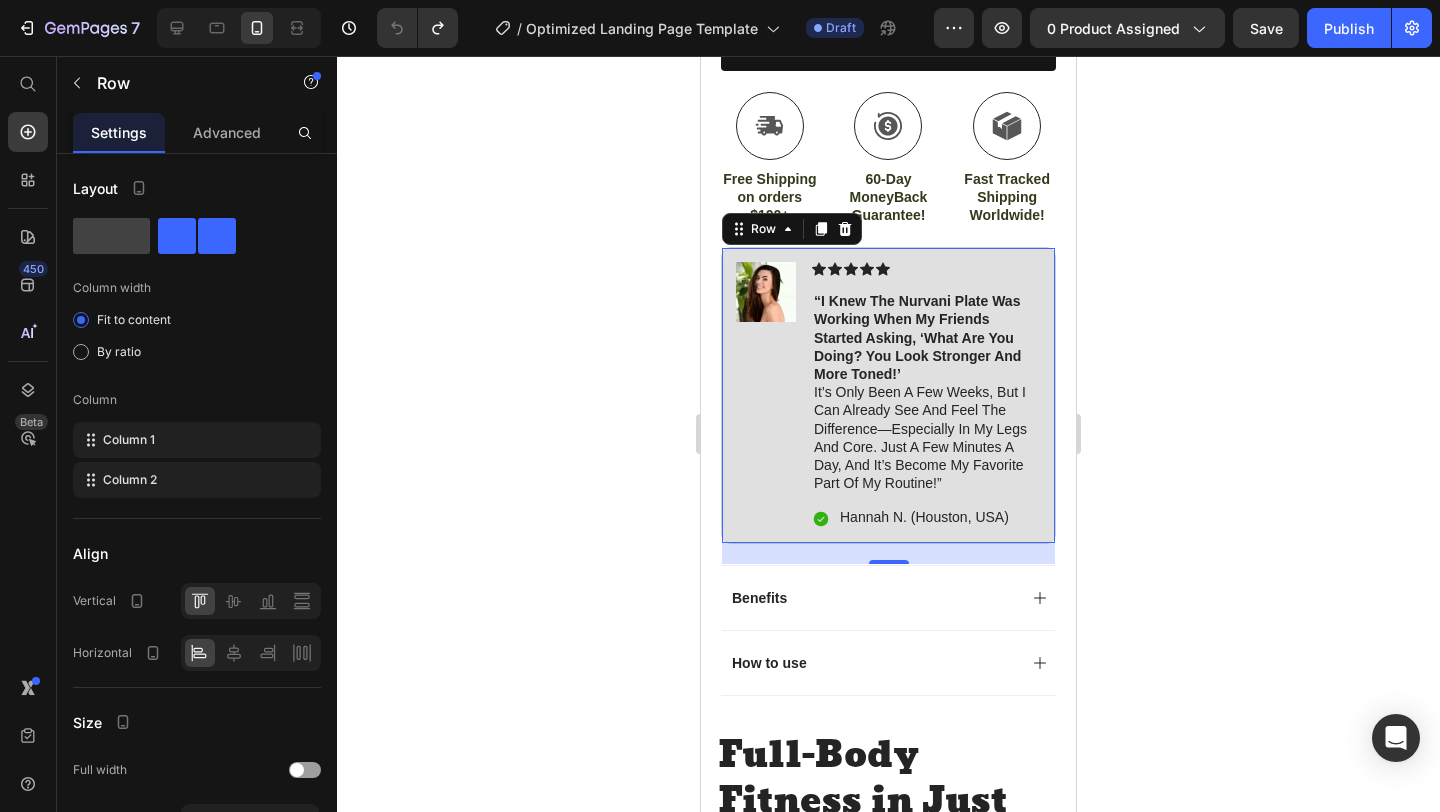 click 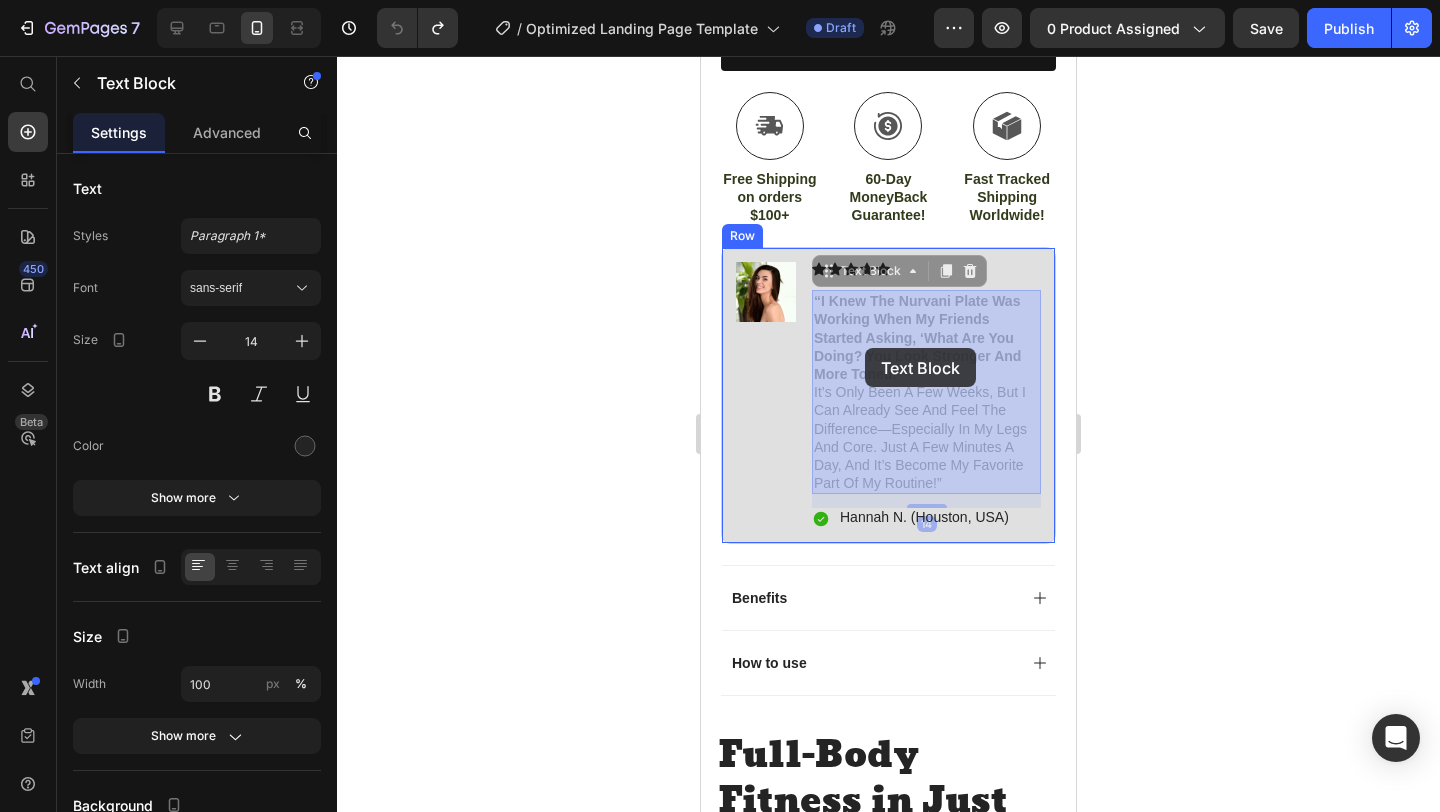 drag, startPoint x: 816, startPoint y: 296, endPoint x: 864, endPoint y: 344, distance: 67.88225 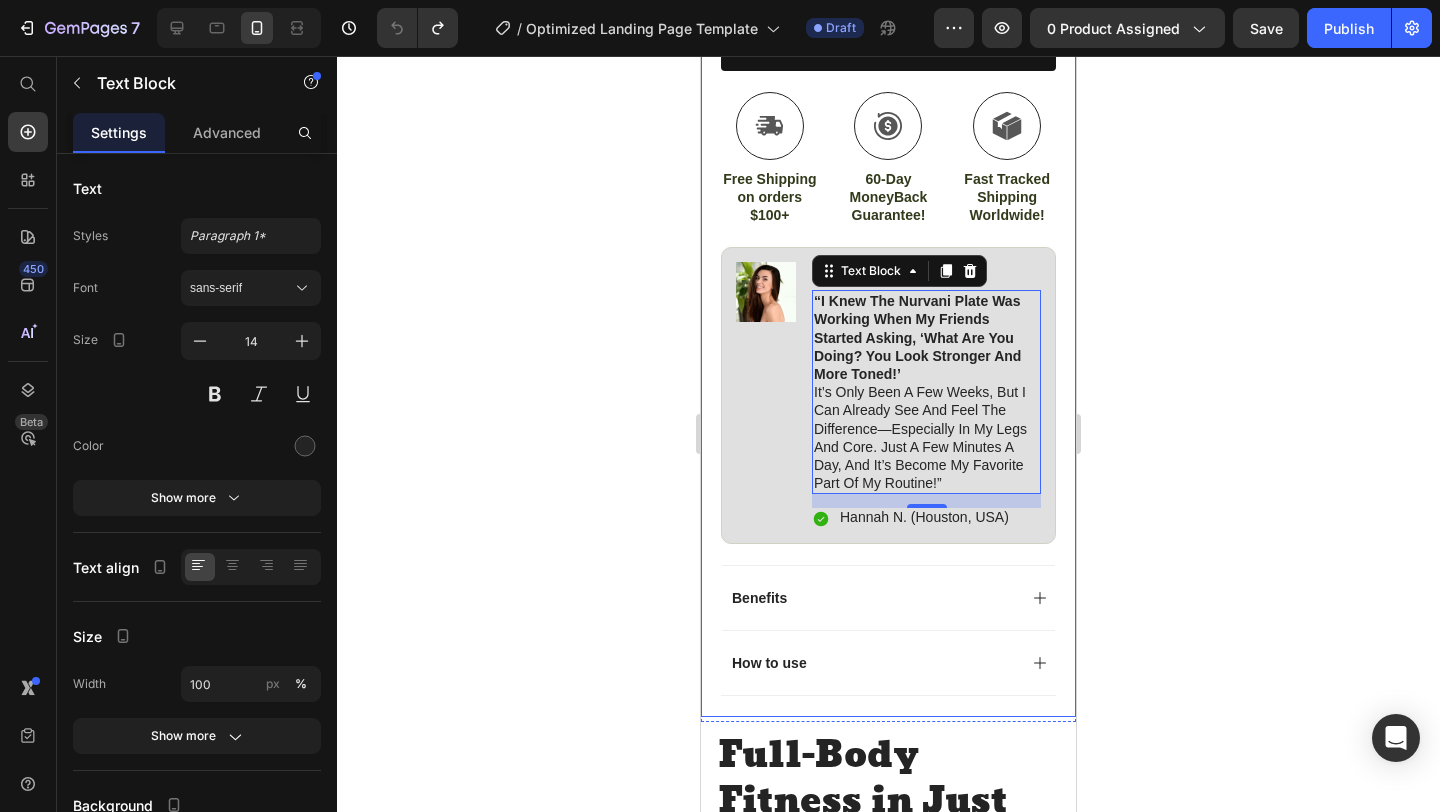 click on "Product Images #1 Home fitness Product of 2024 Text Block Image Icon Icon Icon Icon Icon Icon List I’ve tried so many flea treatments and sprays, but nothing really worked long-term—until I found  COMFORA Chews!  Within just a few weeks, I noticed a  huge difference —my dog stopped scratching, her coat looked shinier, and I wasn’t seeing fleas or ticks after walks anymore. The best part?  It’s natural, mess-free, and she actually loves taking it.  I feel so much better knowing she’s protected daily—and I’ve never felt more confident as a dog parent. Highly recommend! Text Block
Icon [NAME] [LAST] ([CITY], [STATE]) Text Block Row Row Row Icon Icon Icon Icon Icon Icon List 4.8 based on 56,400 Customers Text Block Row Naudacaa Folding Bed Product Title
Full-Body Results in Minutes
Low-Impact, Joint-Friendly Movement
Supports Recovery & Flexibility
Compact, Quiet & Easy to Use Item List $85.99 $125.99" at bounding box center [888, -43] 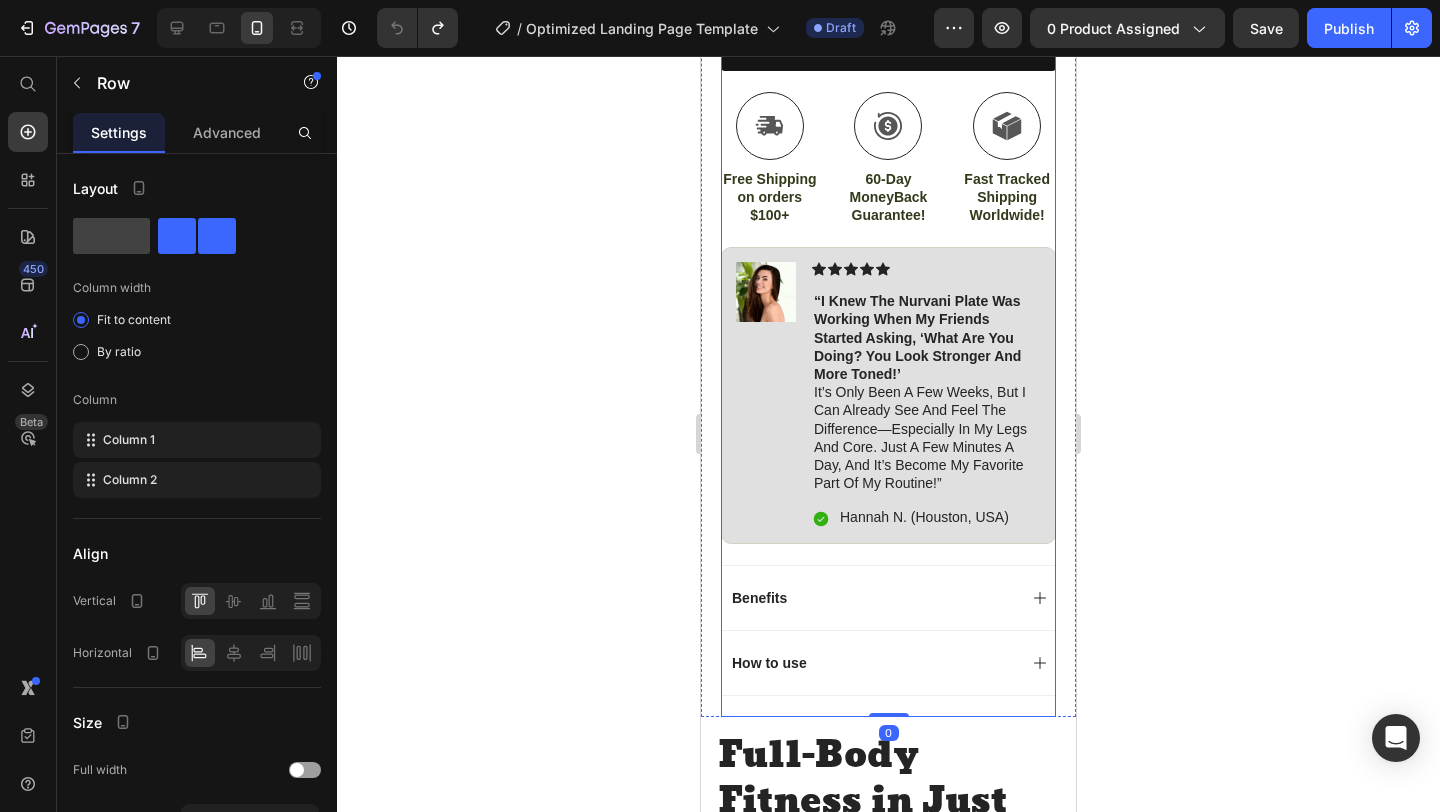 click on "Image Icon Icon Icon Icon Icon Icon List “I knew the Nurvani Plate was working when my friends started asking, ‘What are you doing? You look stronger and more toned!’ It’s only been a few weeks, but I can already see and feel the difference—especially in my legs and core. Just a few minutes a day, and it’s become my favorite part of my routine!” Text Block
Icon [NAME] [LAST] ([CITY], [STATE]) Text Block Row Row" at bounding box center [888, 395] 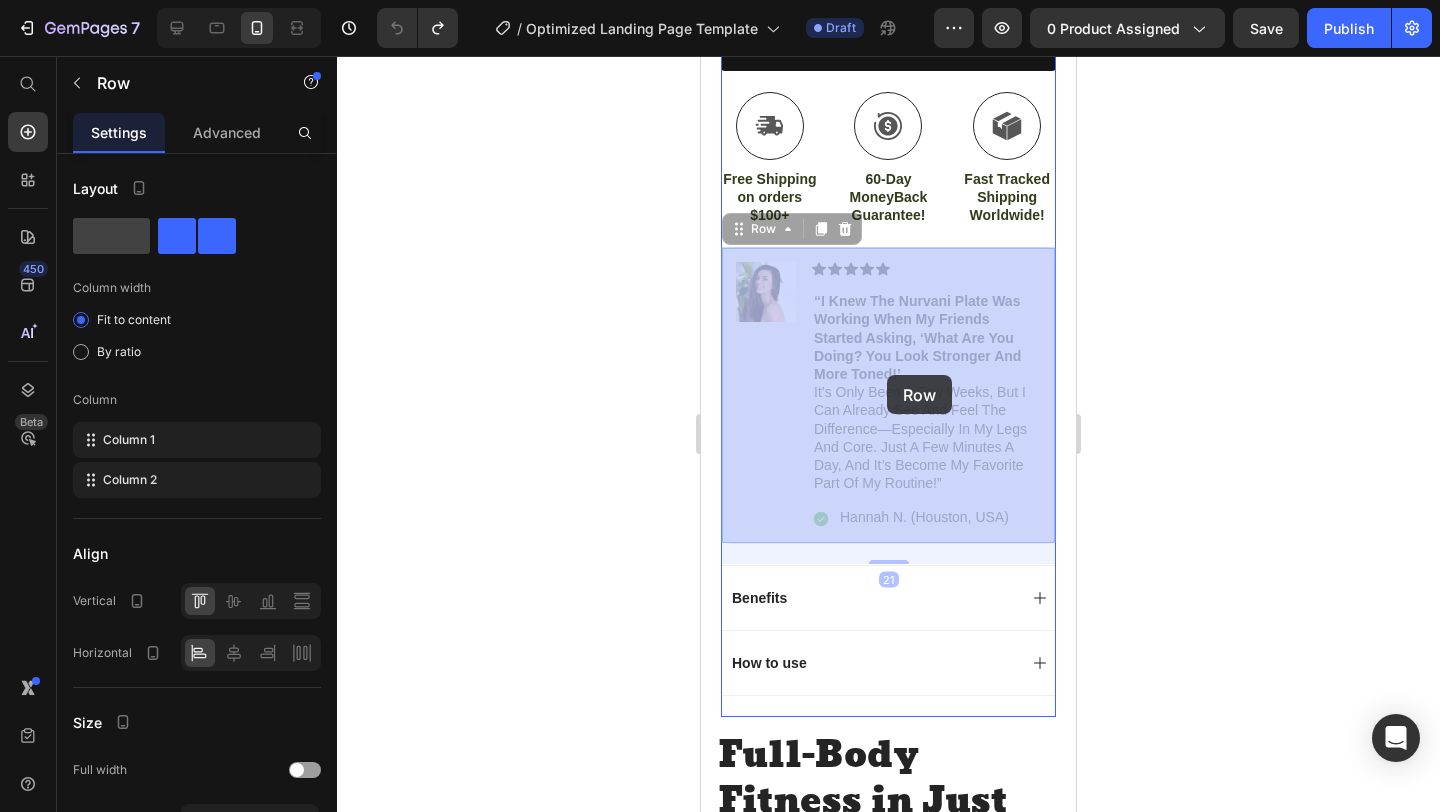 drag, startPoint x: 723, startPoint y: 250, endPoint x: 887, endPoint y: 376, distance: 206.81392 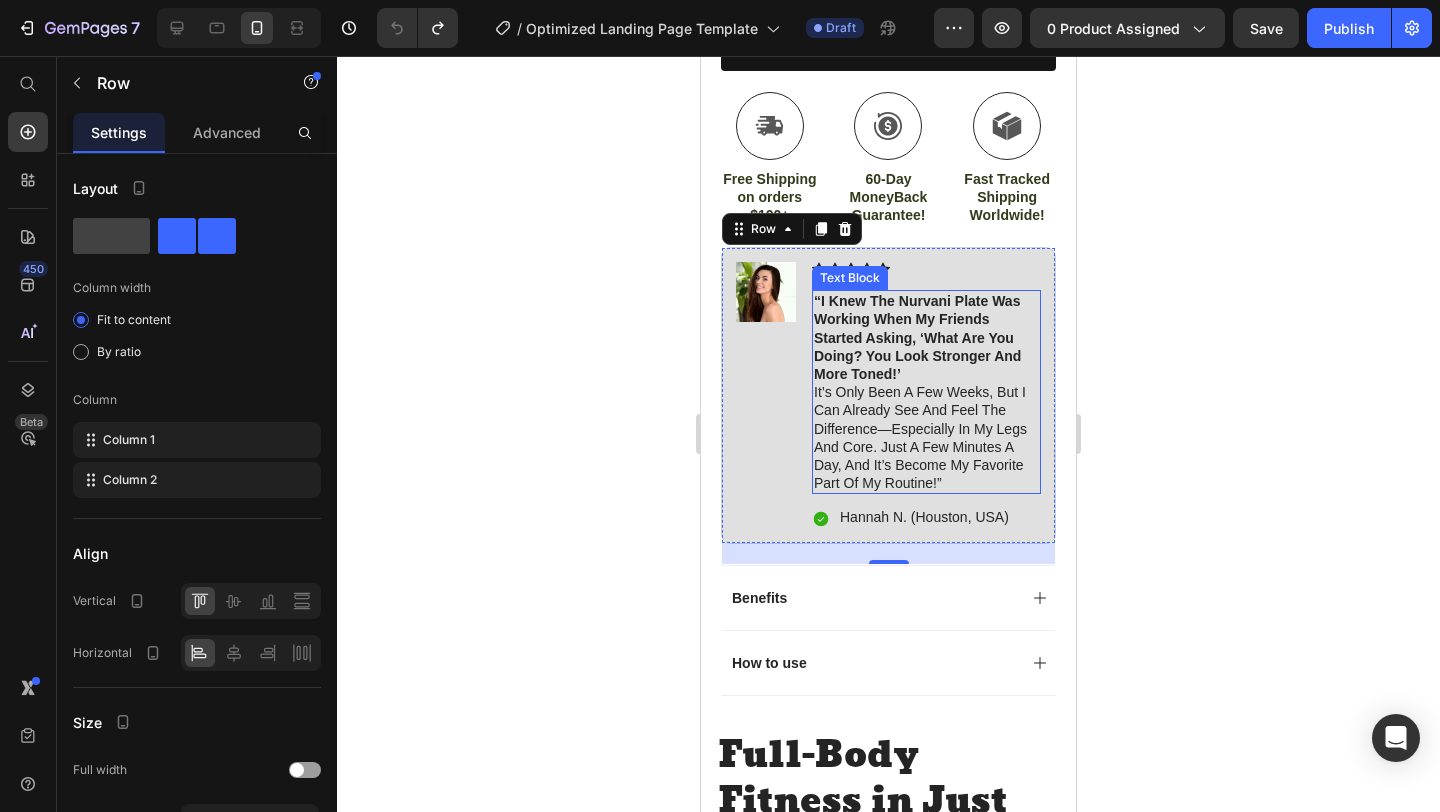click on "“I knew the Nurvani Plate was working when my friends started asking, ‘What are you doing? You look stronger and more toned!’" at bounding box center [917, 337] 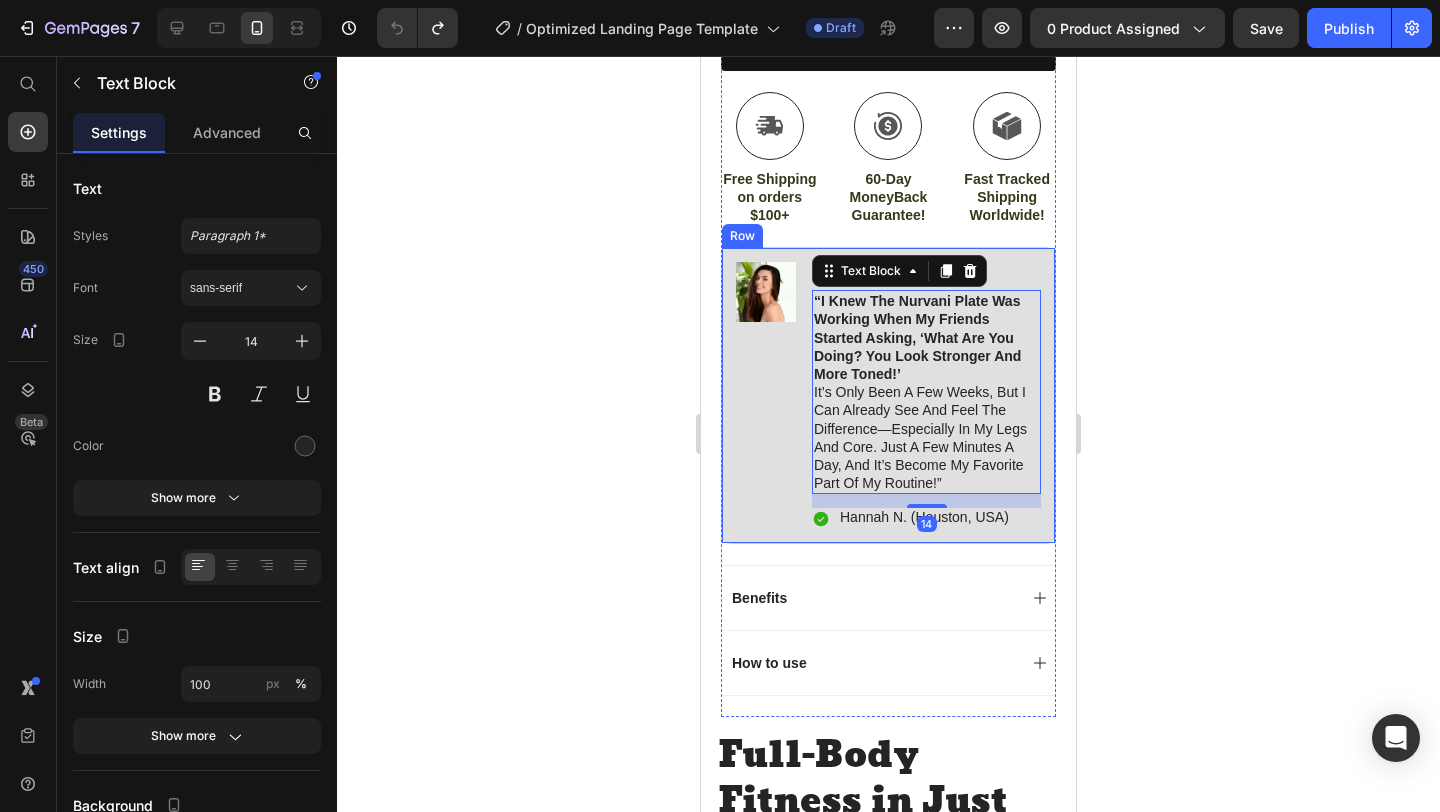 click on "Image Icon Icon Icon Icon Icon Icon List “I knew the Nurvani Plate was working when my friends started asking, ‘What are you doing? You look stronger and more toned!’ It’s only been a few weeks, but I can already see and feel the difference—especially in my legs and core. Just a few minutes a day, and it’s become my favorite part of my routine!” Text Block   14
Icon Hannah N. (Houston, USA) Text Block Row Row" at bounding box center (888, 395) 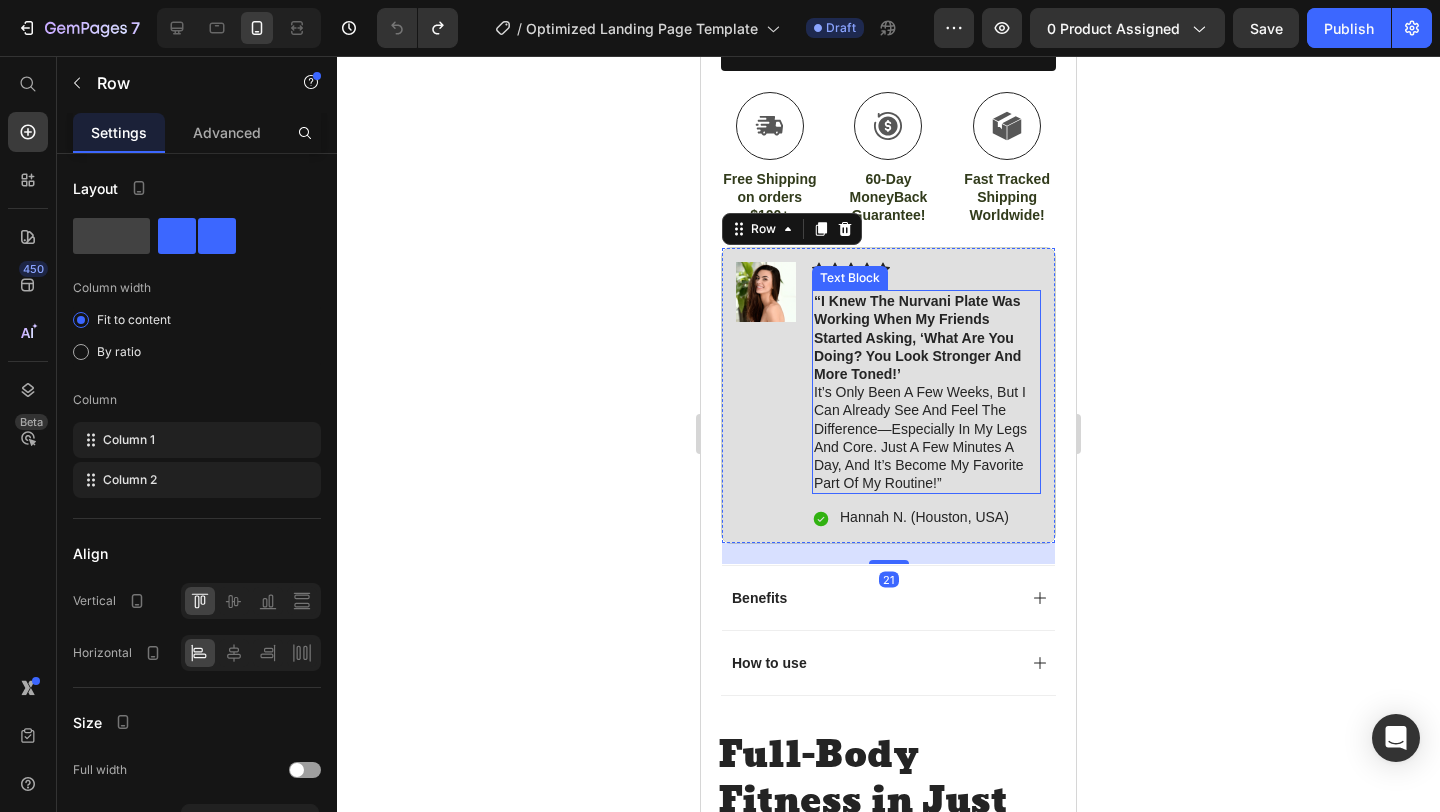 click on "“I knew the Nurvani Plate was working when my friends started asking, ‘What are you doing? You look stronger and more toned!’" at bounding box center [917, 337] 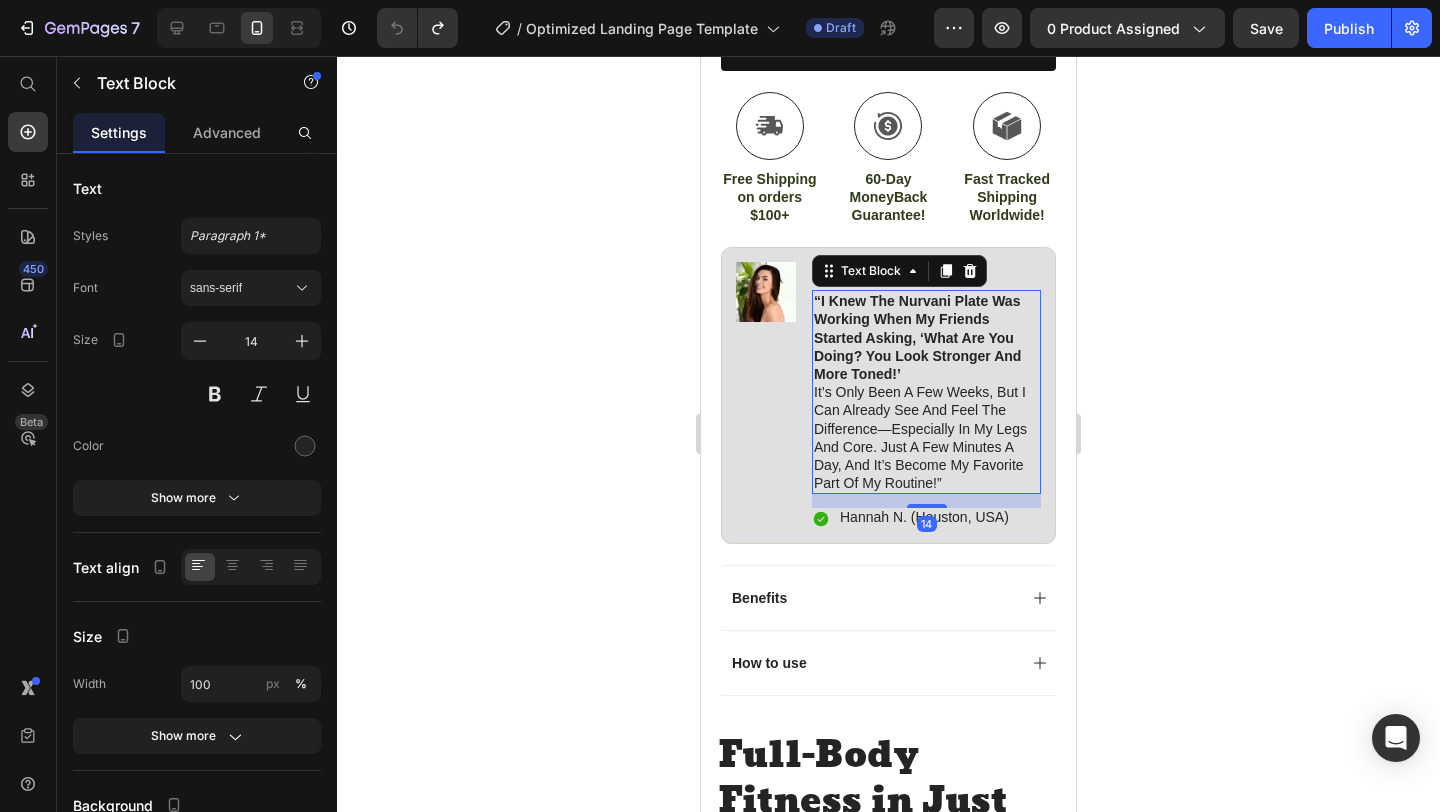 click on "“I knew the Nurvani Plate was working when my friends started asking, ‘What are you doing? You look stronger and more toned!’" at bounding box center (917, 337) 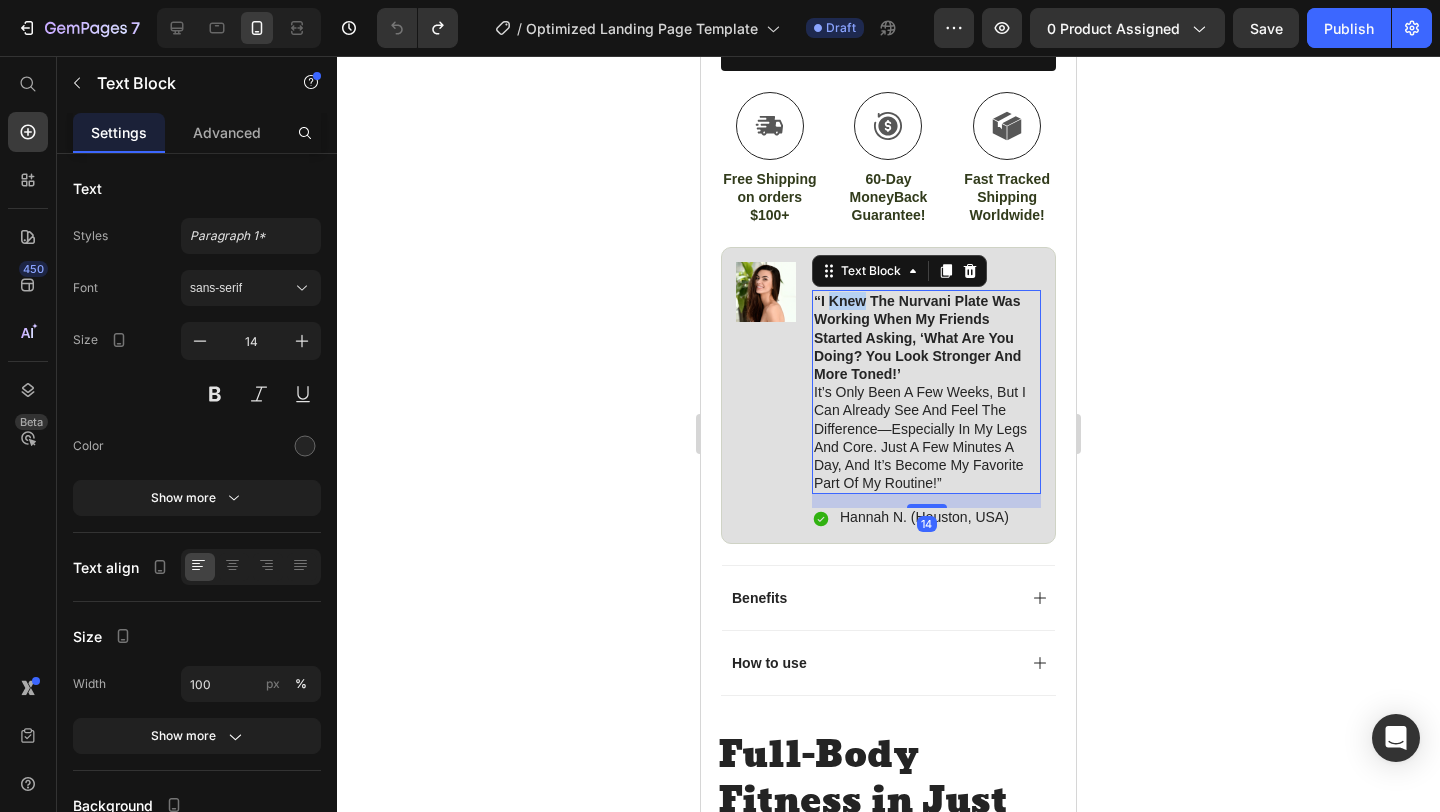 click on "“I knew the Nurvani Plate was working when my friends started asking, ‘What are you doing? You look stronger and more toned!’" at bounding box center (917, 337) 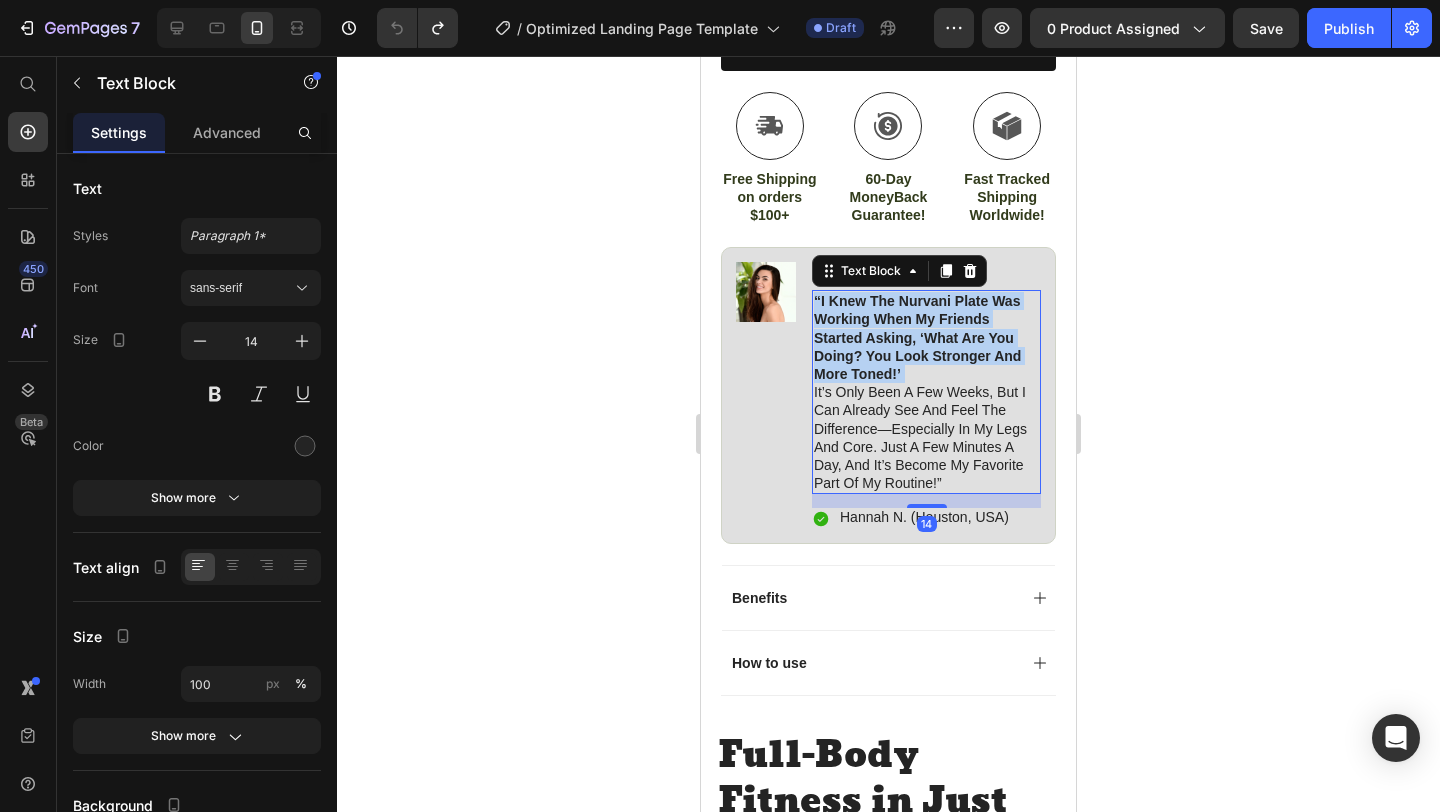 click on "“I knew the Nurvani Plate was working when my friends started asking, ‘What are you doing? You look stronger and more toned!’" at bounding box center (917, 337) 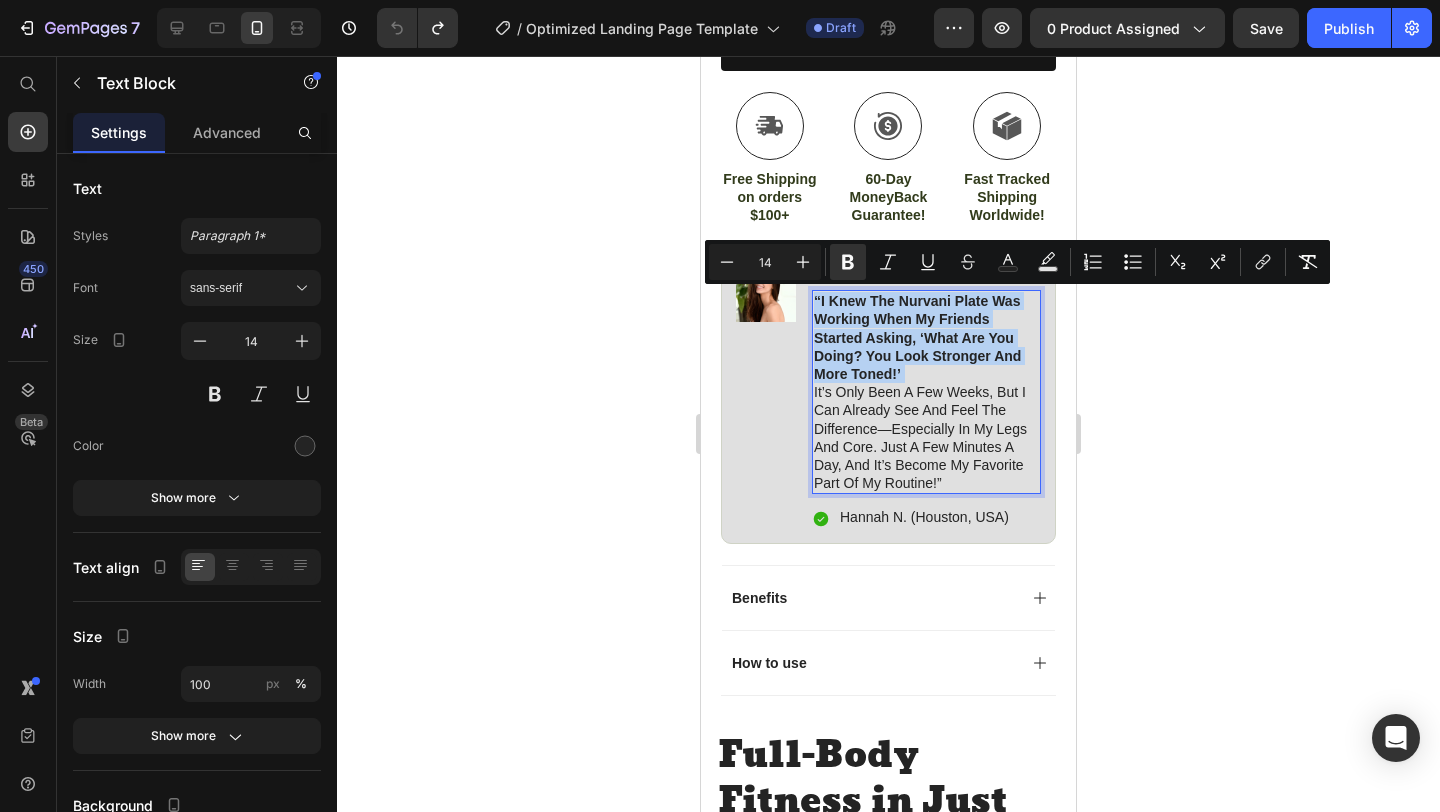 click on "“I knew the Nurvani Plate was working when my friends started asking, ‘What are you doing? You look stronger and more toned!’ It’s only been a few weeks, but I can already see and feel the difference—especially in my legs and core. Just a few minutes a day, and it’s become my favorite part of my routine!”" at bounding box center (926, 392) 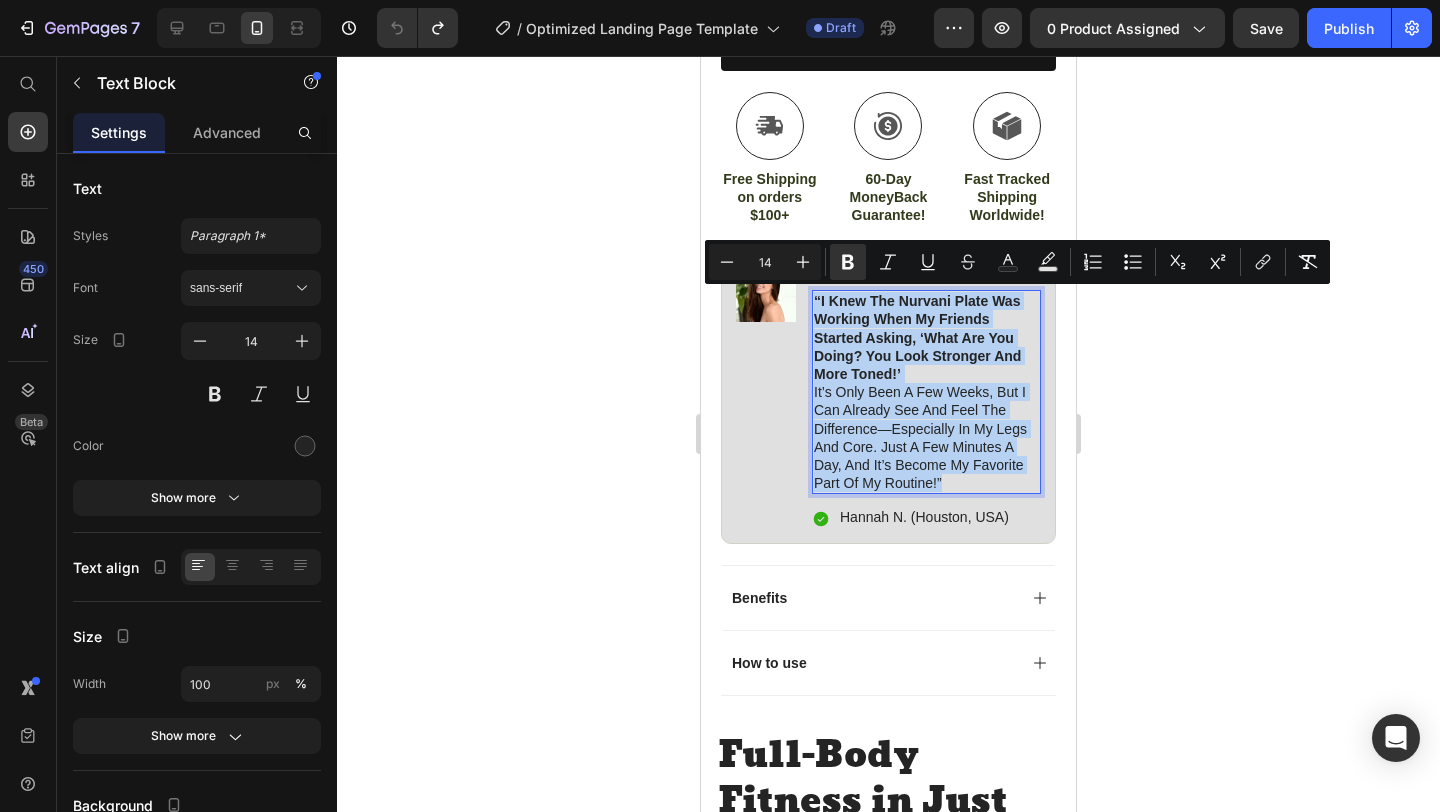 drag, startPoint x: 815, startPoint y: 297, endPoint x: 946, endPoint y: 481, distance: 225.86943 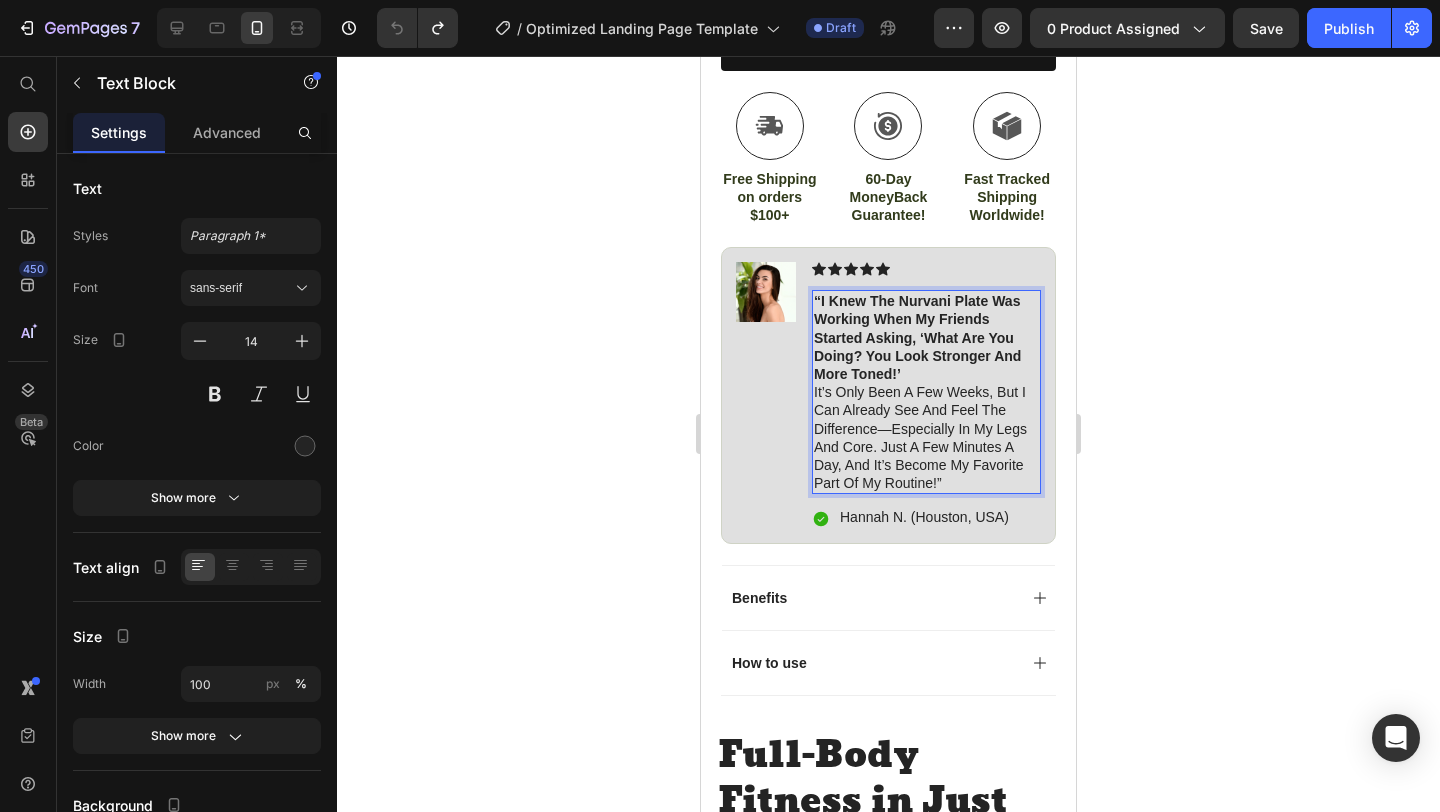 click on "“I knew the Nurvani Plate was working when my friends started asking, ‘What are you doing? You look stronger and more toned!’" at bounding box center [917, 337] 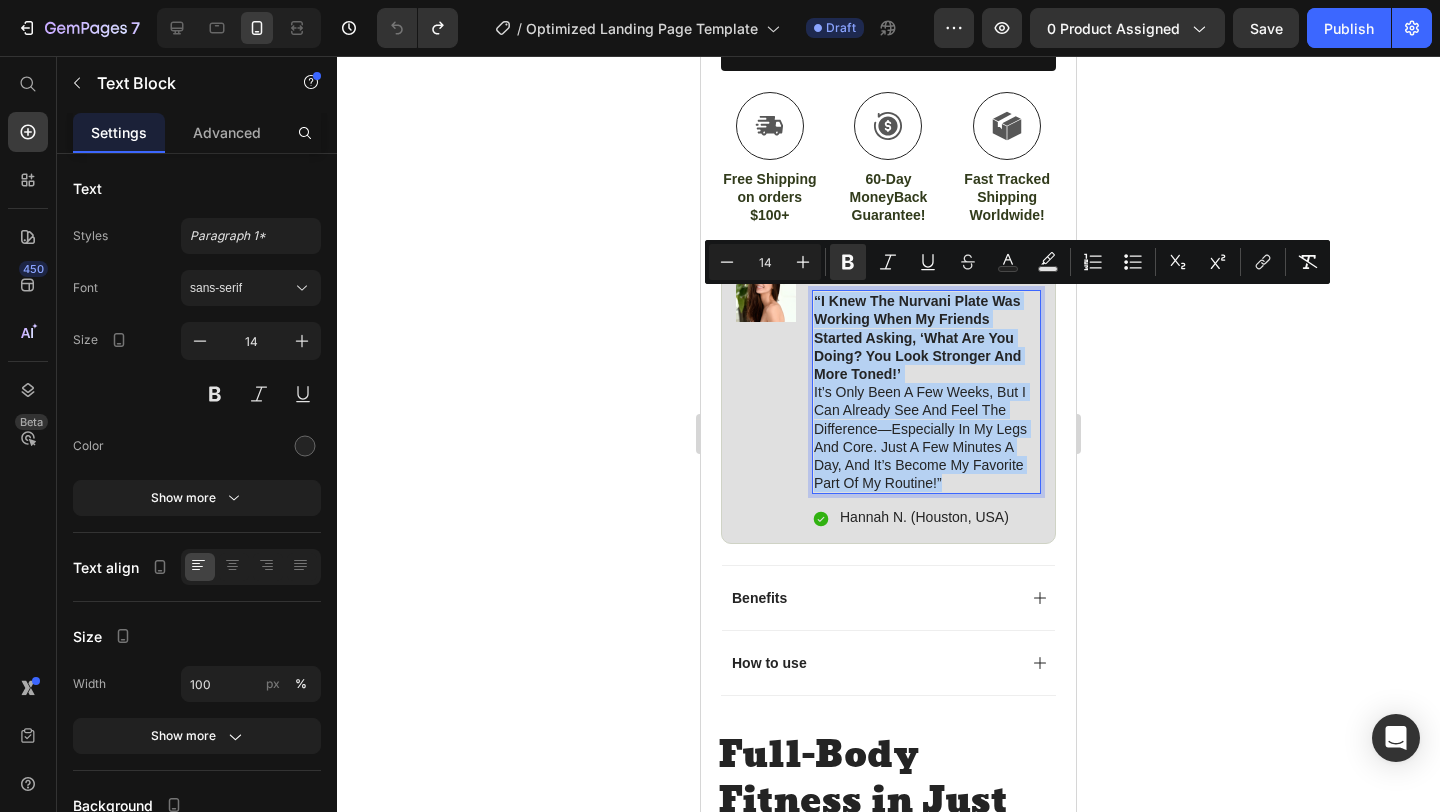 drag, startPoint x: 813, startPoint y: 299, endPoint x: 941, endPoint y: 484, distance: 224.96445 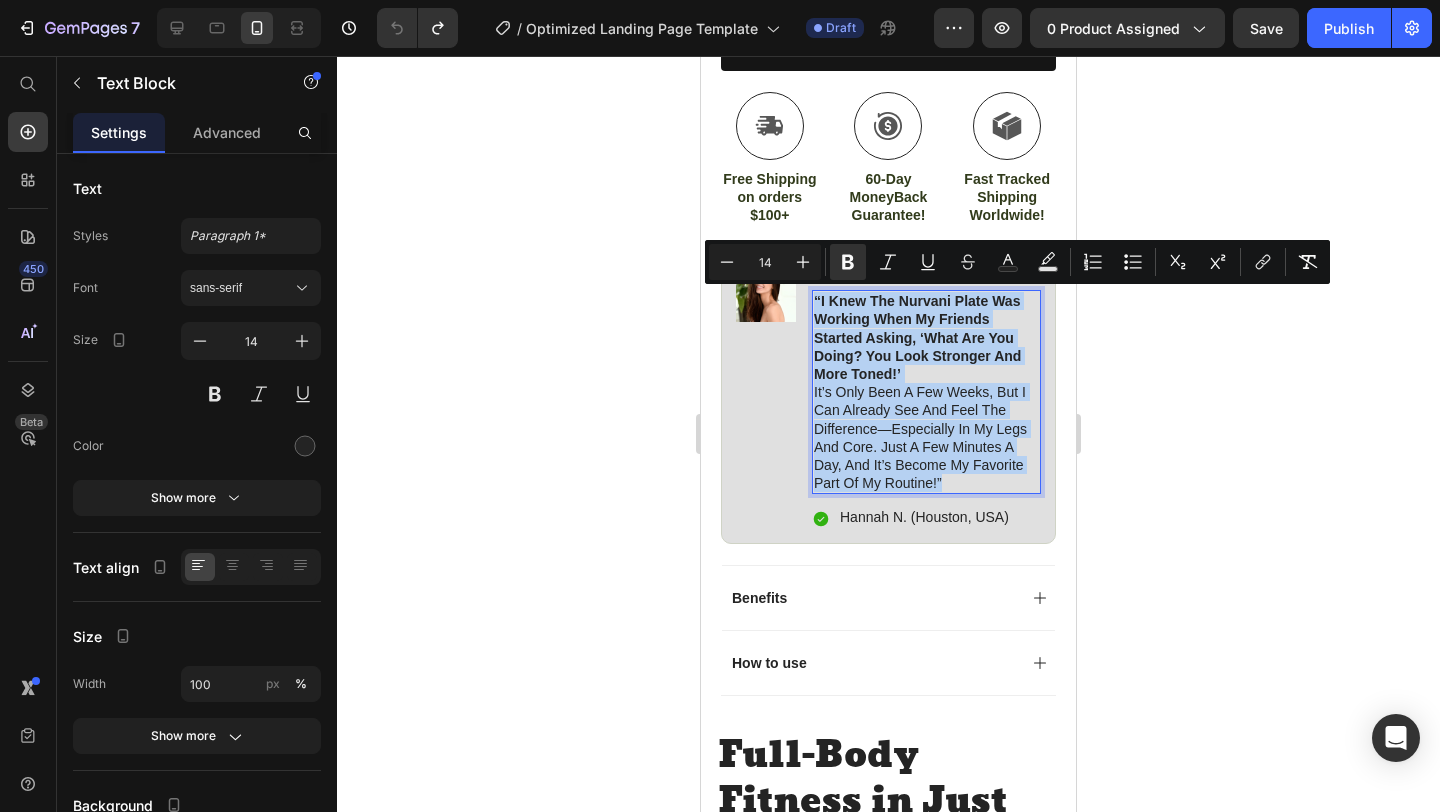 copy on "“I knew the Nurvani Plate was working when my friends started asking, ‘What are you doing? You look stronger and more toned!’ It’s only been a few weeks, but I can already see and feel the difference—especially in my legs and core. Just a few minutes a day, and it’s become my favorite part of my routine!”" 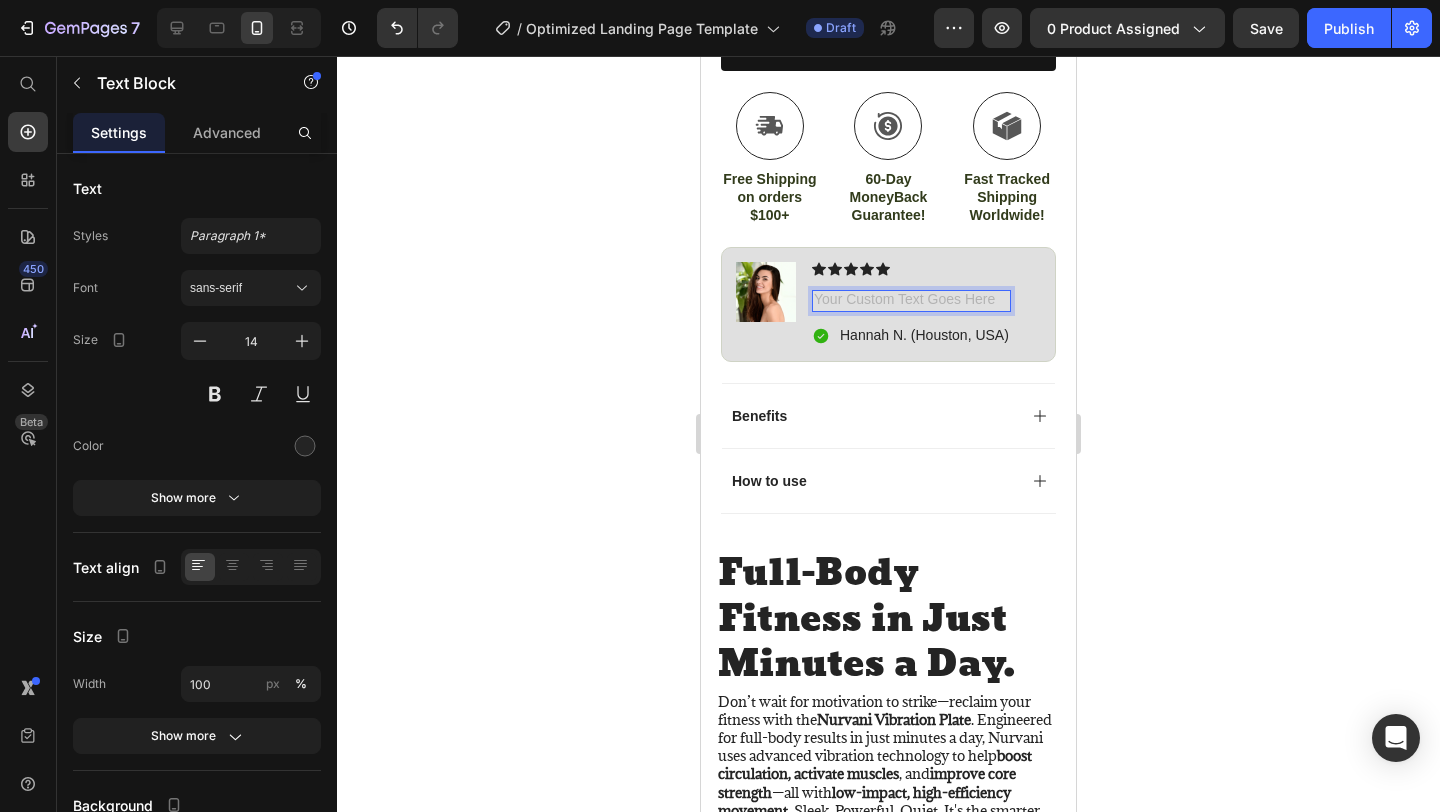 click at bounding box center (911, 301) 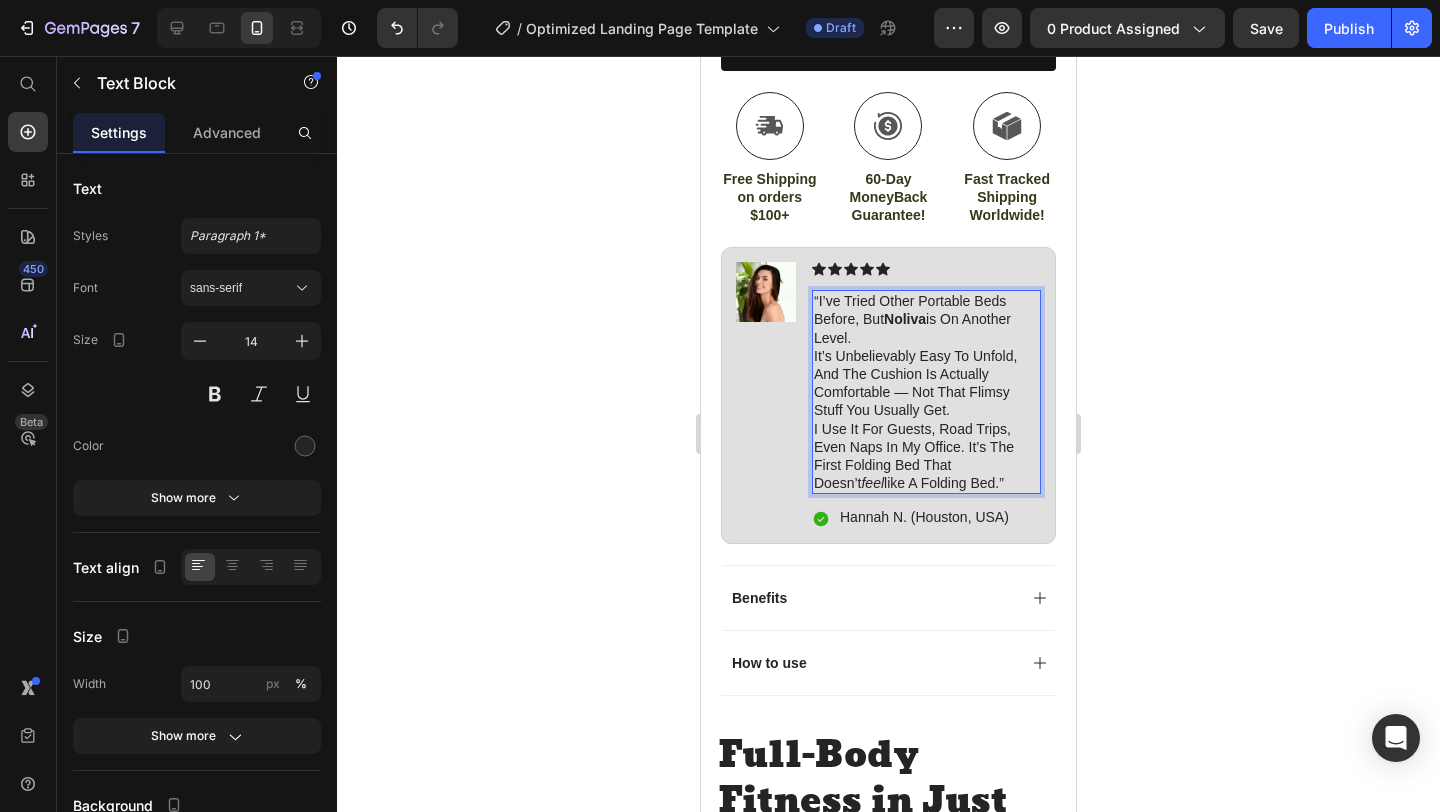 click on "Noliva" at bounding box center [905, 319] 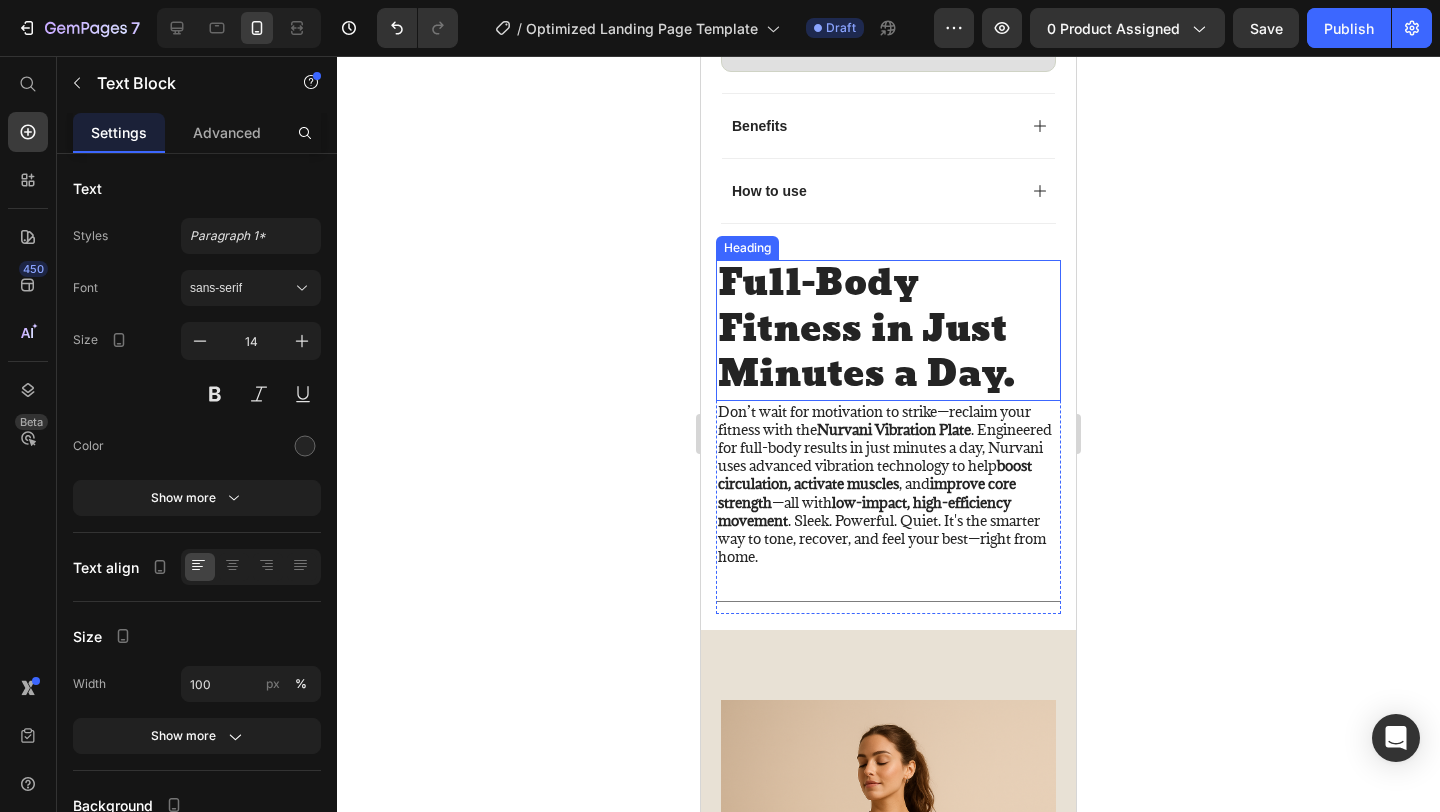 scroll, scrollTop: 1429, scrollLeft: 0, axis: vertical 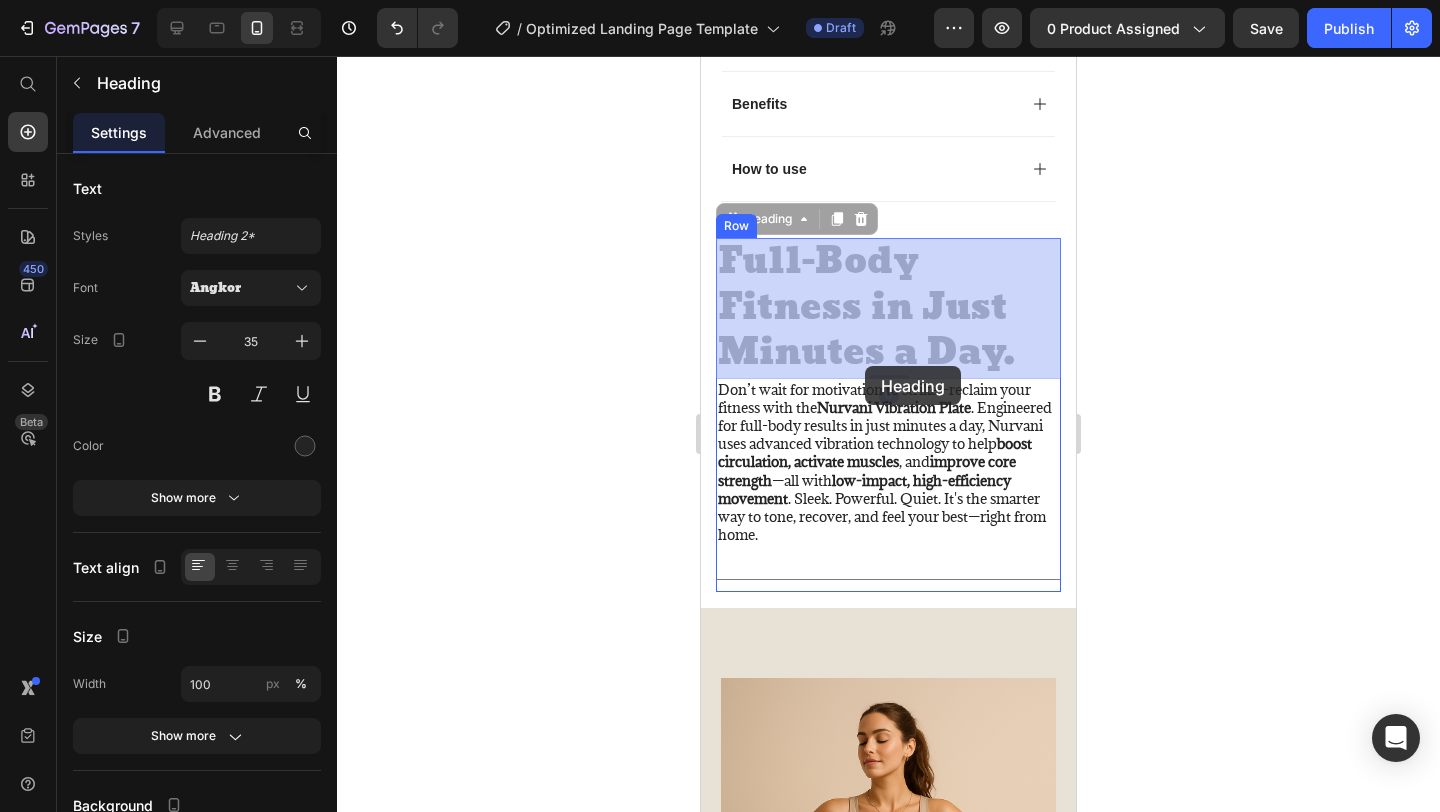 drag, startPoint x: 721, startPoint y: 244, endPoint x: 863, endPoint y: 365, distance: 186.56099 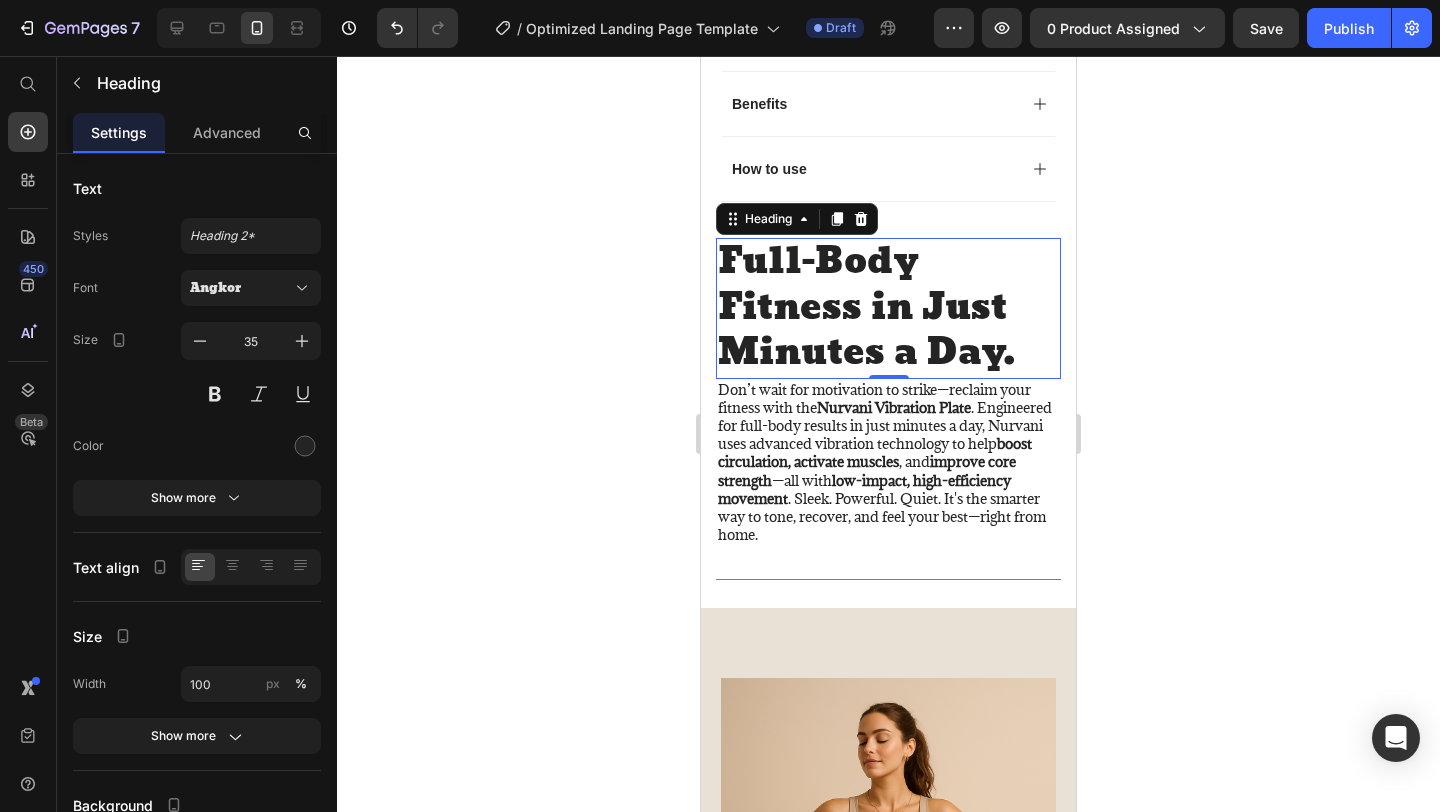 click on "Full-Body Fitness in Just Minutes a Day." at bounding box center (888, 308) 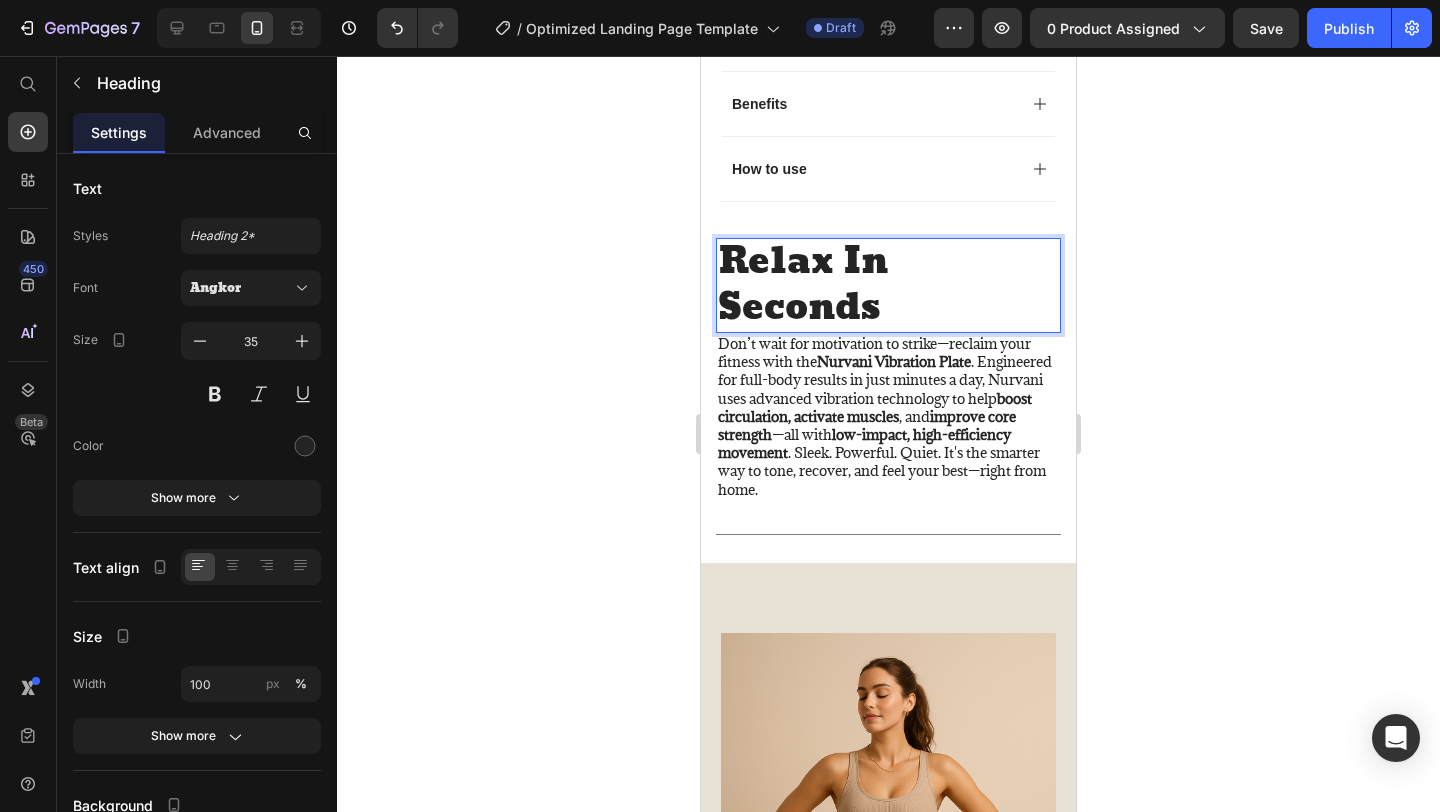 scroll, scrollTop: 6, scrollLeft: 0, axis: vertical 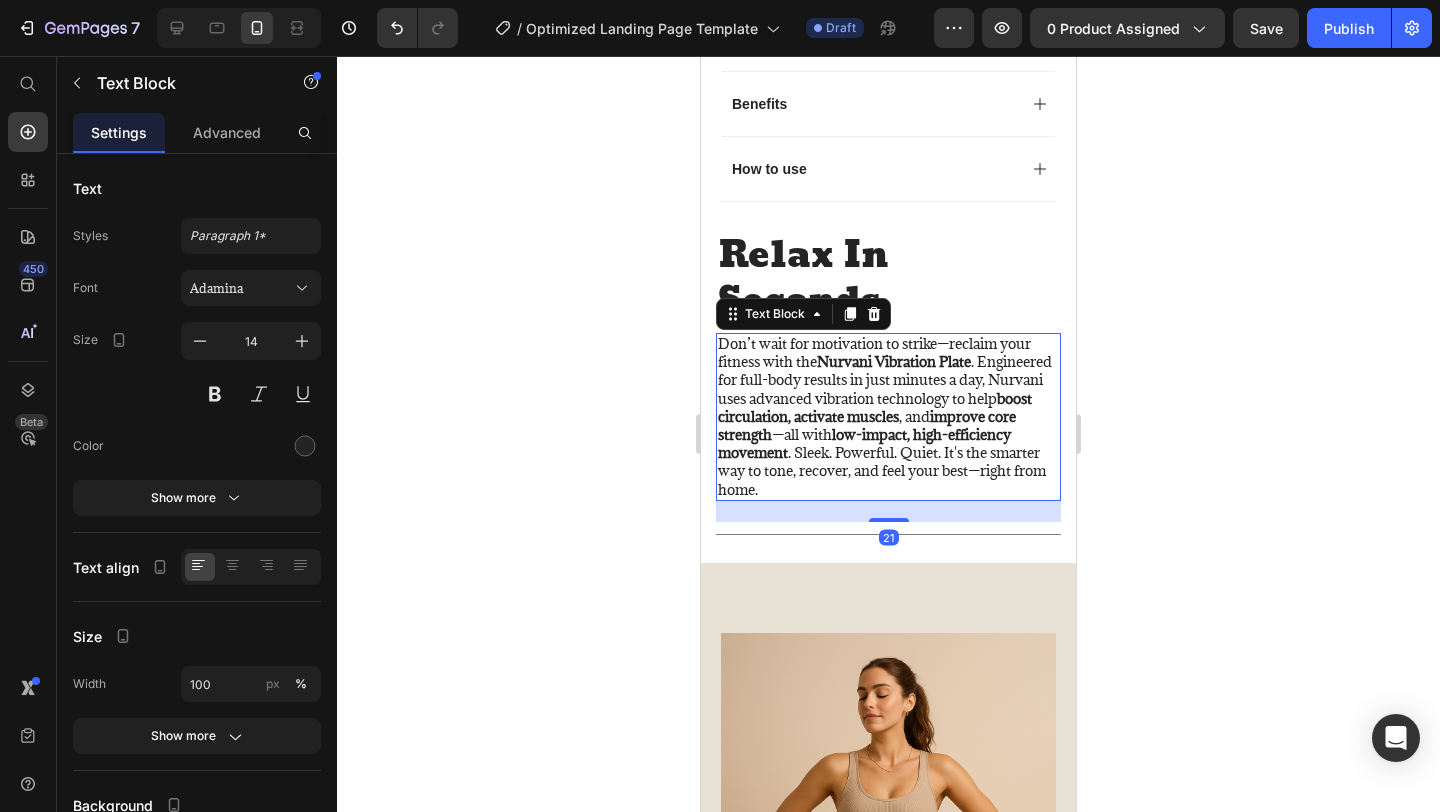 click on "Don’t wait for motivation to strike—reclaim your fitness with the  Nurvani Vibration Plate . Engineered for full-body results in just minutes a day, Nurvani uses advanced vibration technology to help  boost circulation, activate muscles , and  improve core strength —all with  low-impact, high-efficiency movement . Sleek. Powerful. Quiet. It's the smarter way to tone, recover, and feel your best—right from home." at bounding box center [888, 417] 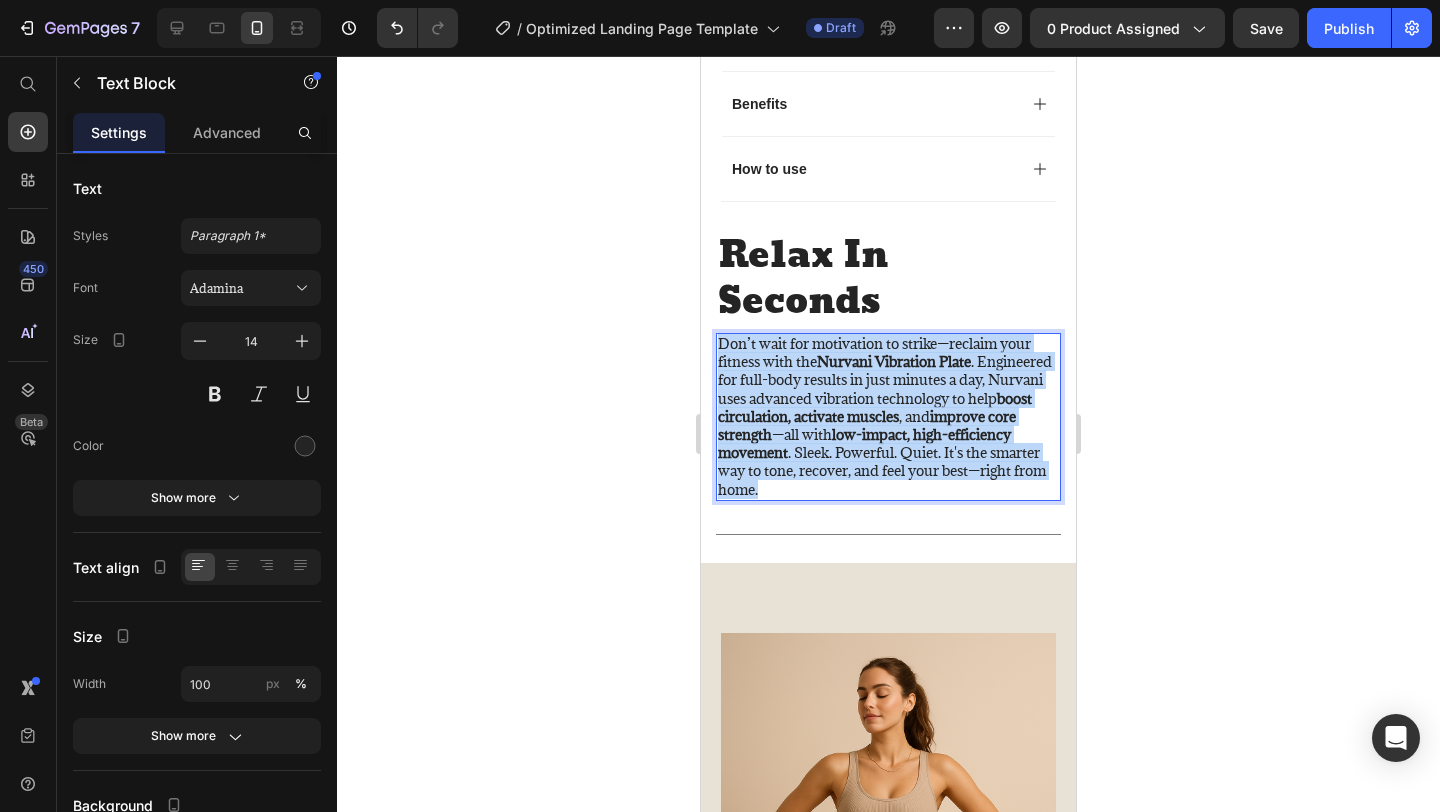 drag, startPoint x: 719, startPoint y: 343, endPoint x: 845, endPoint y: 487, distance: 191.34262 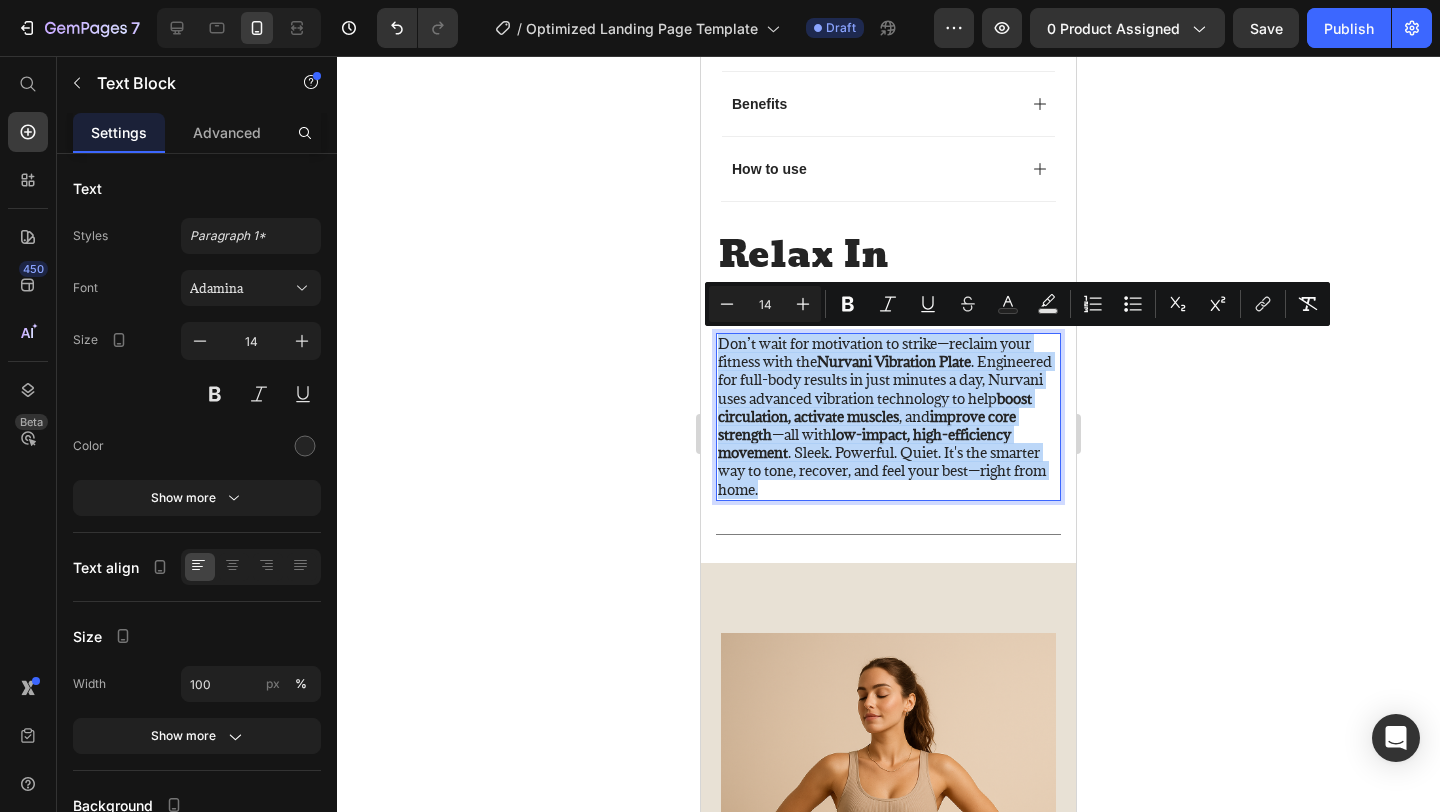 click on "Don’t wait for motivation to strike—reclaim your fitness with the  Nurvani Vibration Plate . Engineered for full-body results in just minutes a day, Nurvani uses advanced vibration technology to help  boost circulation, activate muscles , and  improve core strength —all with  low-impact, high-efficiency movement . Sleek. Powerful. Quiet. It's the smarter way to tone, recover, and feel your best—right from home." at bounding box center (888, 417) 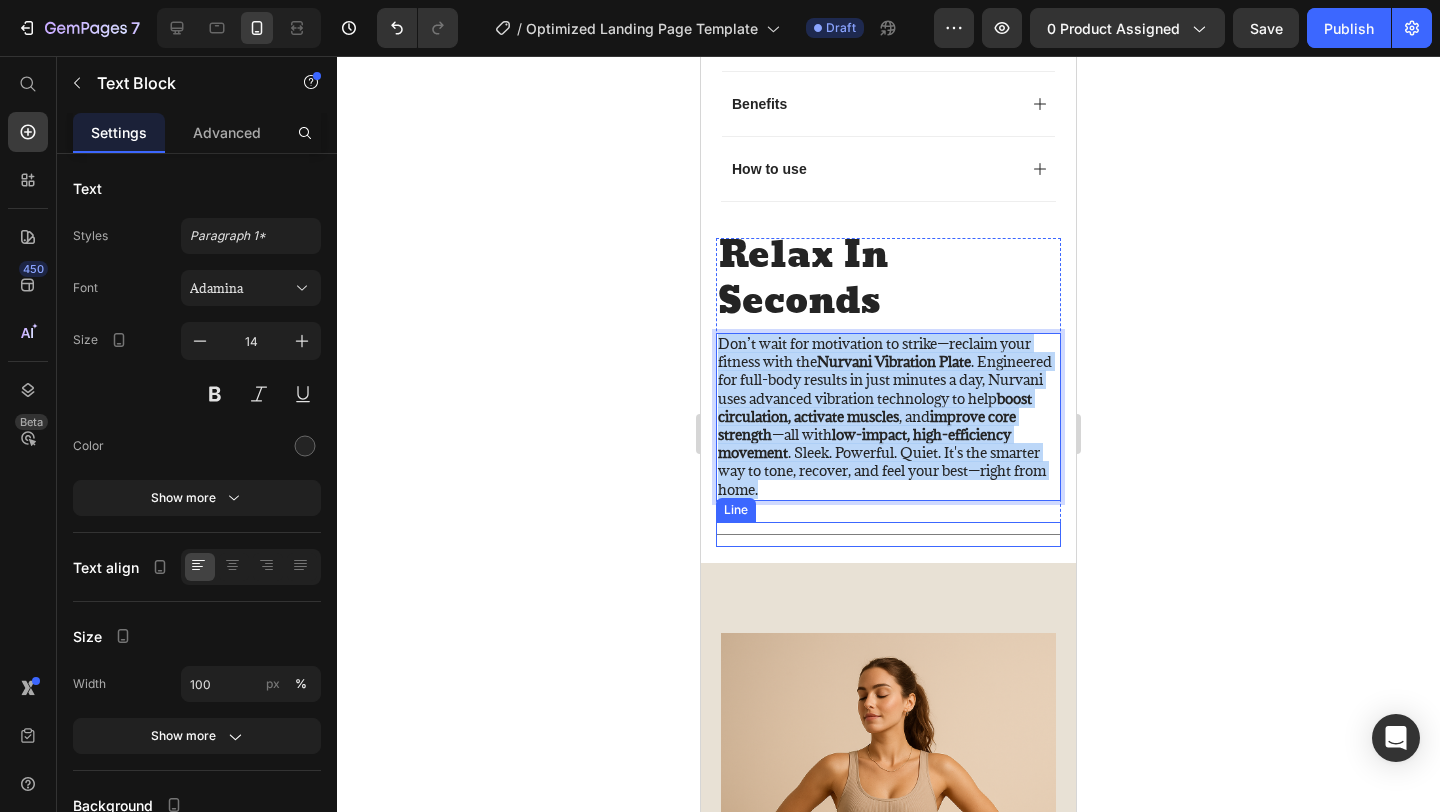 drag, startPoint x: 720, startPoint y: 338, endPoint x: 876, endPoint y: 525, distance: 243.52618 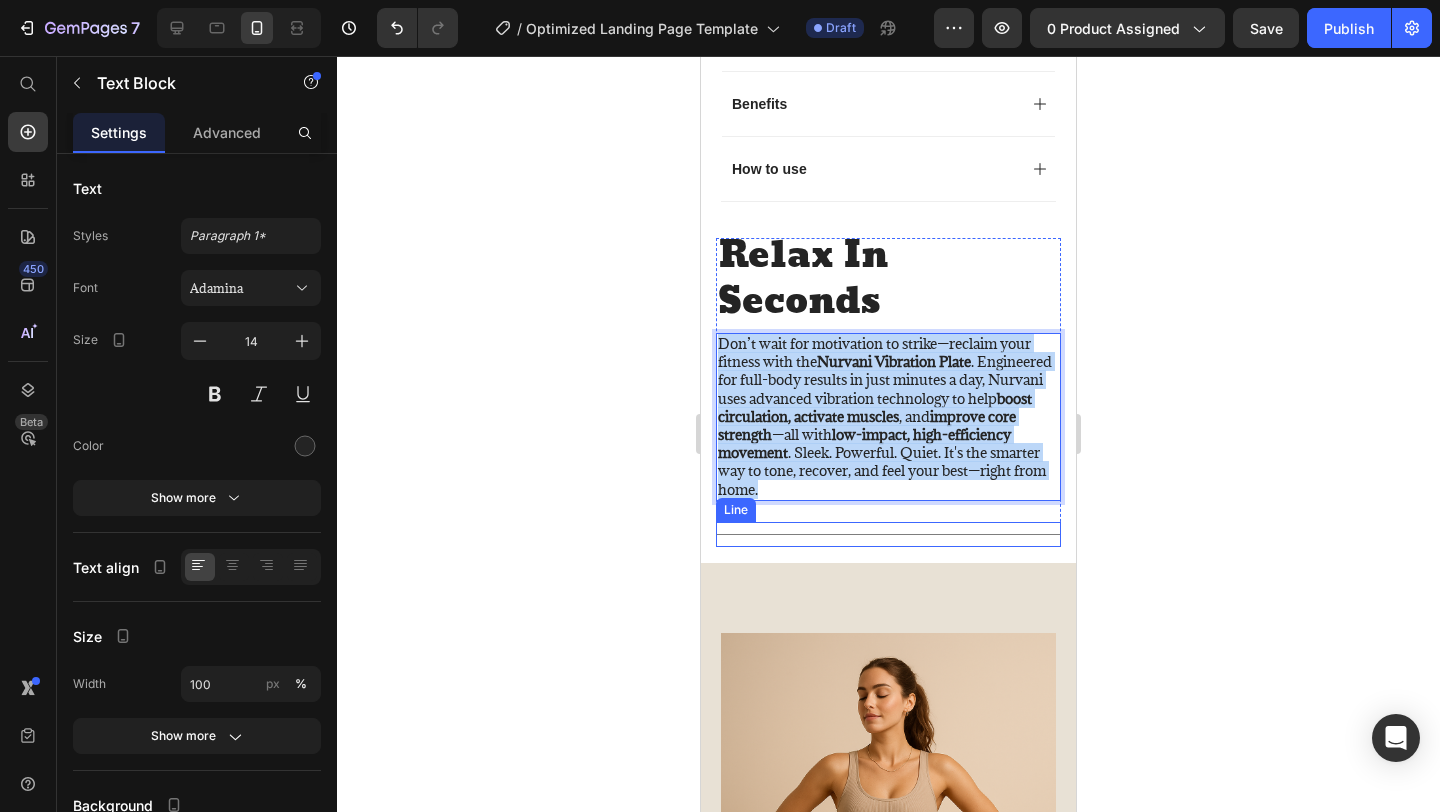 click on "Relax In Seconds  Heading Don’t wait for motivation to strike—reclaim your fitness with the  Nurvani Vibration Plate . Engineered for full-body results in just minutes a day, Nurvani uses advanced vibration technology to help  boost circulation, activate muscles , and  improve core strength —all with  low-impact, high-efficiency movement . Sleek. Powerful. Quiet. It's the smarter way to tone, recover, and feel your best—right from home. Text Block   21                Title Line Row" at bounding box center (888, 392) 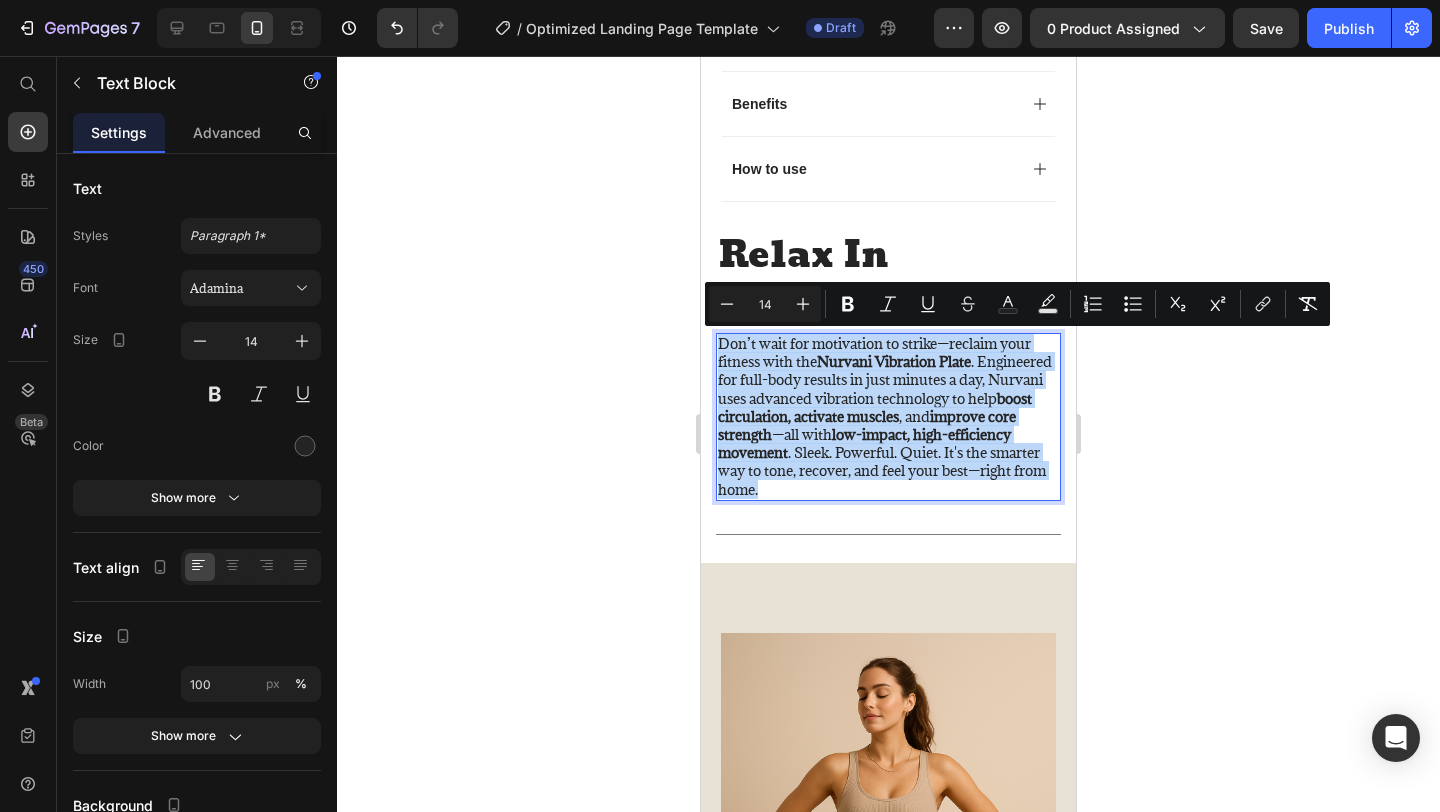 copy on "Don’t wait for motivation to strike—reclaim your fitness with the  Nurvani Vibration Plate . Engineered for full-body results in just minutes a day, Nurvani uses advanced vibration technology to help  boost circulation, activate muscles , and  improve core strength —all with  low-impact, high-efficiency movement . Sleek. Powerful. Quiet. It's the smarter way to tone, recover, and feel your best—right from home." 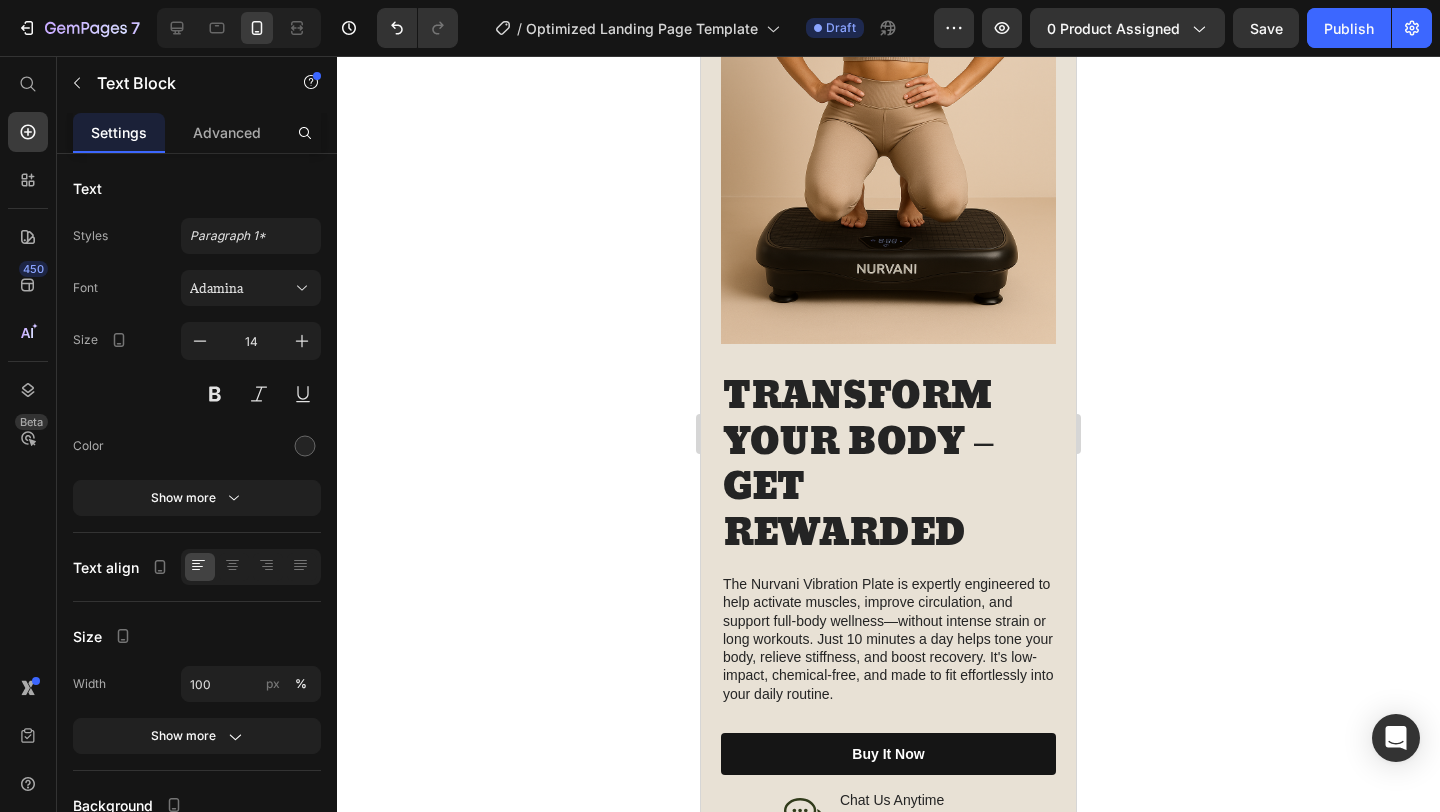 scroll, scrollTop: 2254, scrollLeft: 0, axis: vertical 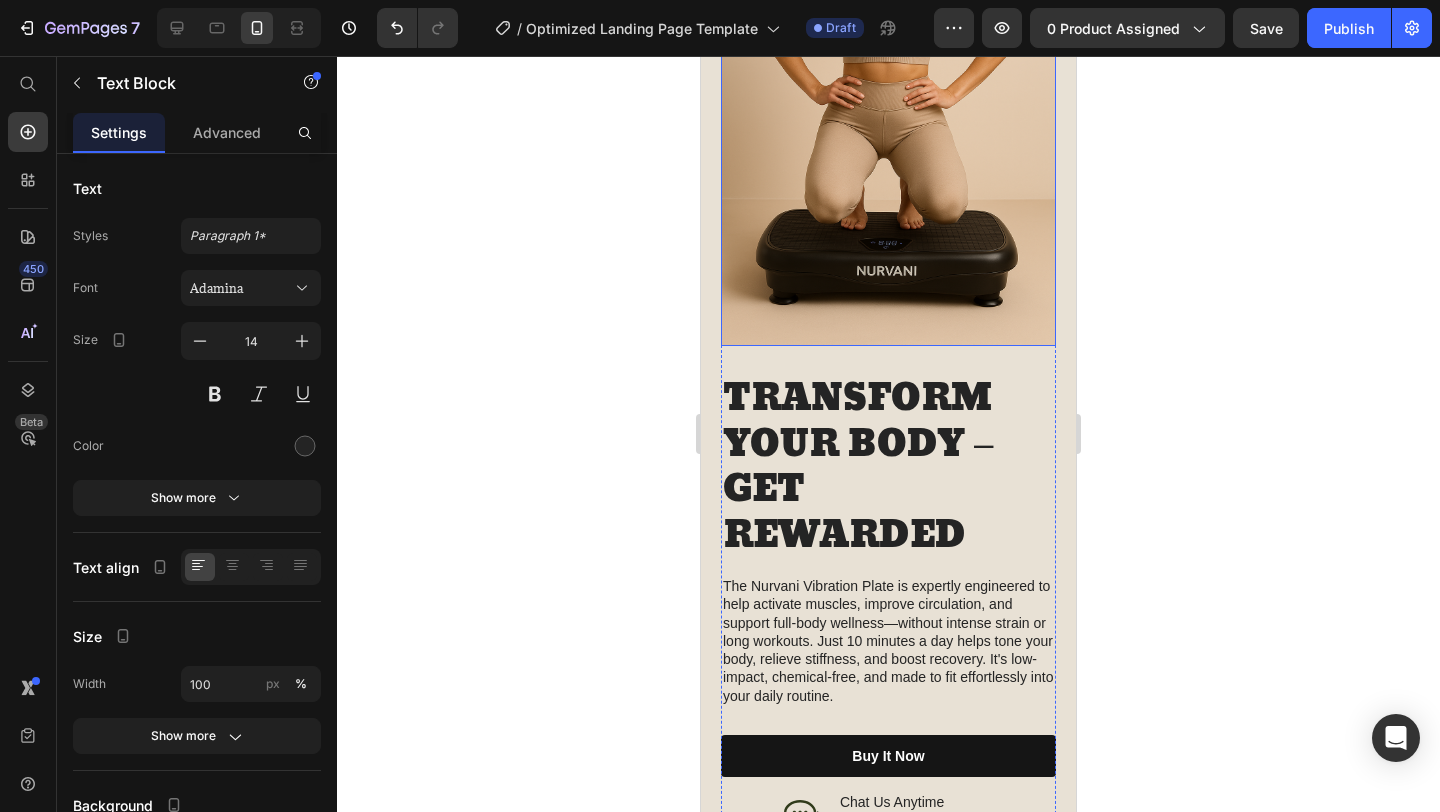 click at bounding box center (888, 95) 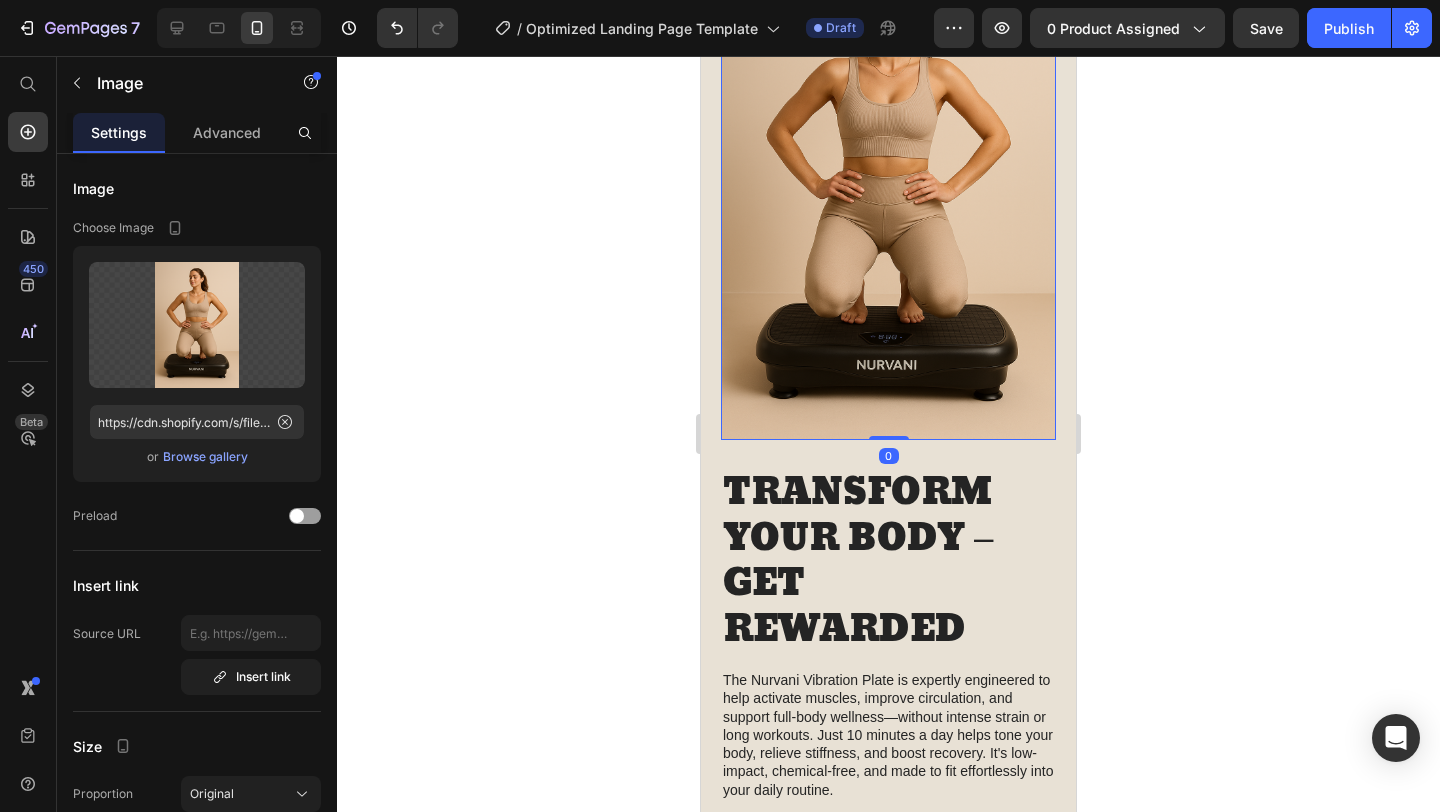scroll, scrollTop: 2157, scrollLeft: 0, axis: vertical 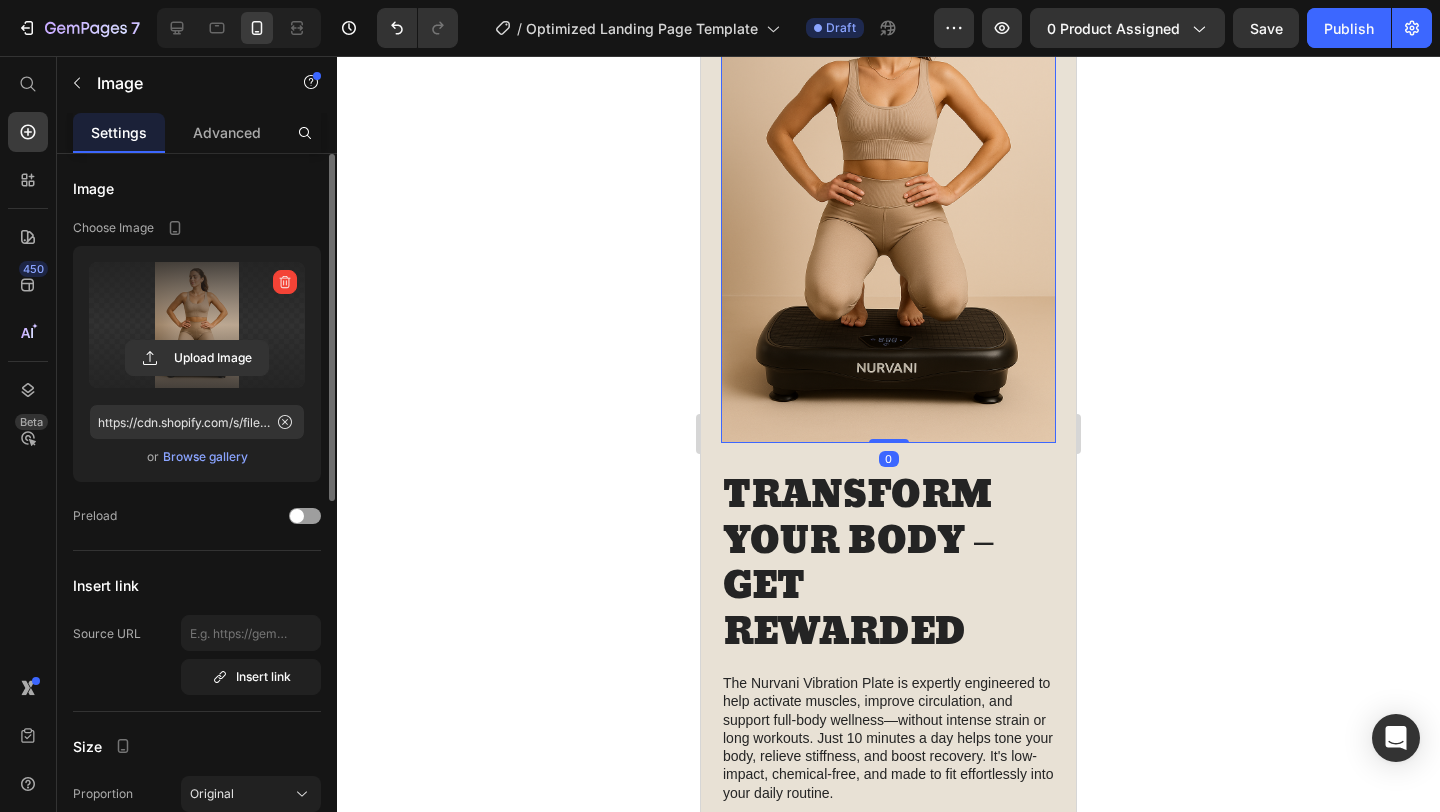 click at bounding box center (197, 325) 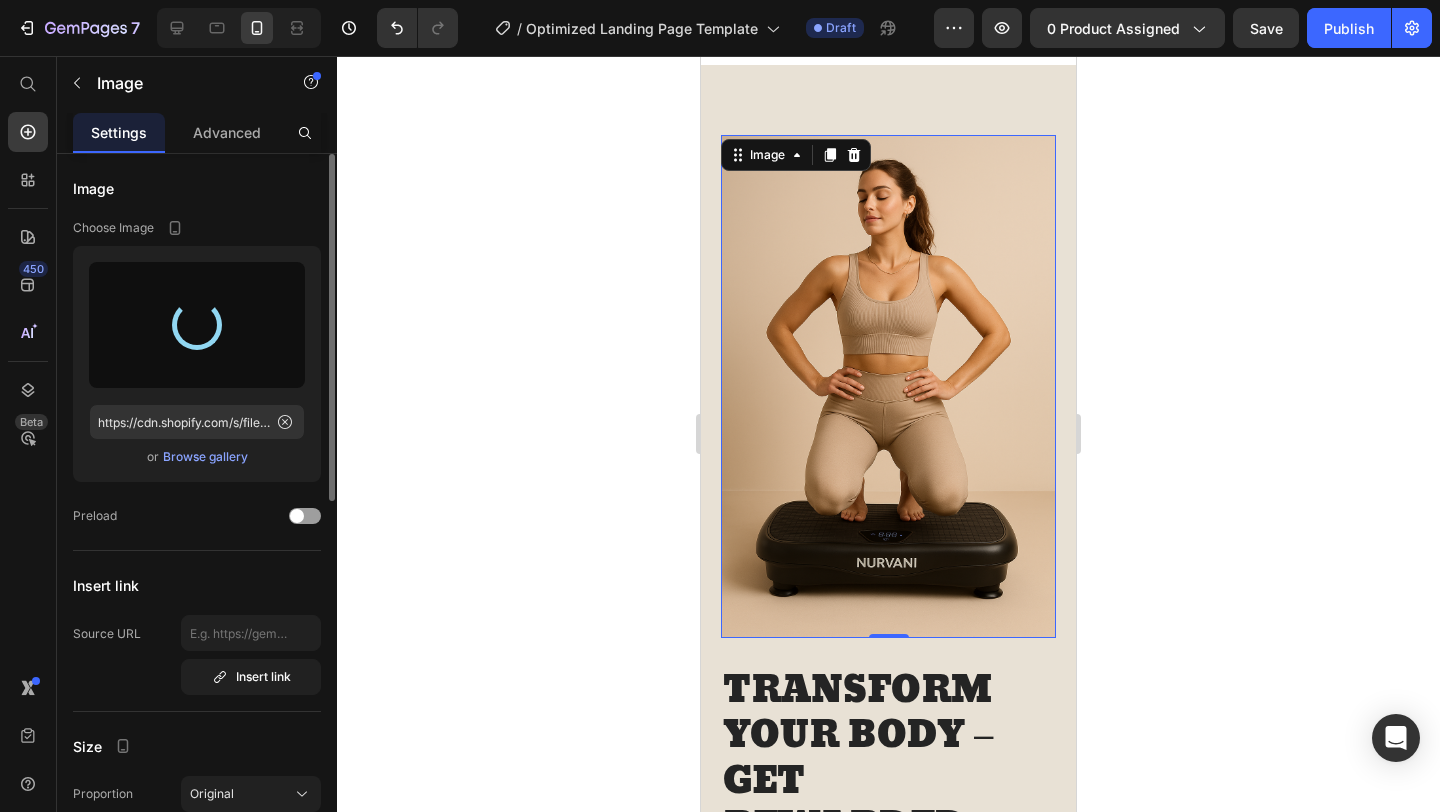 scroll, scrollTop: 1950, scrollLeft: 0, axis: vertical 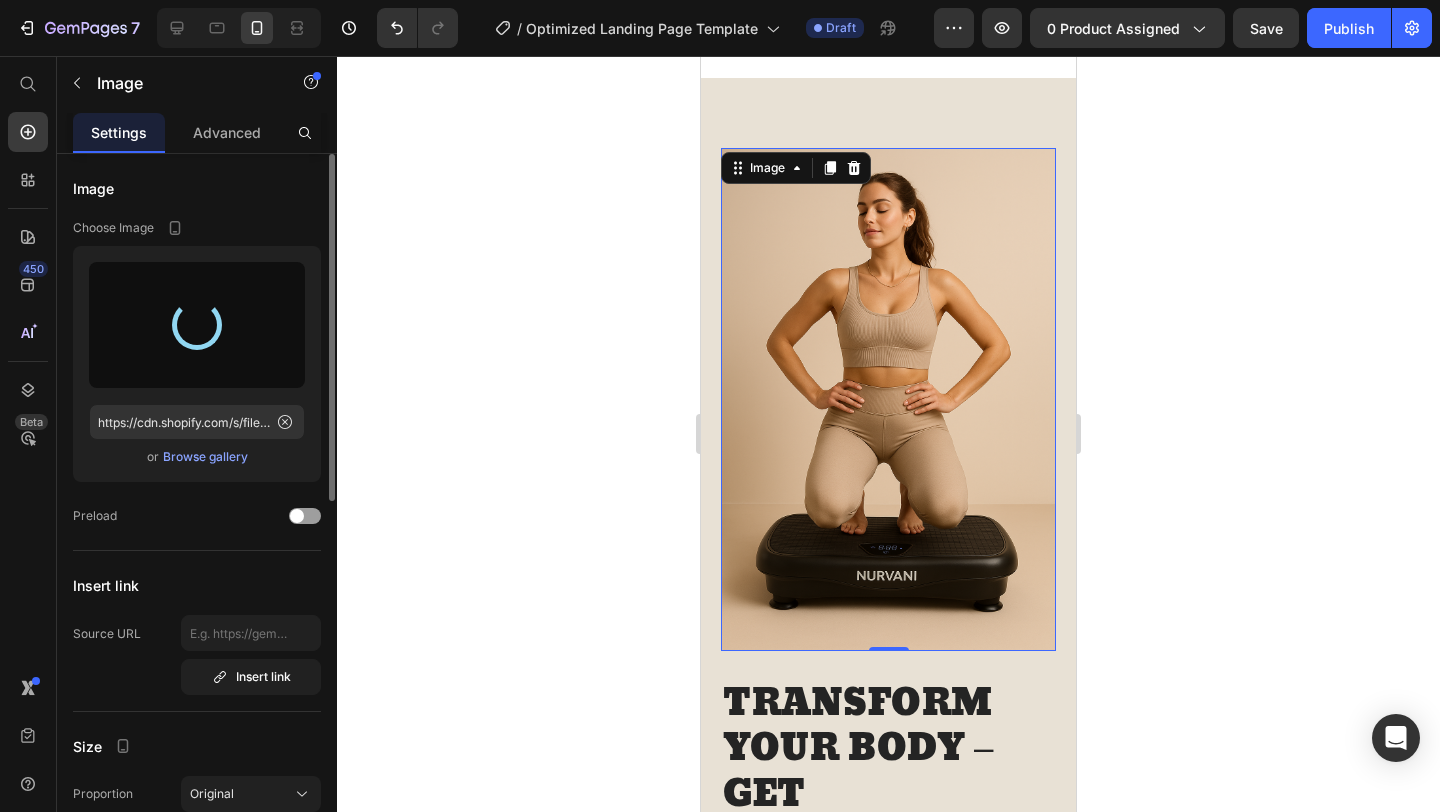 type on "https://cdn.shopify.com/s/files/1/0643/4167/2020/files/gempages_575031405239600240-d0343f69-04d5-4eca-aa50-bd1c627fc704.png" 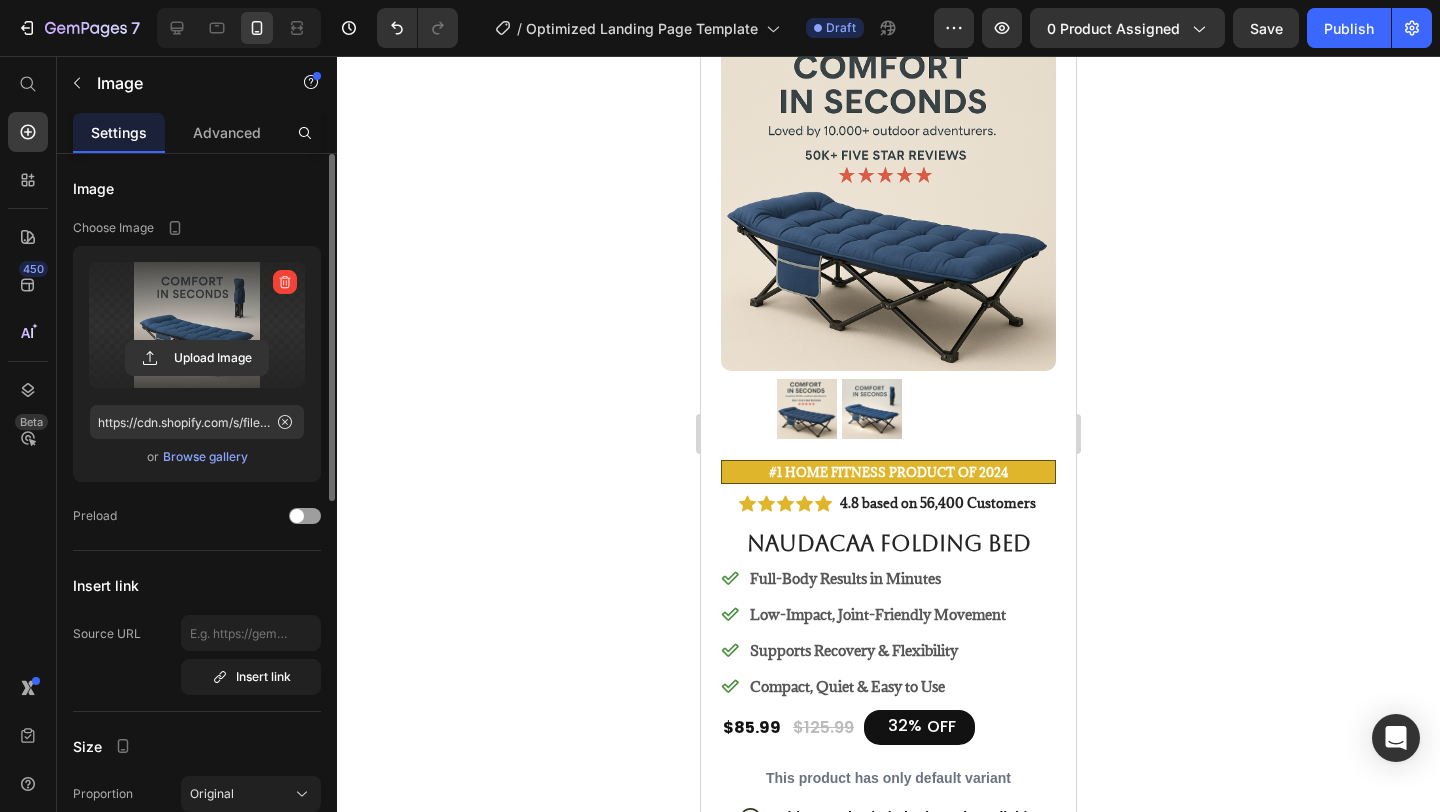 scroll, scrollTop: 87, scrollLeft: 0, axis: vertical 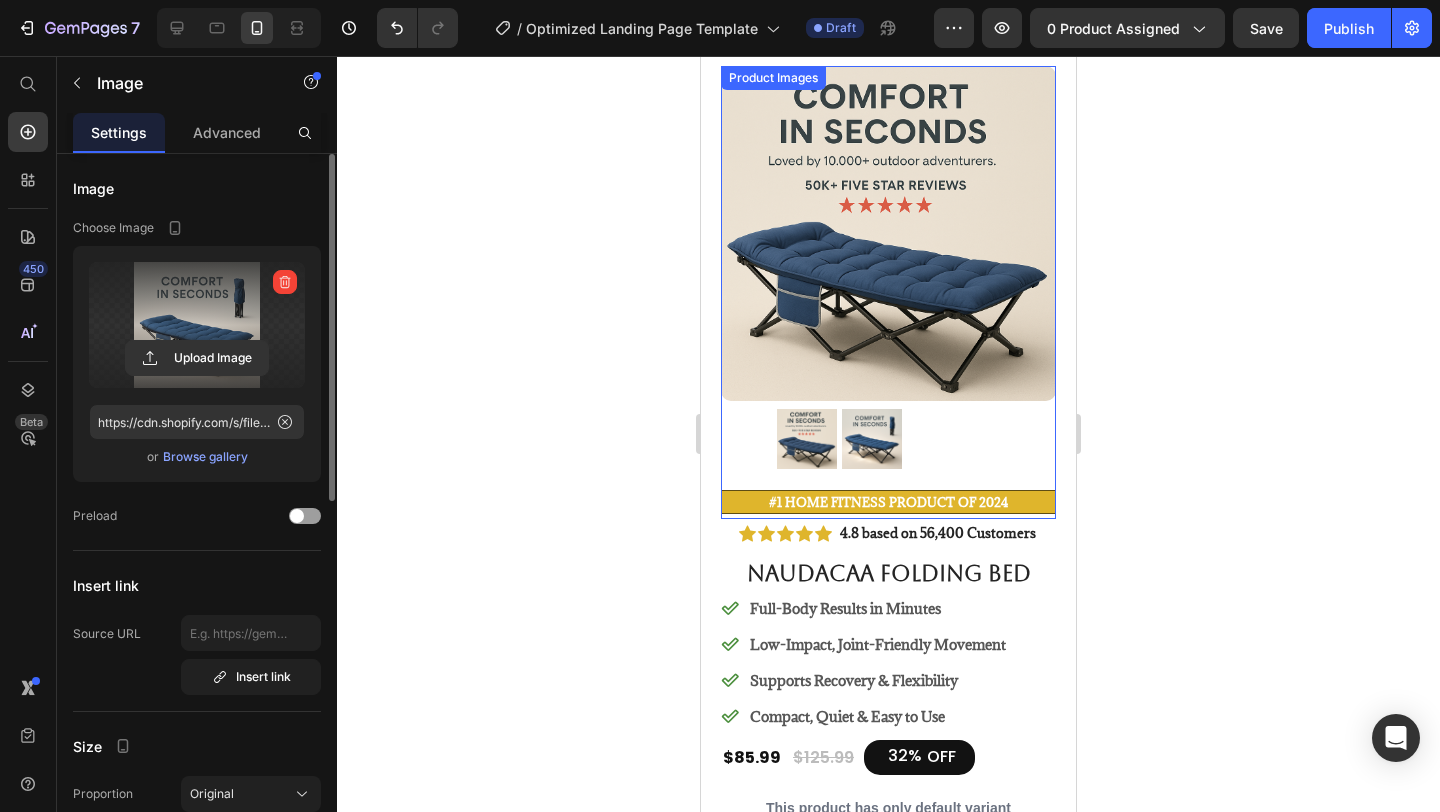 click at bounding box center [872, 439] 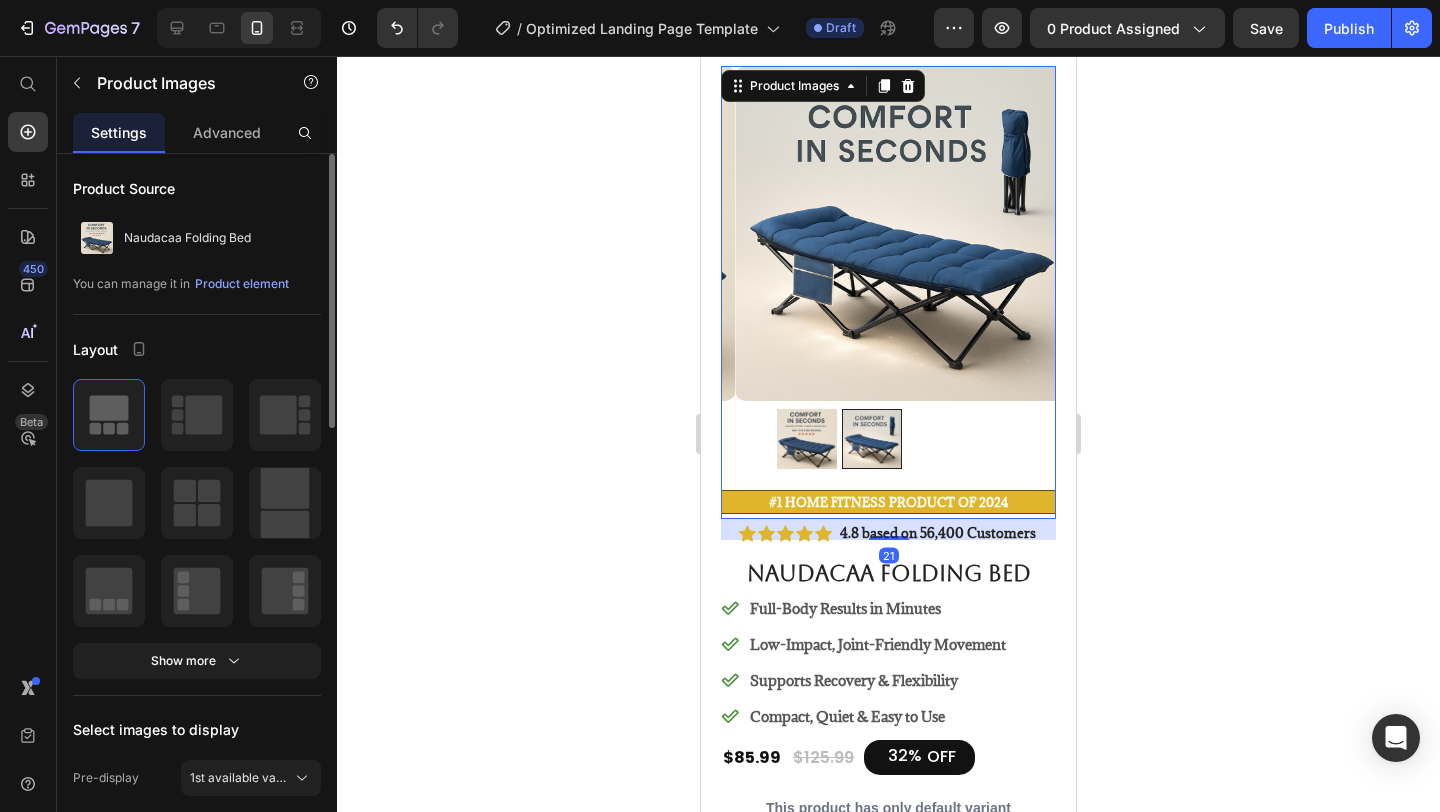 click at bounding box center (807, 439) 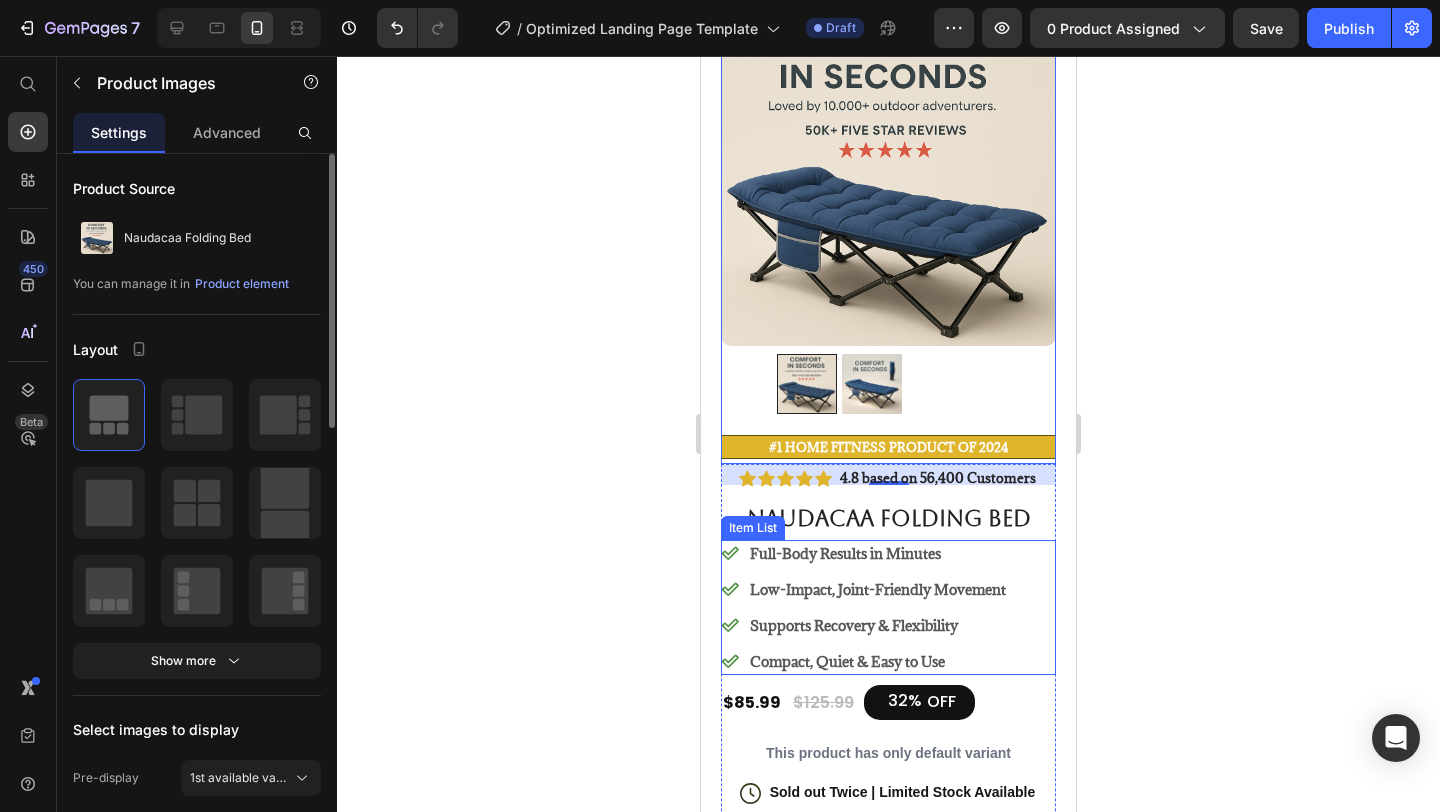 scroll, scrollTop: 0, scrollLeft: 0, axis: both 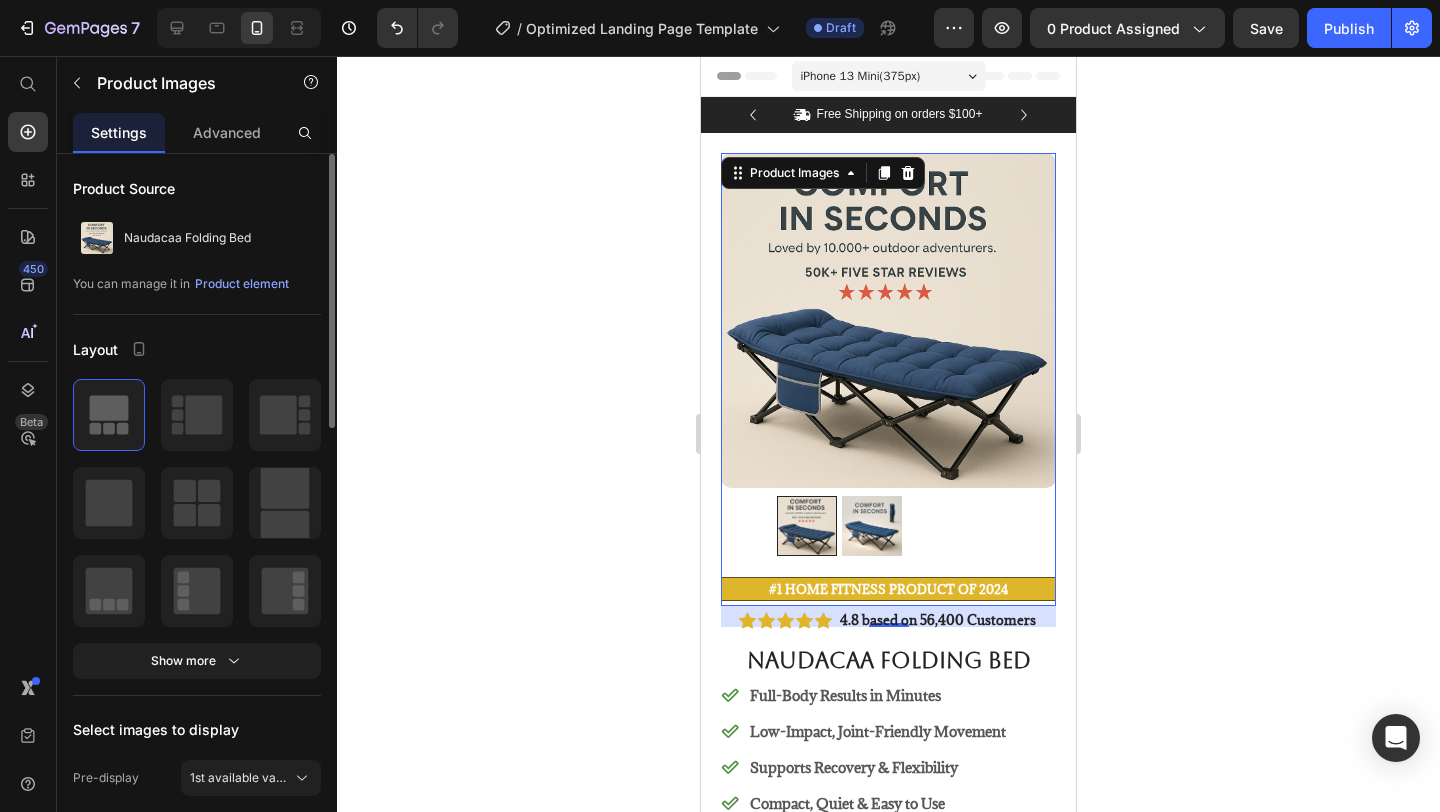 click at bounding box center (872, 526) 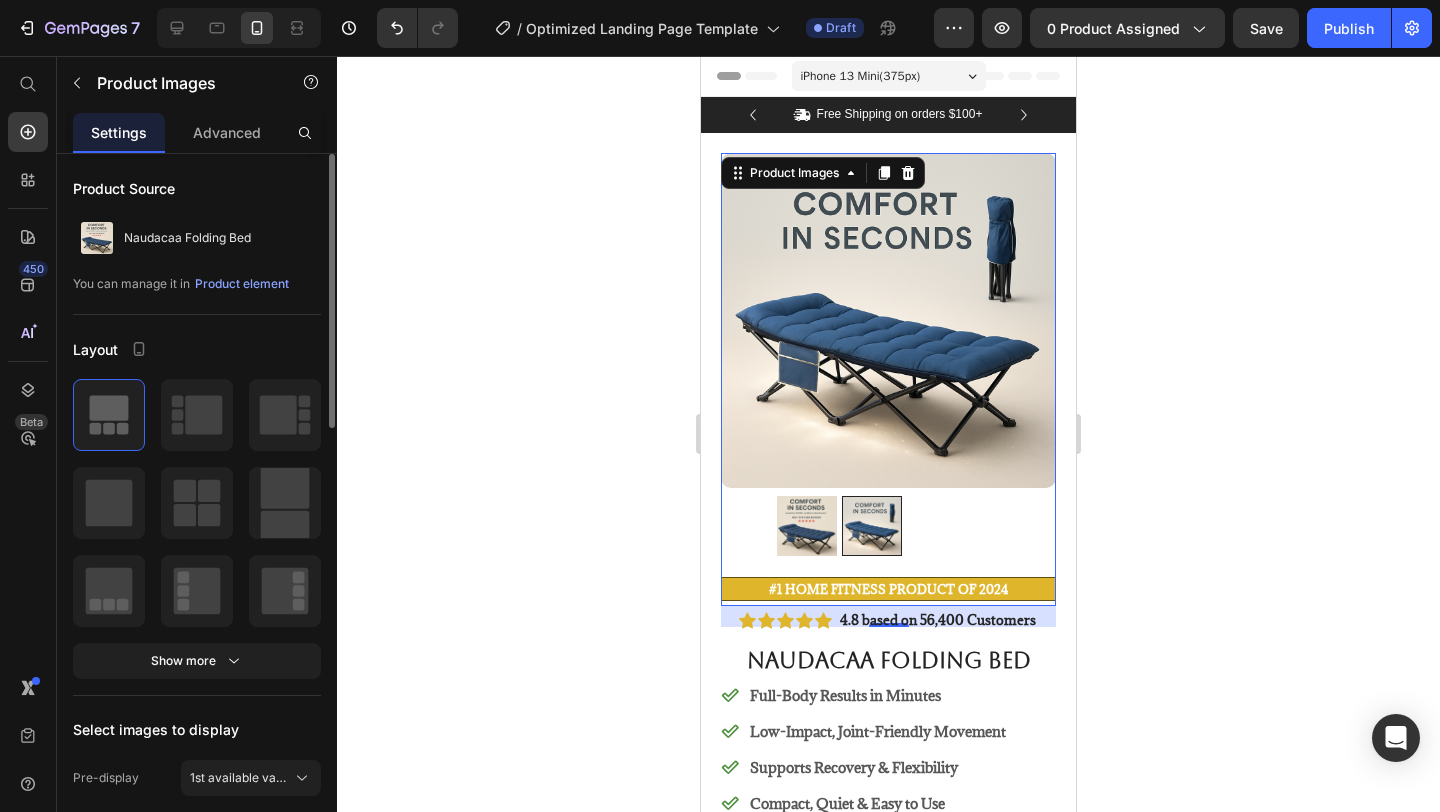 click at bounding box center [807, 526] 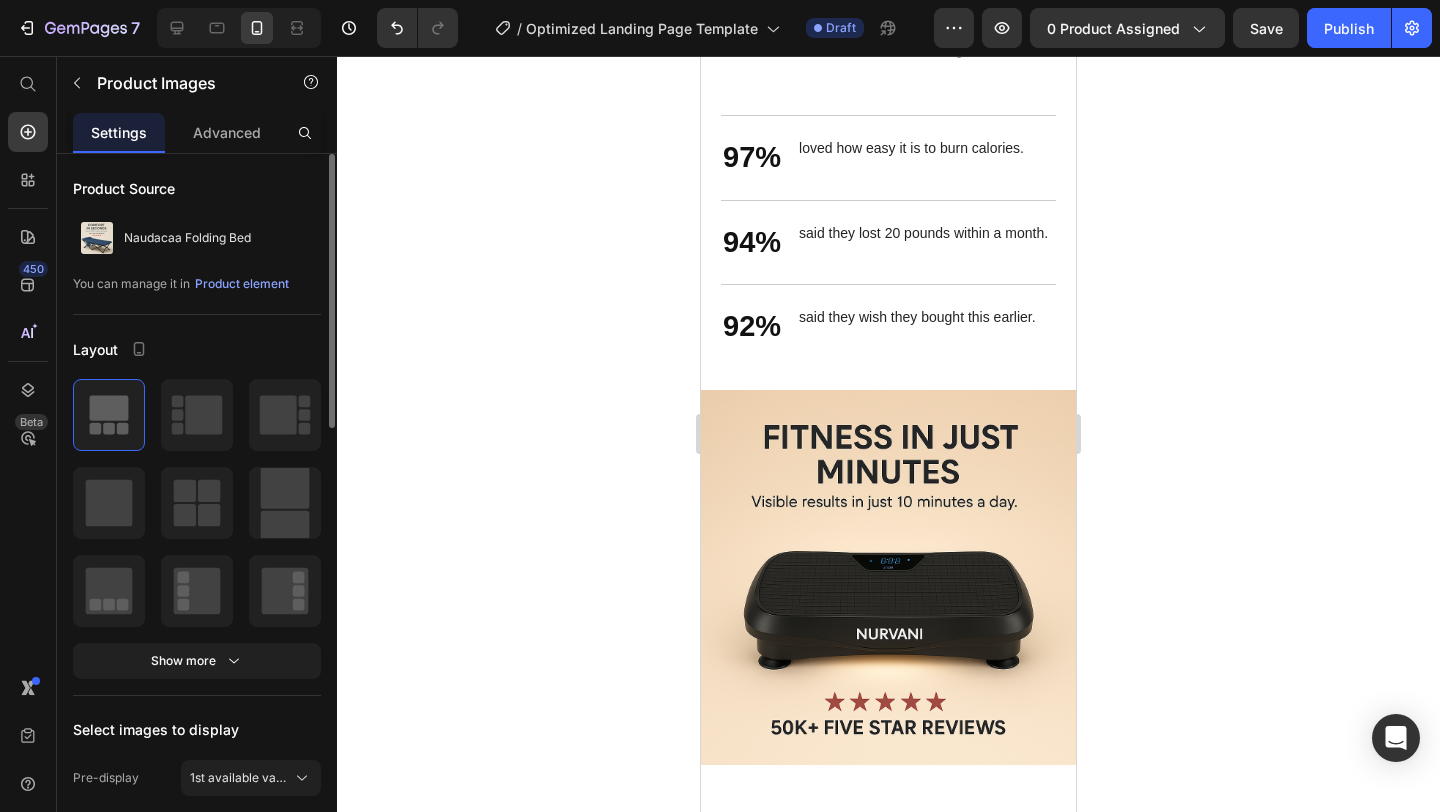 scroll, scrollTop: 2720, scrollLeft: 0, axis: vertical 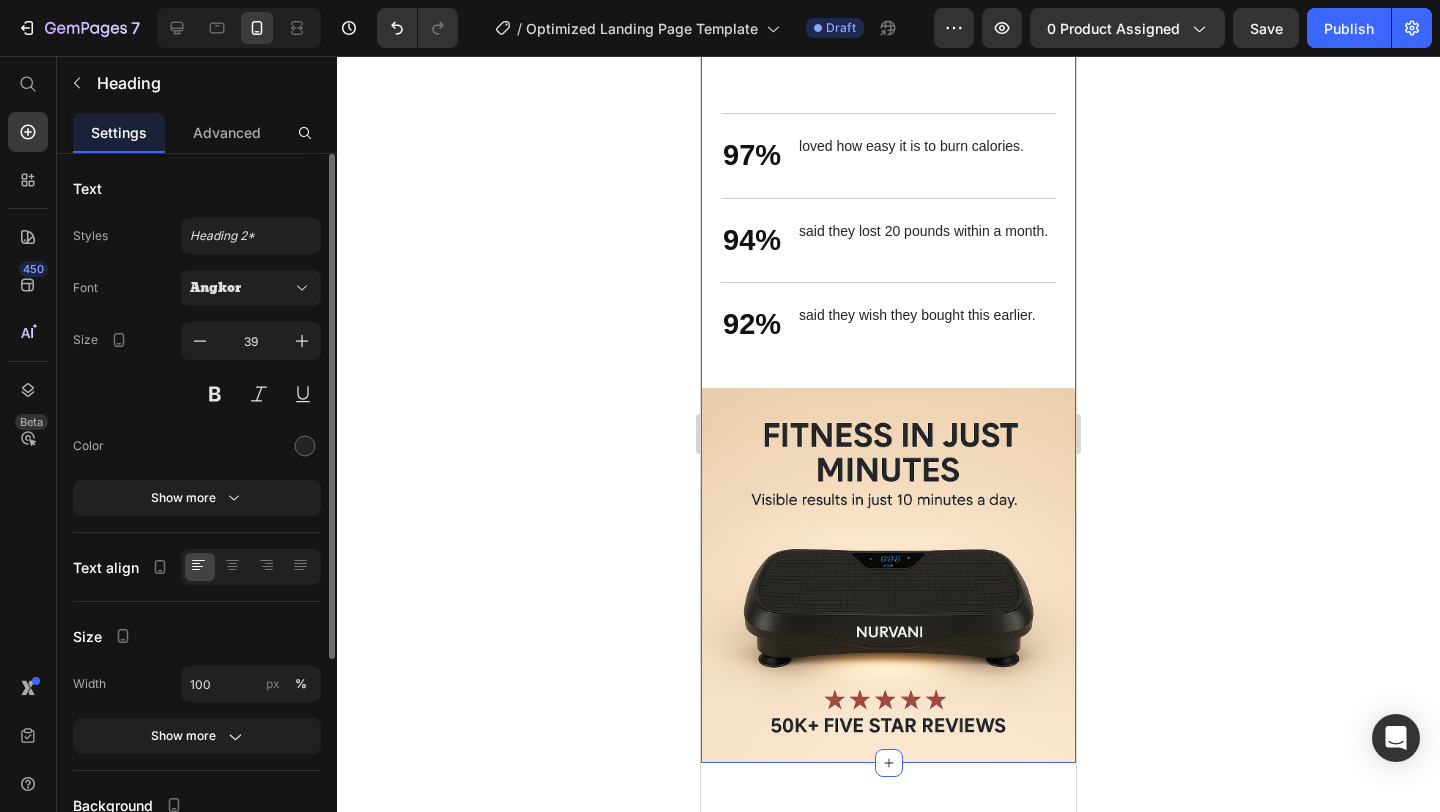 click on "Stronger Body. Better You." at bounding box center (888, 18) 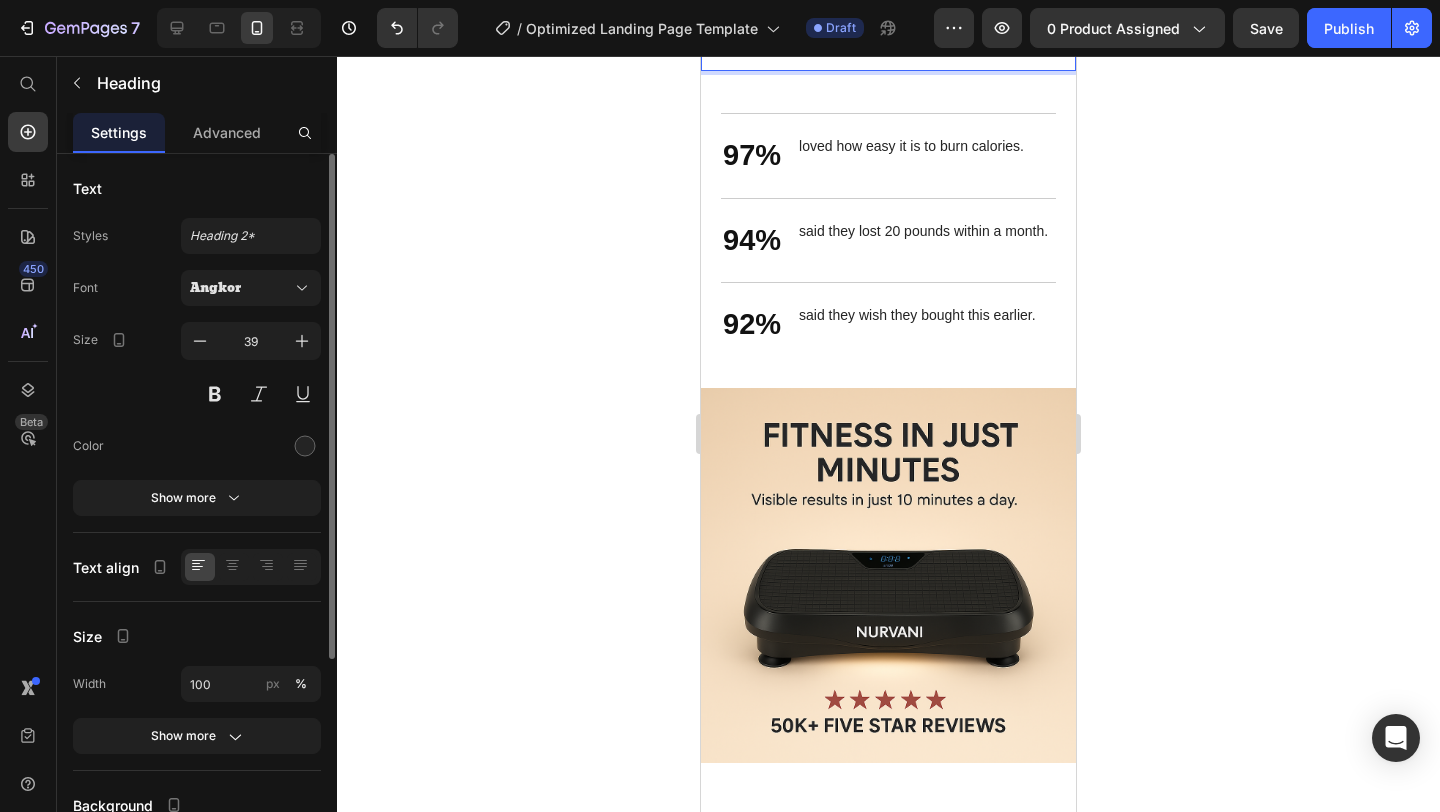click on "Stronger Body. Better You." at bounding box center (888, 18) 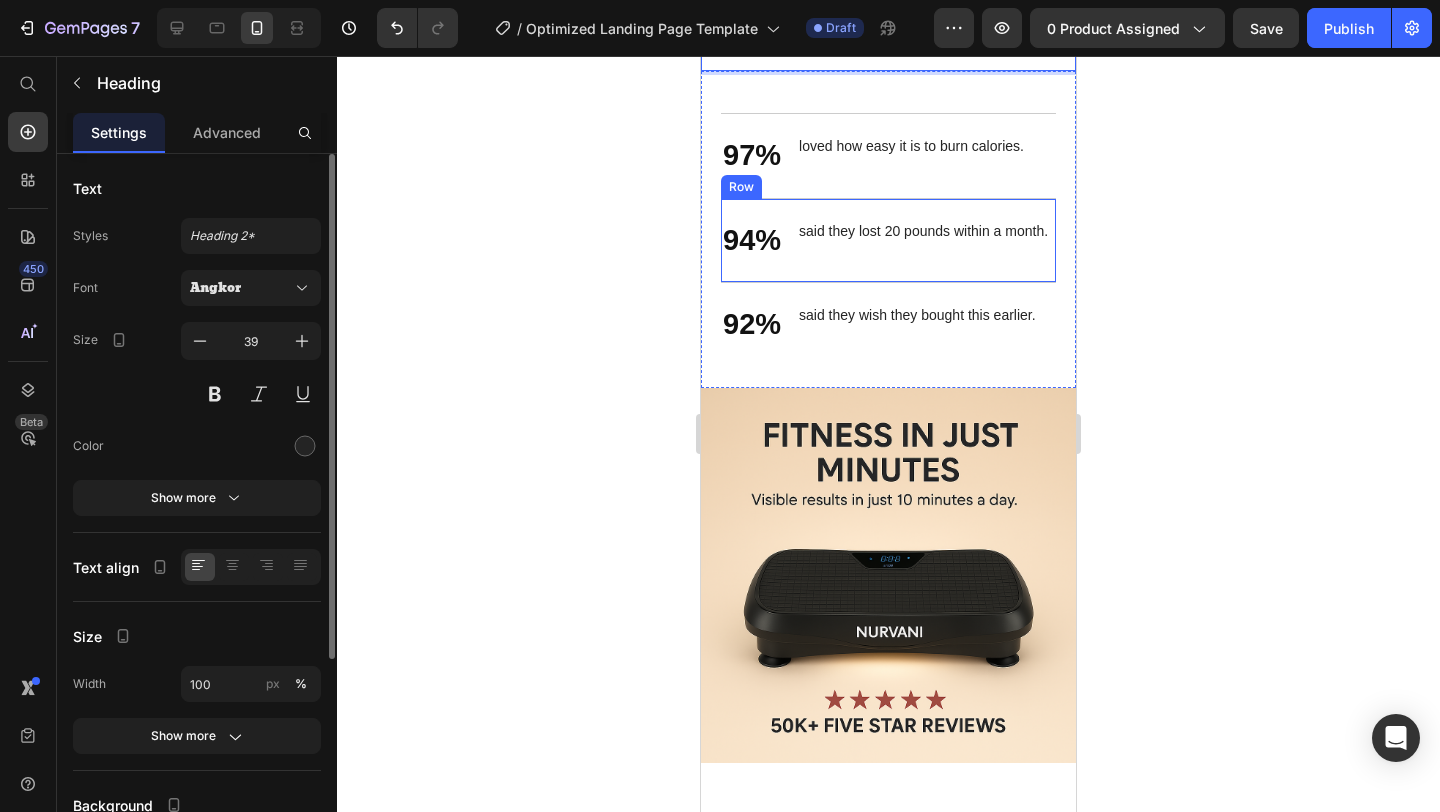 scroll, scrollTop: 2855, scrollLeft: 0, axis: vertical 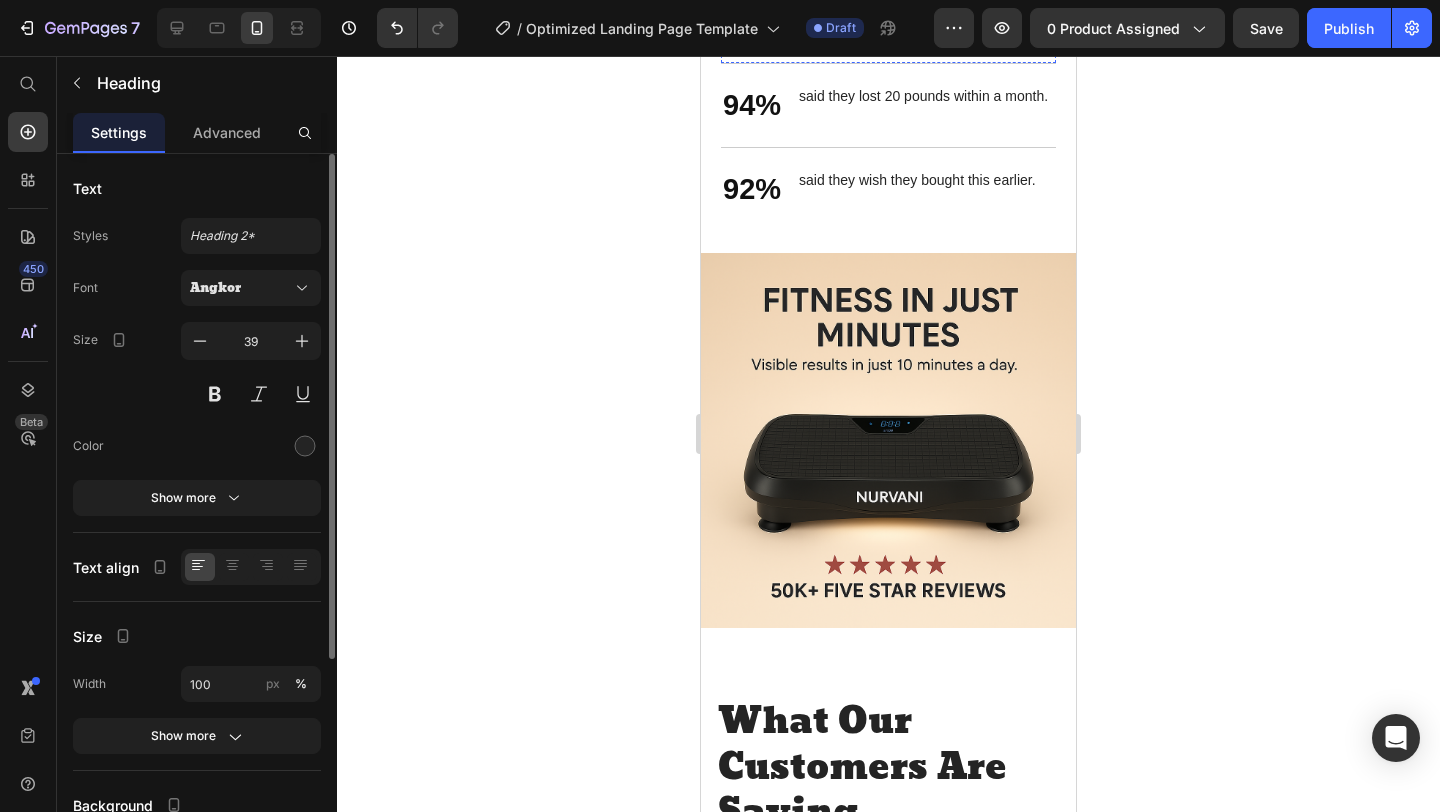 click on "loved how easy it is to burn calories." at bounding box center (911, 11) 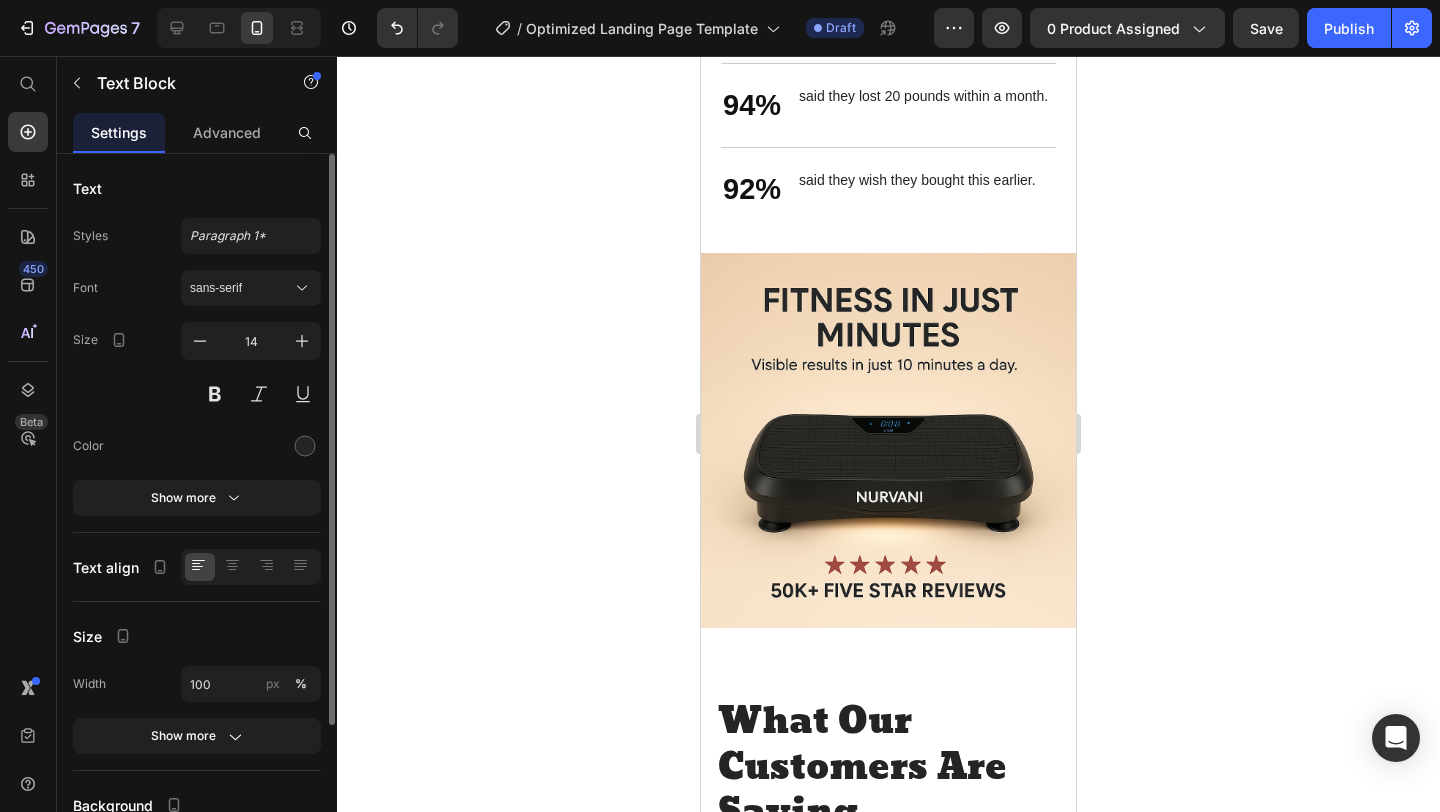 click on "loved how easy it is to burn calories." at bounding box center [911, 11] 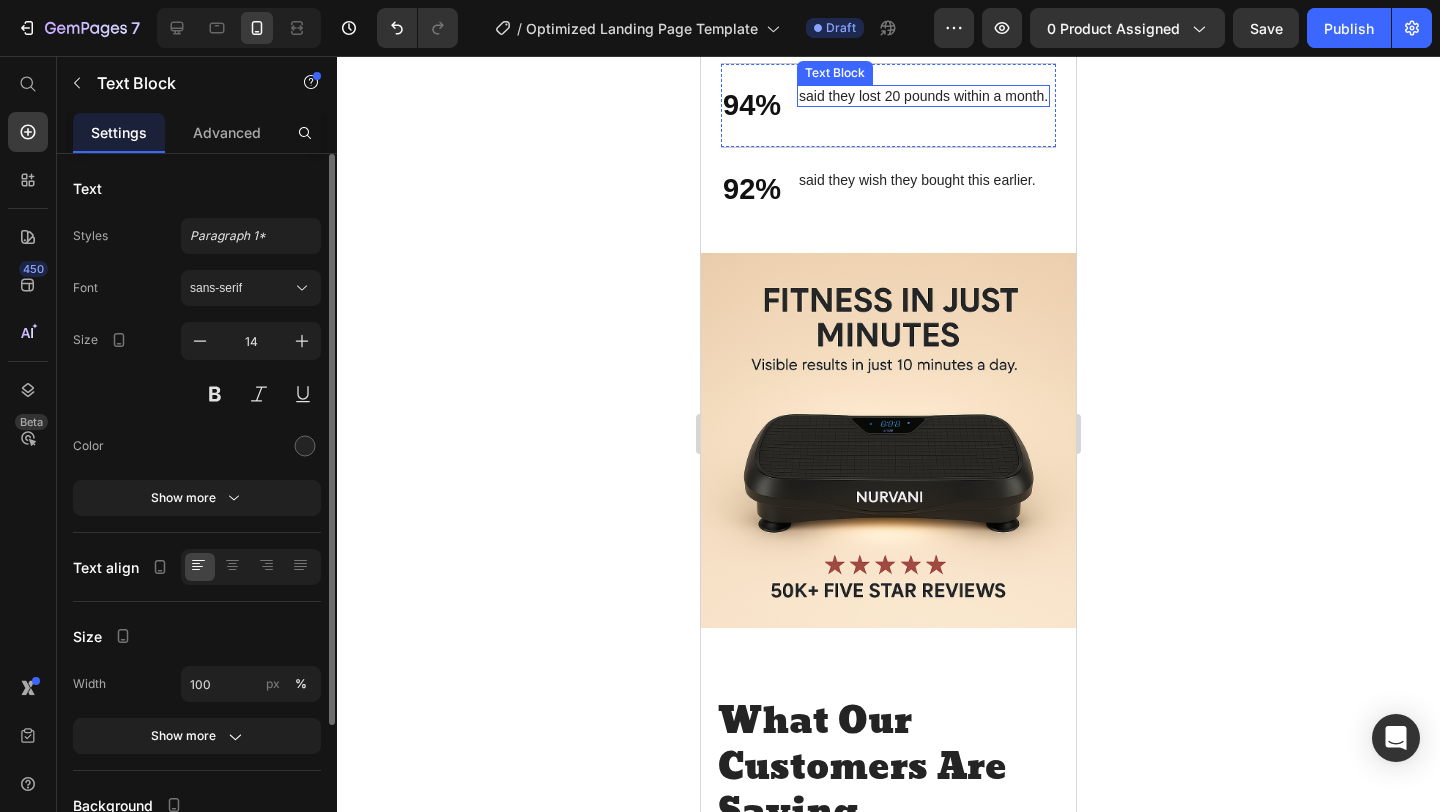 click on "said they lost 20 pounds within a month." at bounding box center [923, 96] 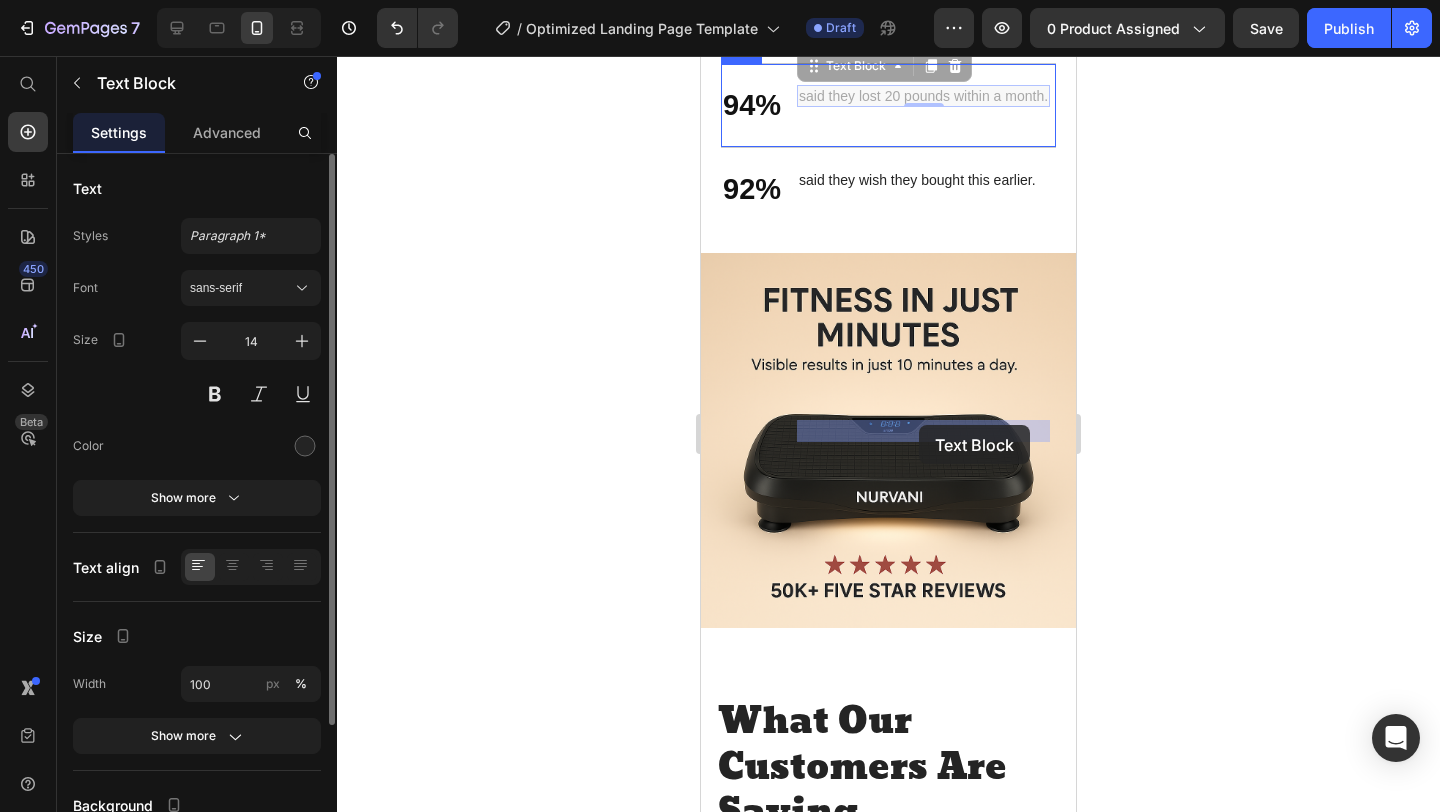 drag, startPoint x: 1044, startPoint y: 427, endPoint x: 921, endPoint y: 424, distance: 123.03658 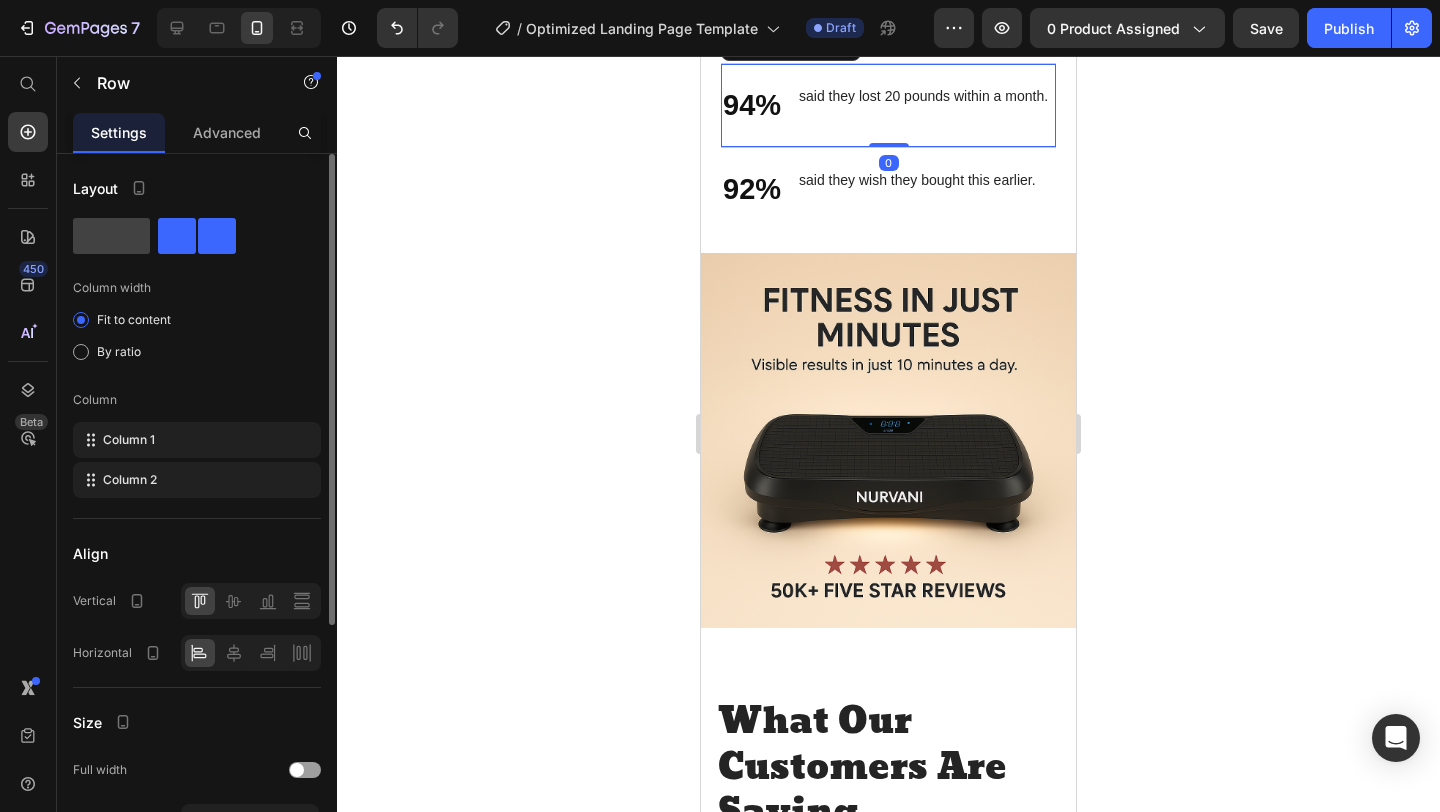 click on "said they lost 20 pounds within a month. Text Block" at bounding box center [923, 106] 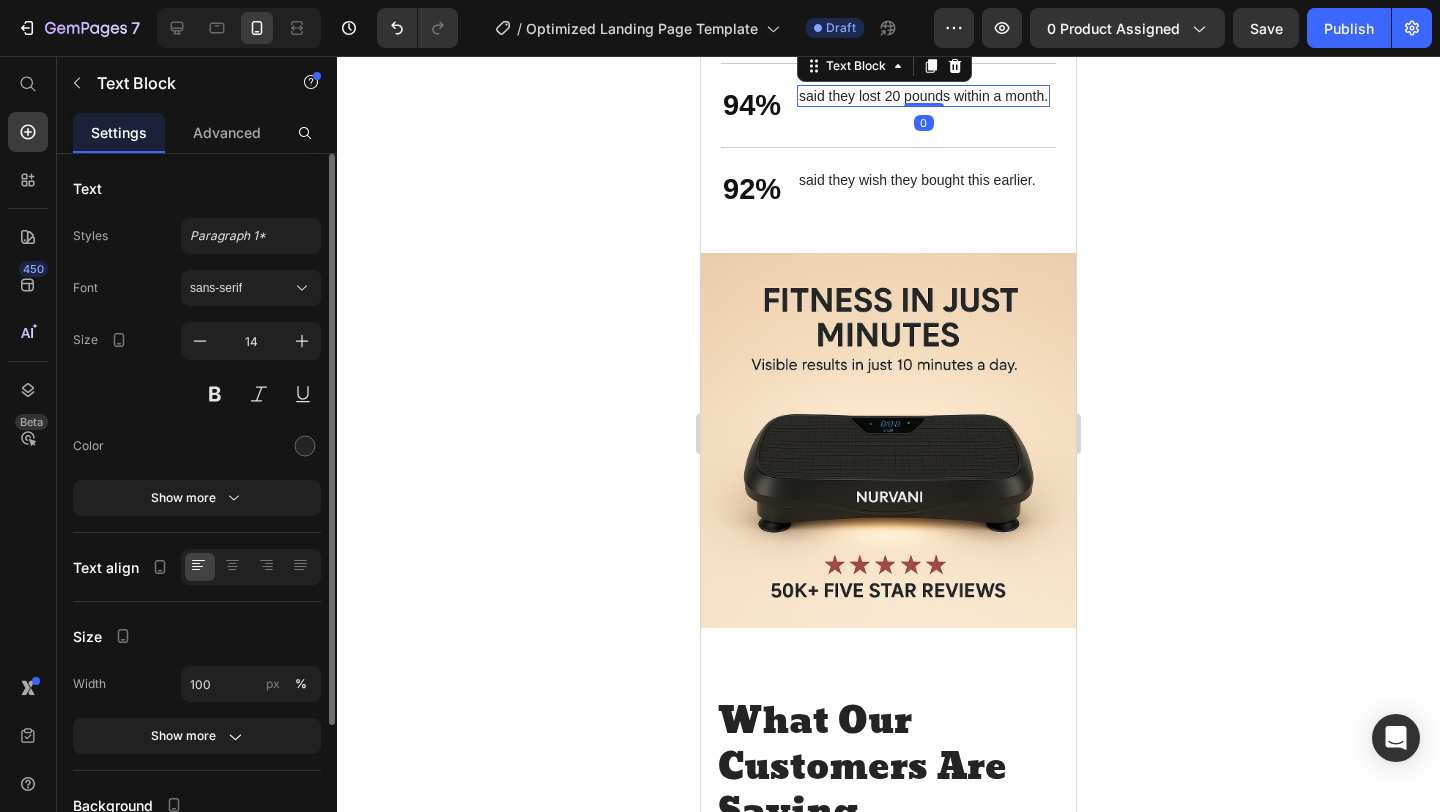 click on "said they lost 20 pounds within a month." at bounding box center (923, 96) 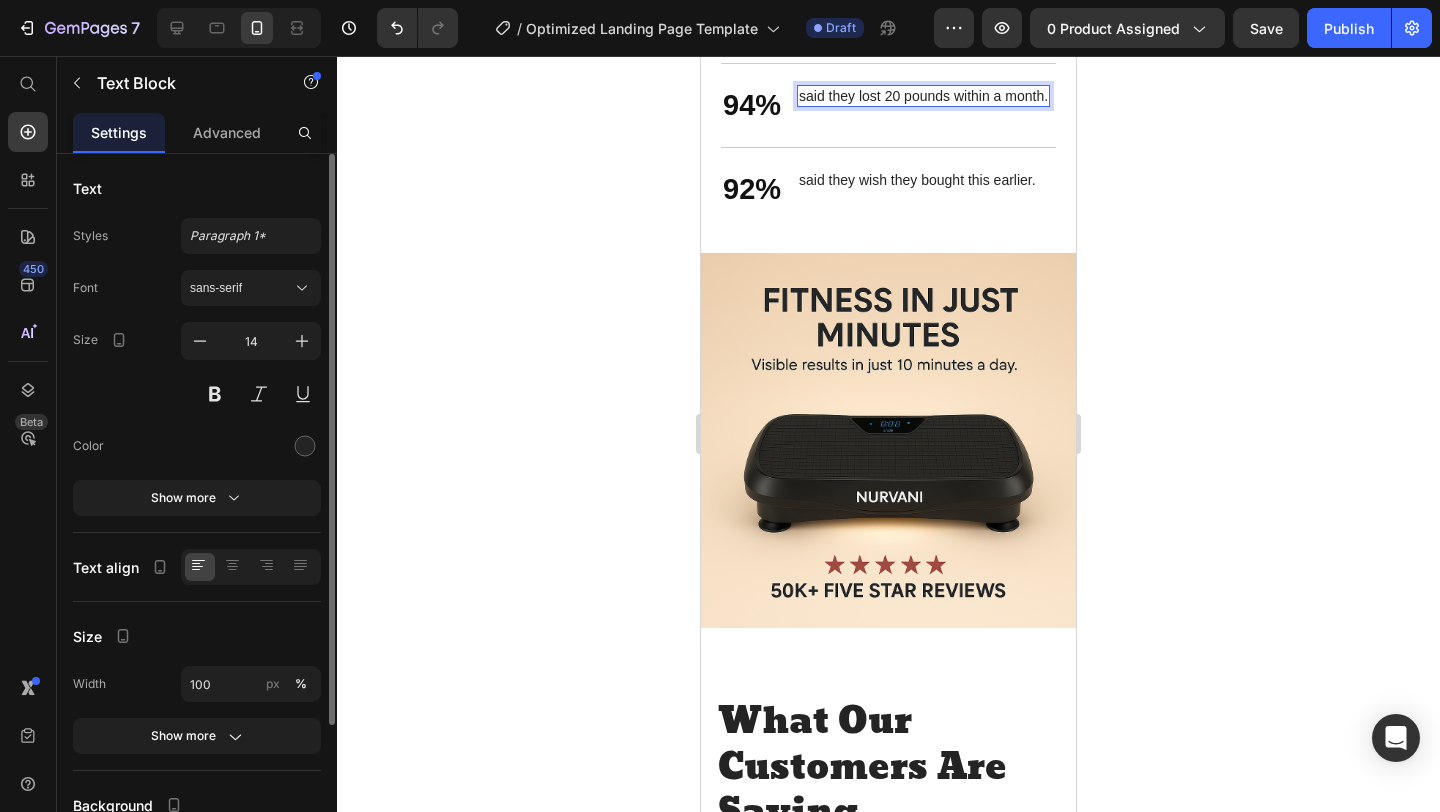 click on "said they lost 20 pounds within a month." at bounding box center [923, 96] 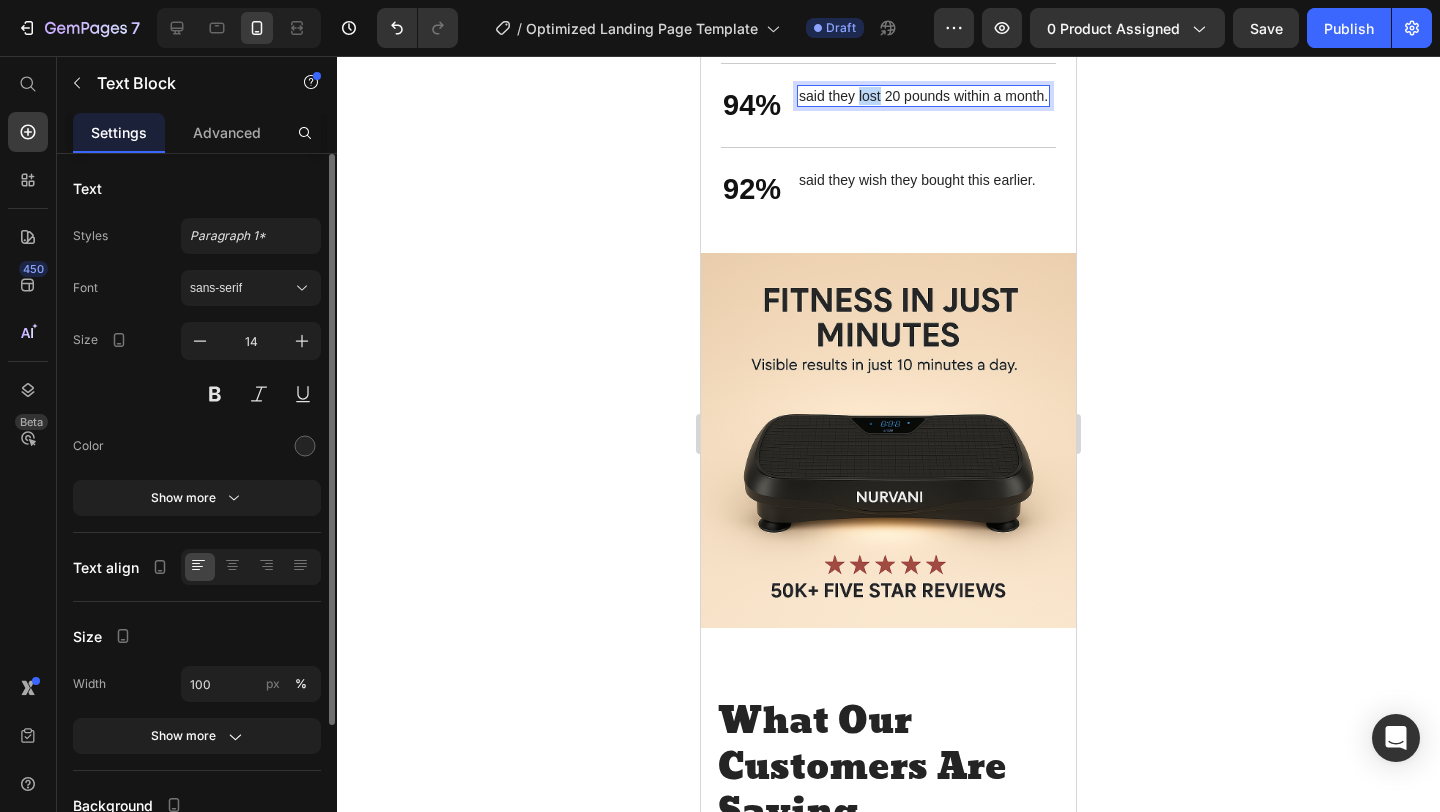 click on "said they lost 20 pounds within a month." at bounding box center (923, 96) 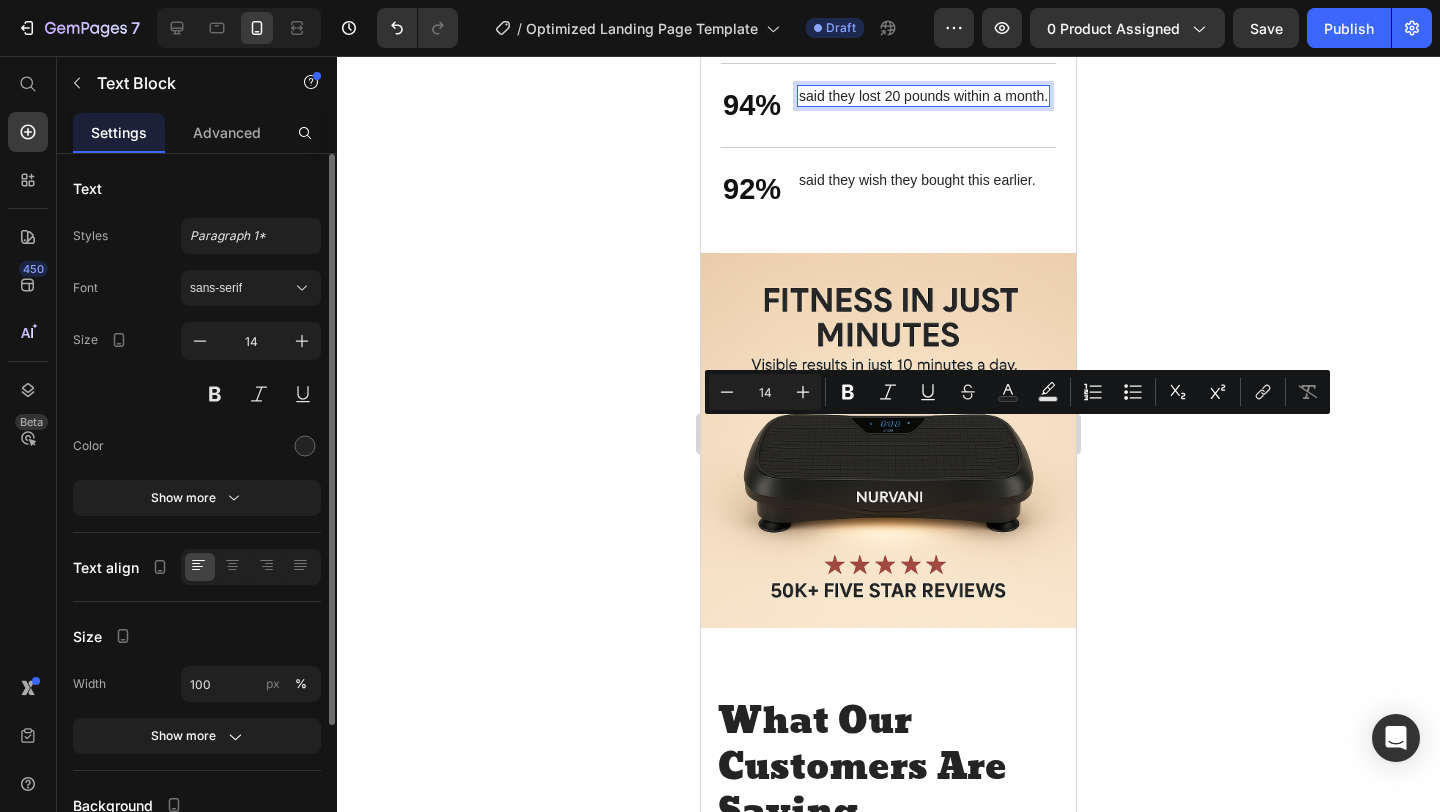 click on "said they lost 20 pounds within a month." at bounding box center (923, 96) 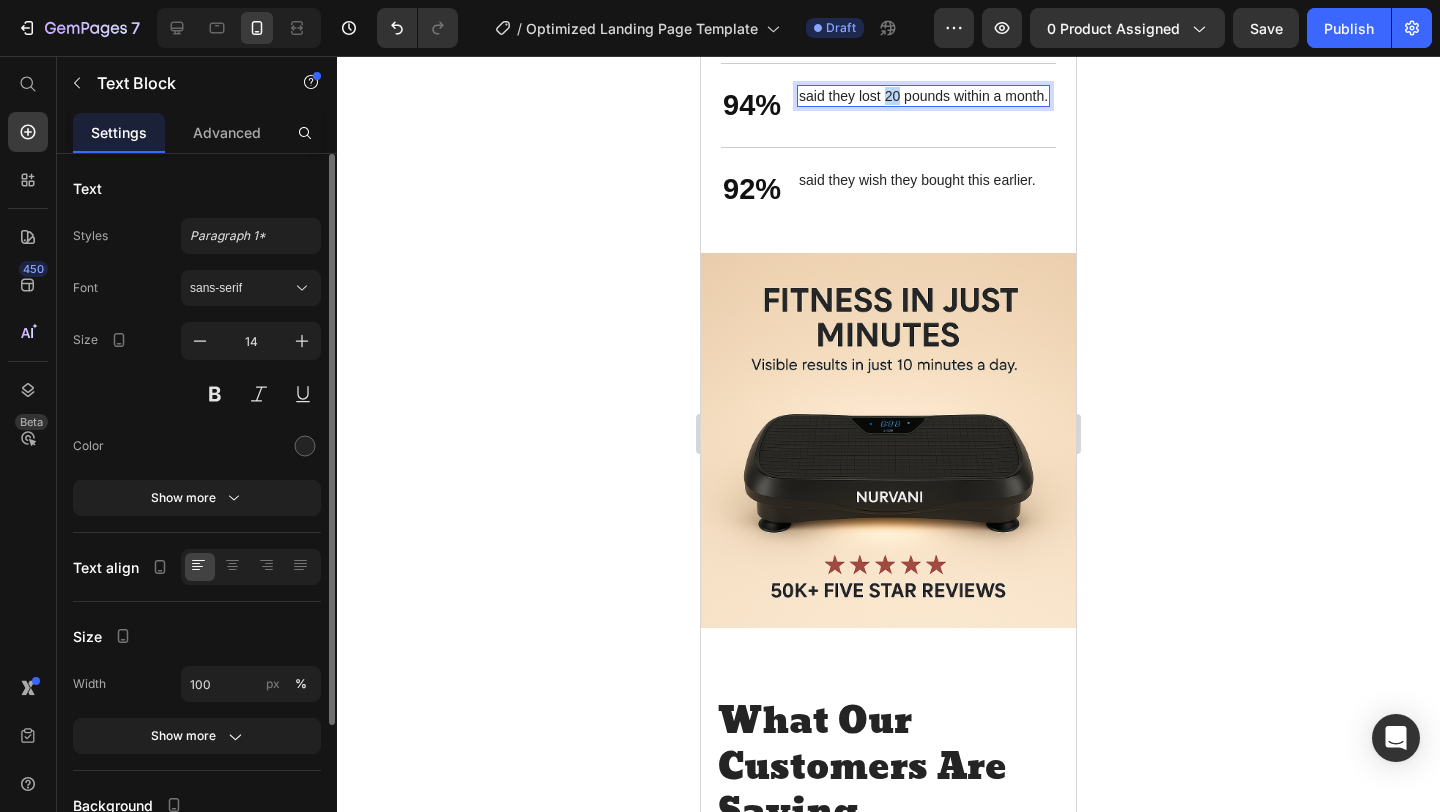 click on "said they lost 20 pounds within a month." at bounding box center [923, 96] 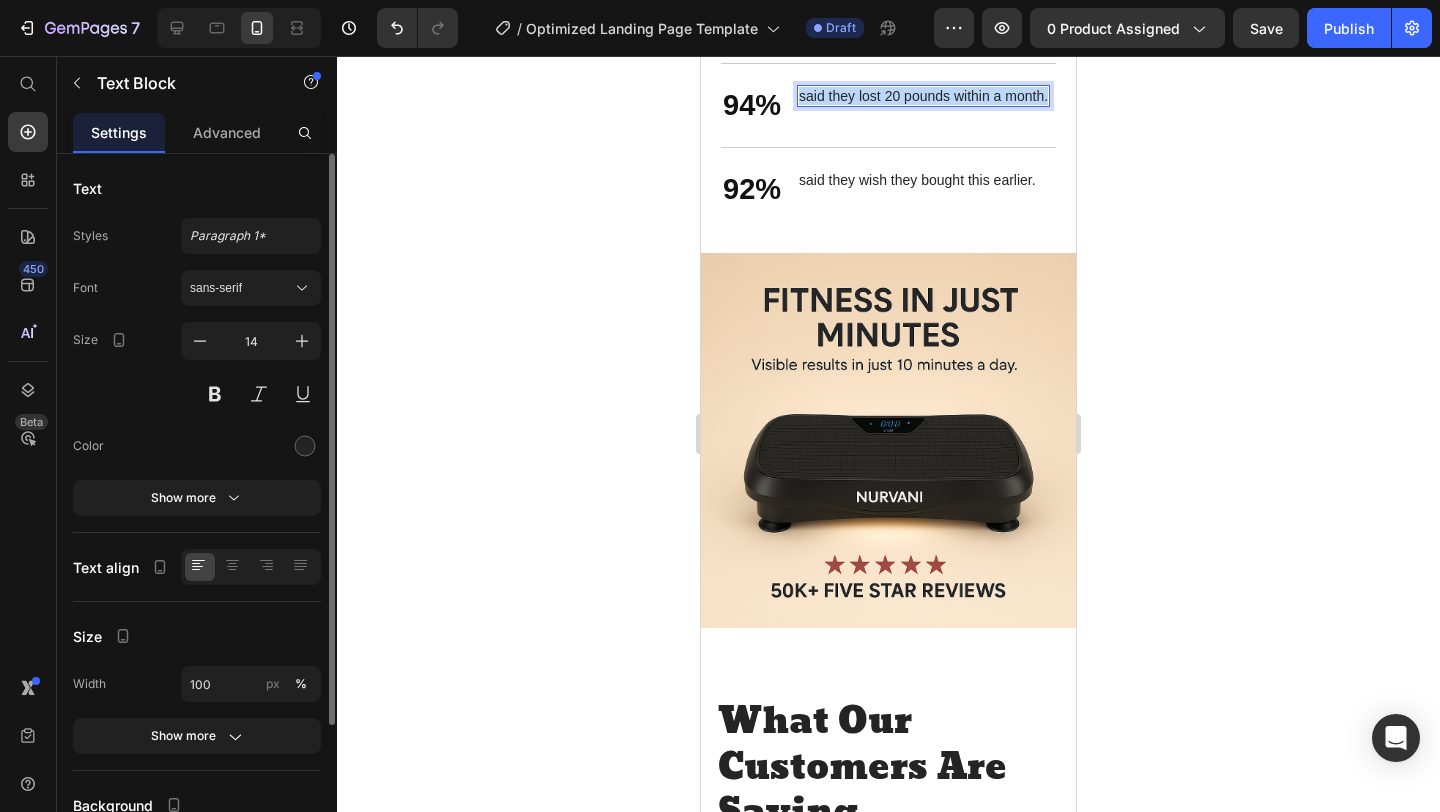 click on "said they lost 20 pounds within a month." at bounding box center [923, 96] 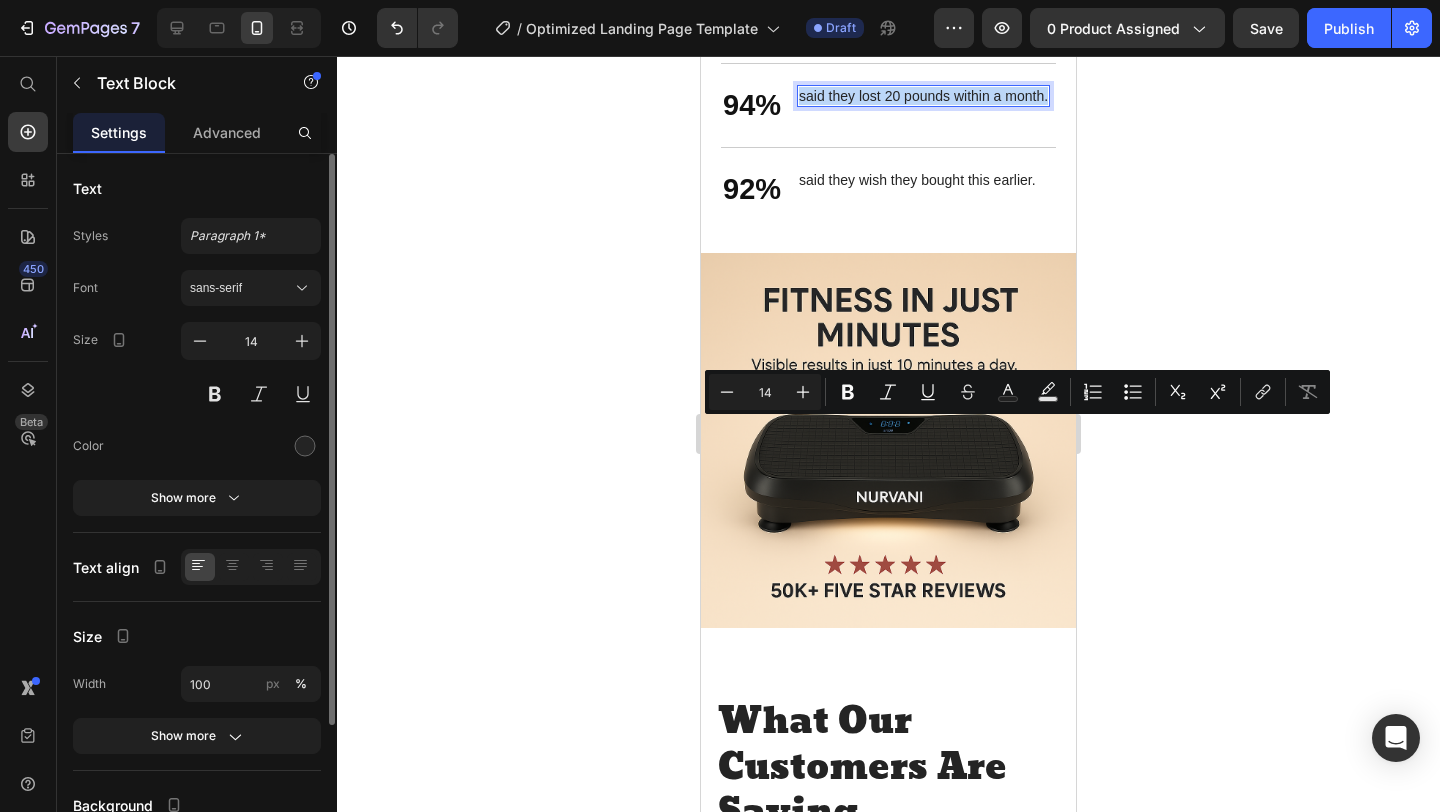 click on "said they lost 20 pounds within a month." at bounding box center (923, 96) 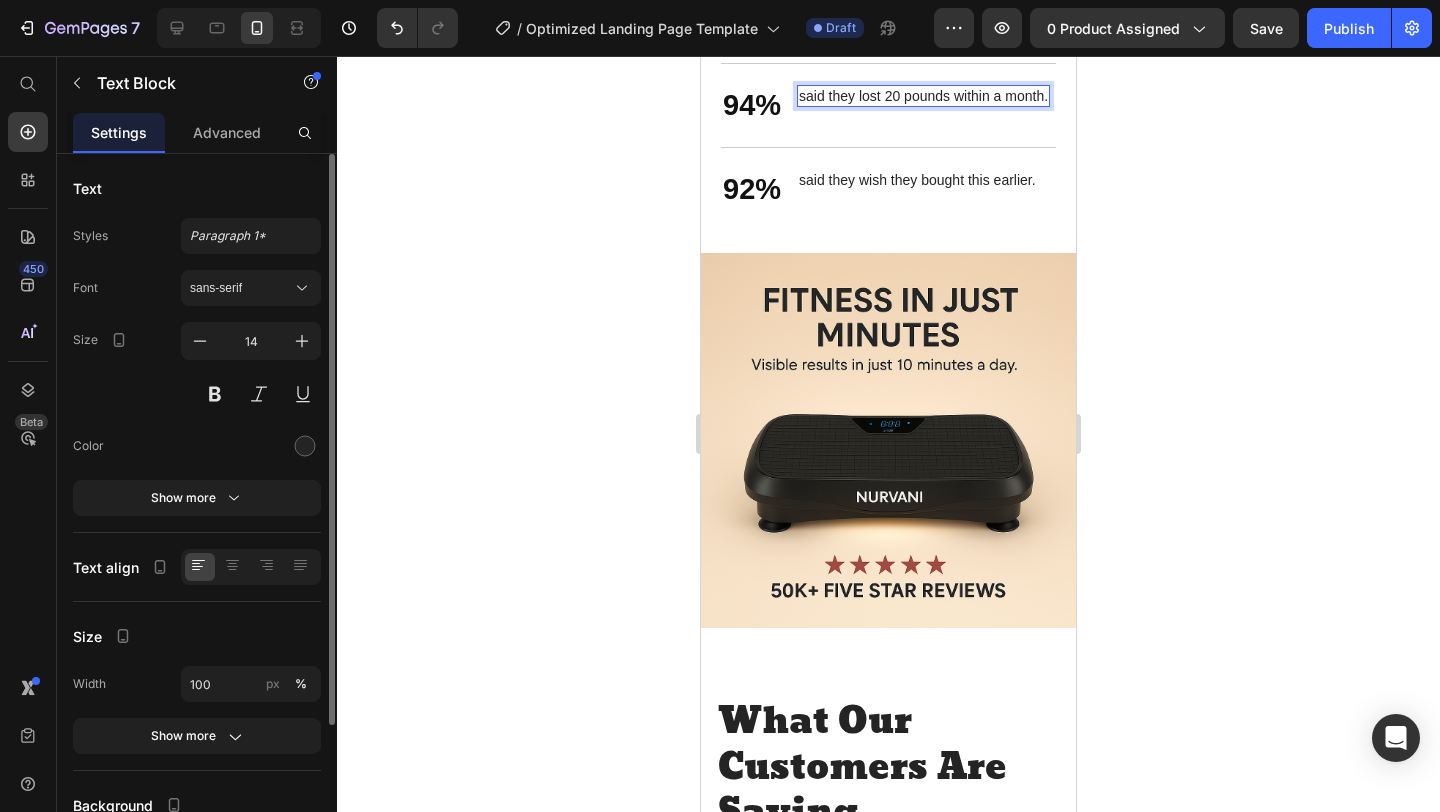 click on "said they lost 20 pounds within a month." at bounding box center (923, 96) 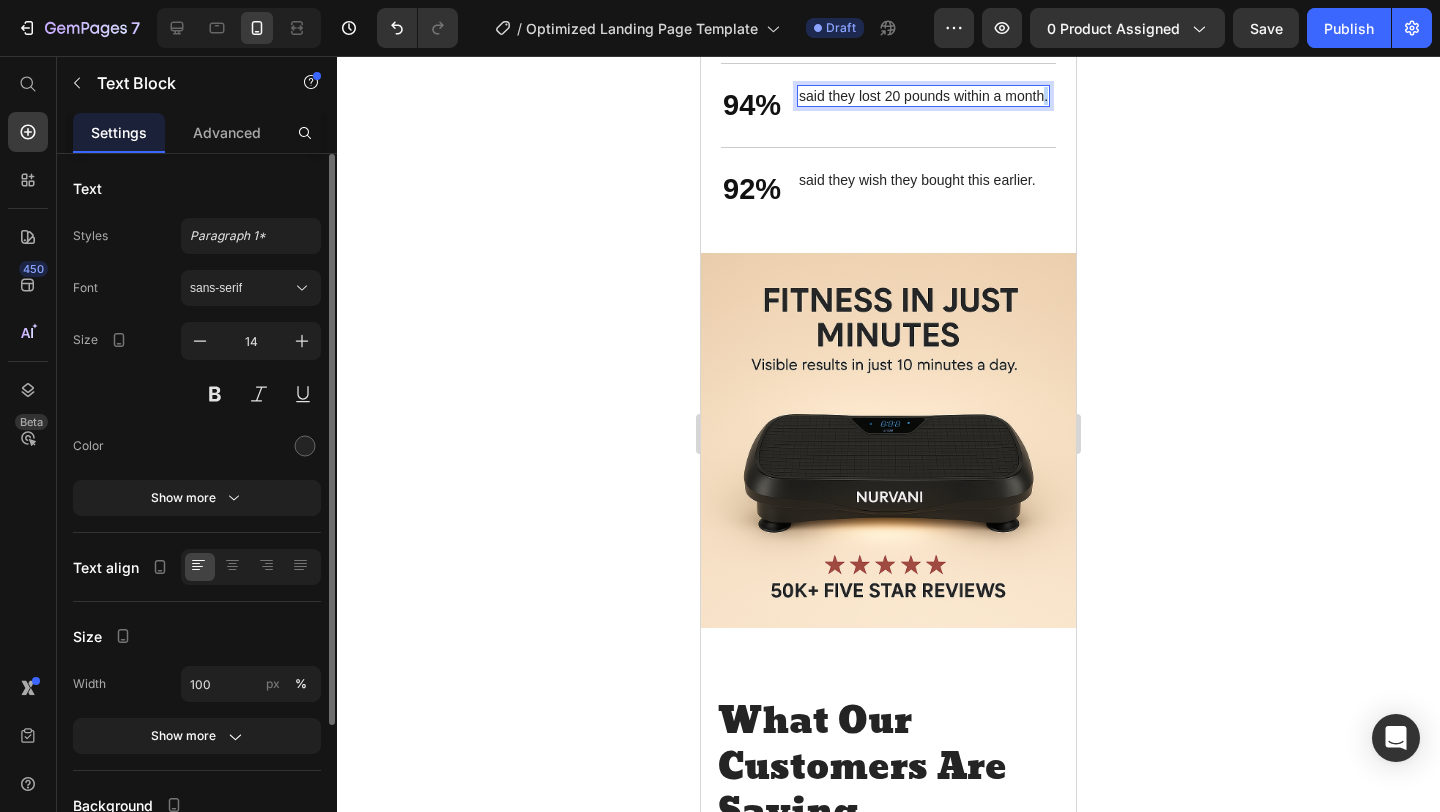 click on "said they lost 20 pounds within a month." at bounding box center [923, 96] 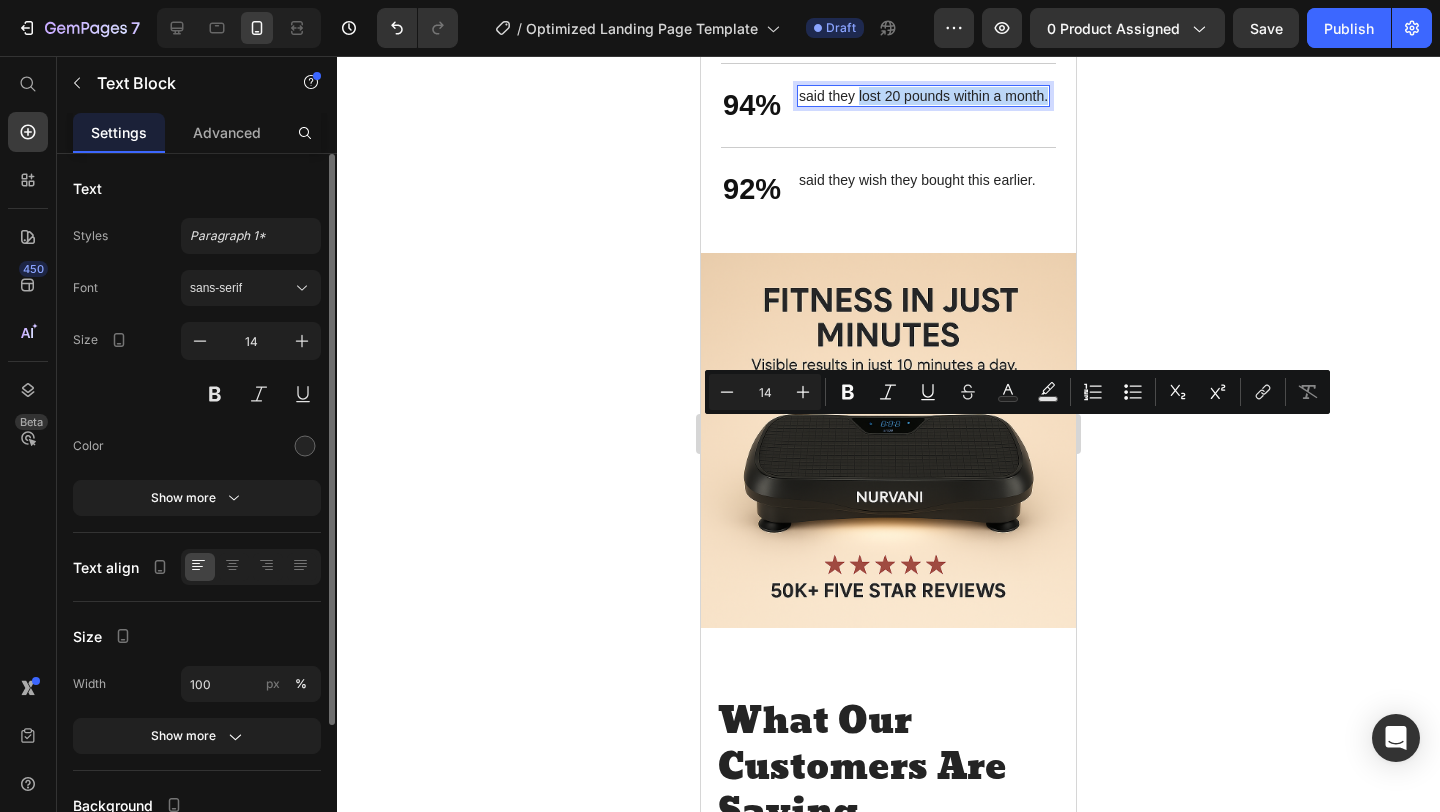 drag, startPoint x: 1042, startPoint y: 433, endPoint x: 862, endPoint y: 427, distance: 180.09998 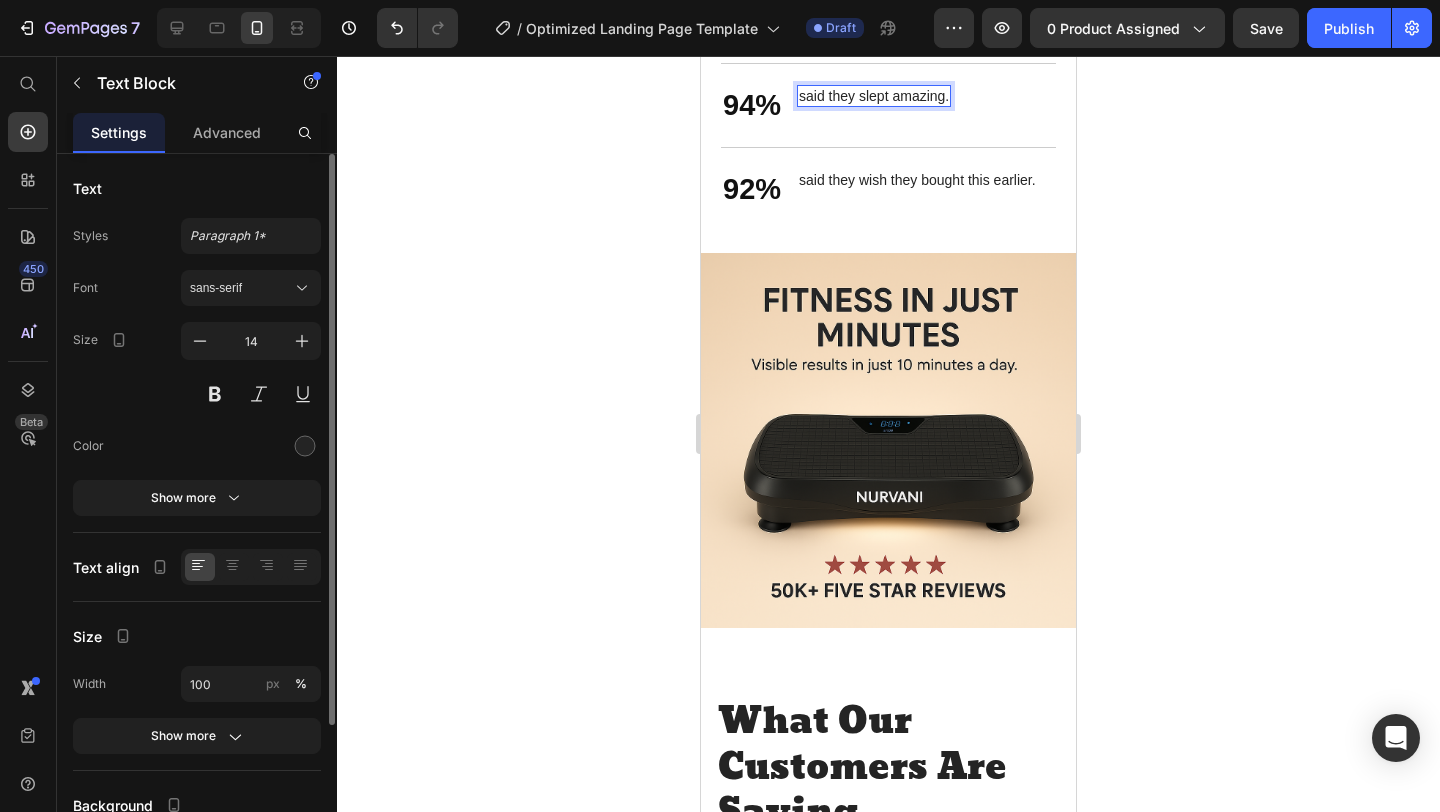 click on "said they slept amazing." at bounding box center [874, 96] 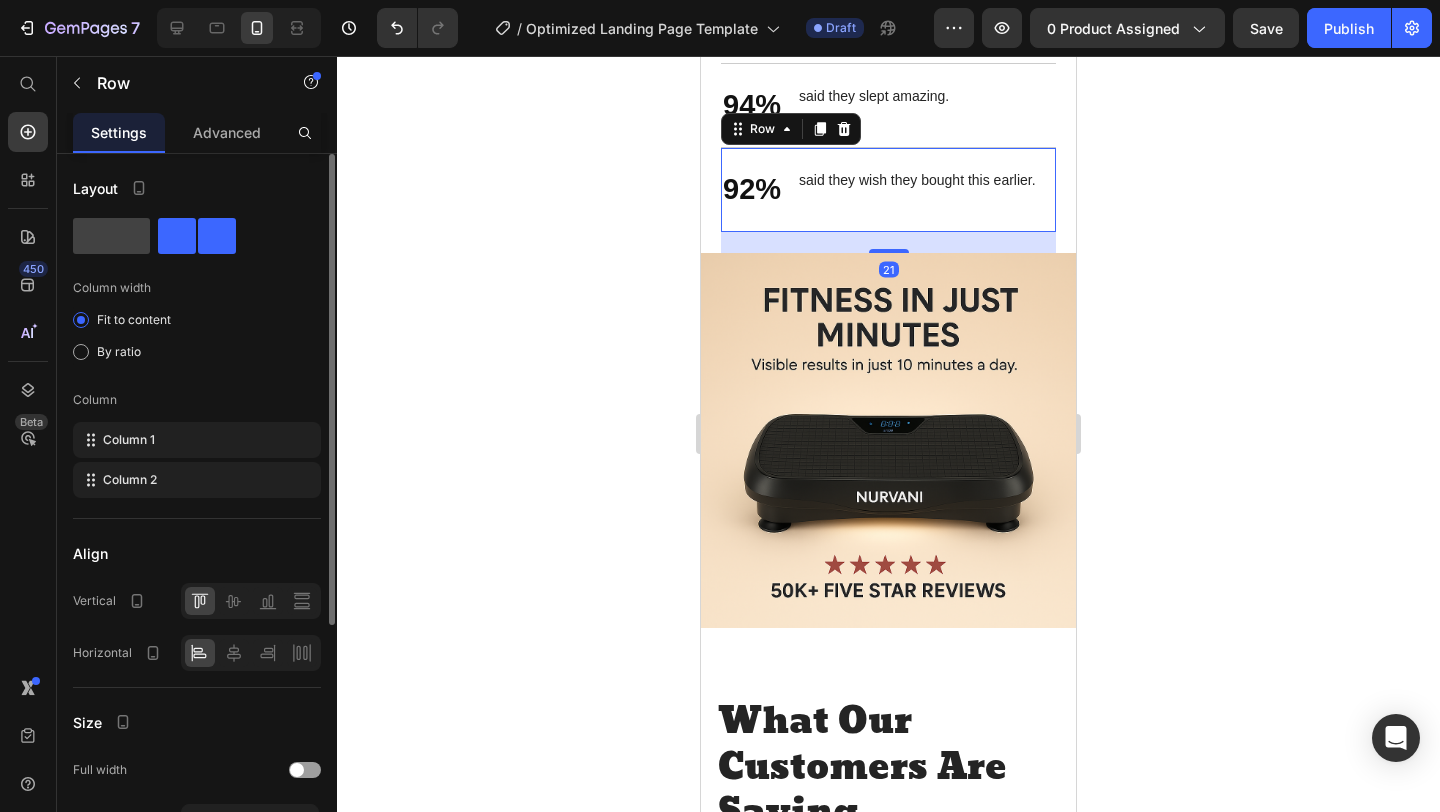 click on "92% Text Block said they wish they bought this earlier. Text Block Row   21" at bounding box center (888, 189) 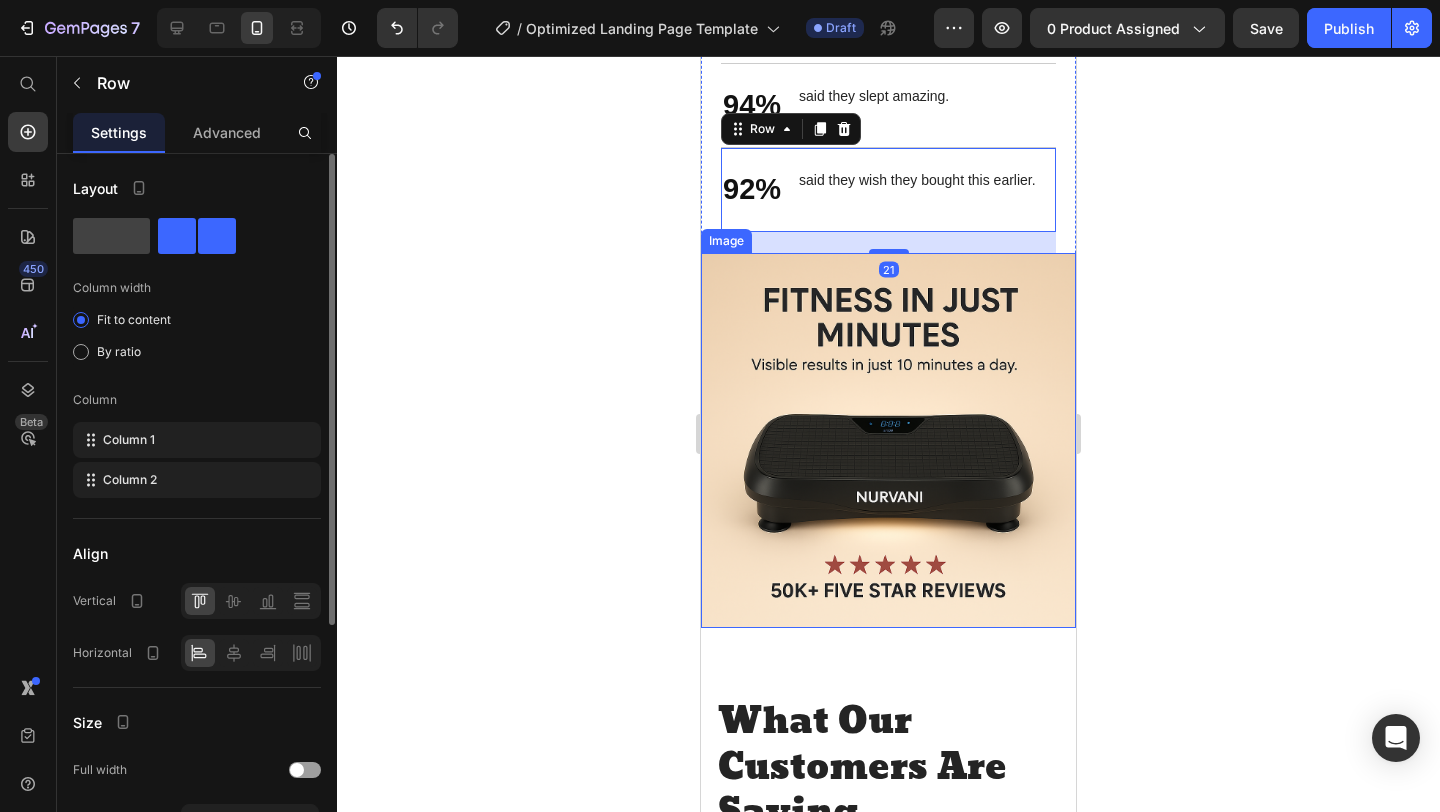 click 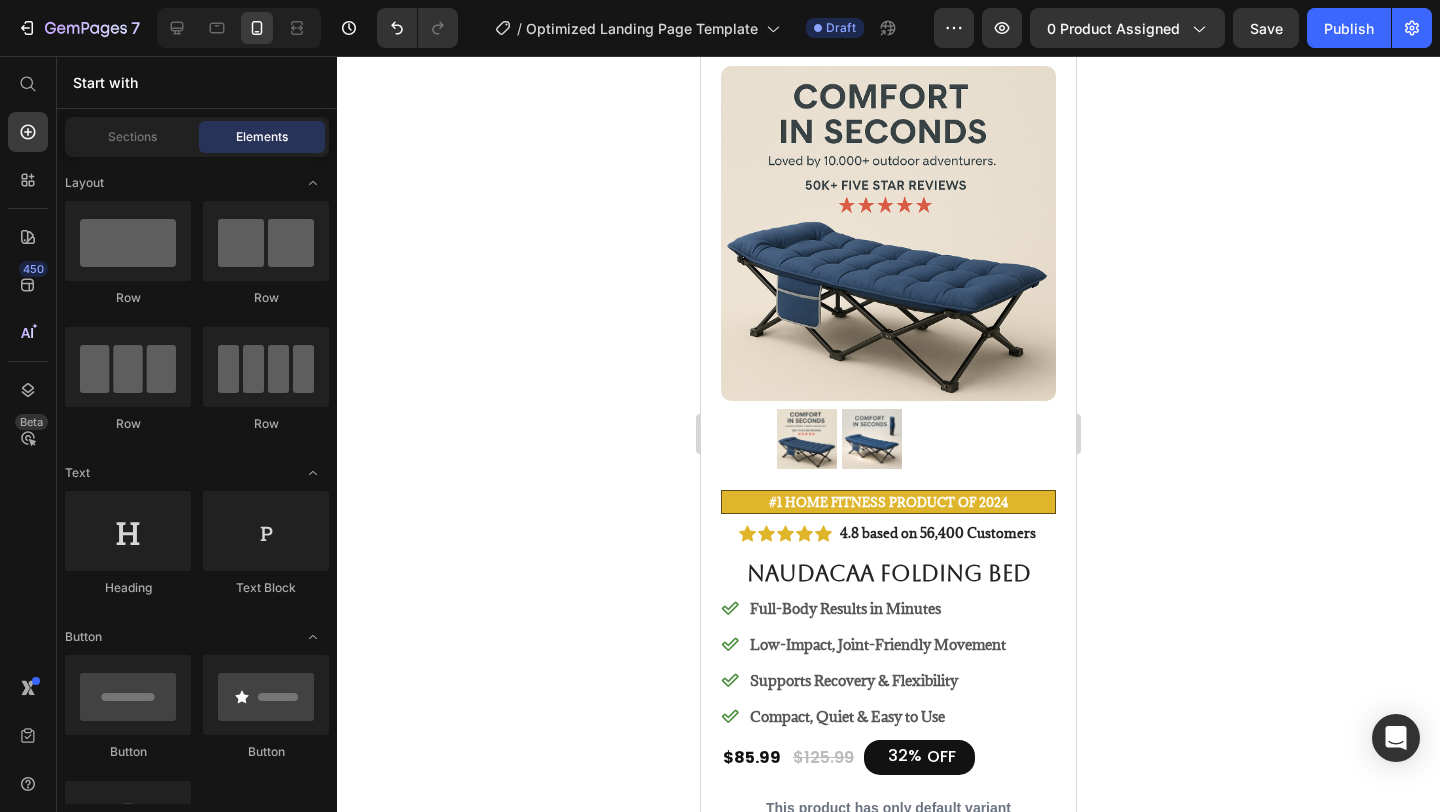 scroll, scrollTop: 86, scrollLeft: 0, axis: vertical 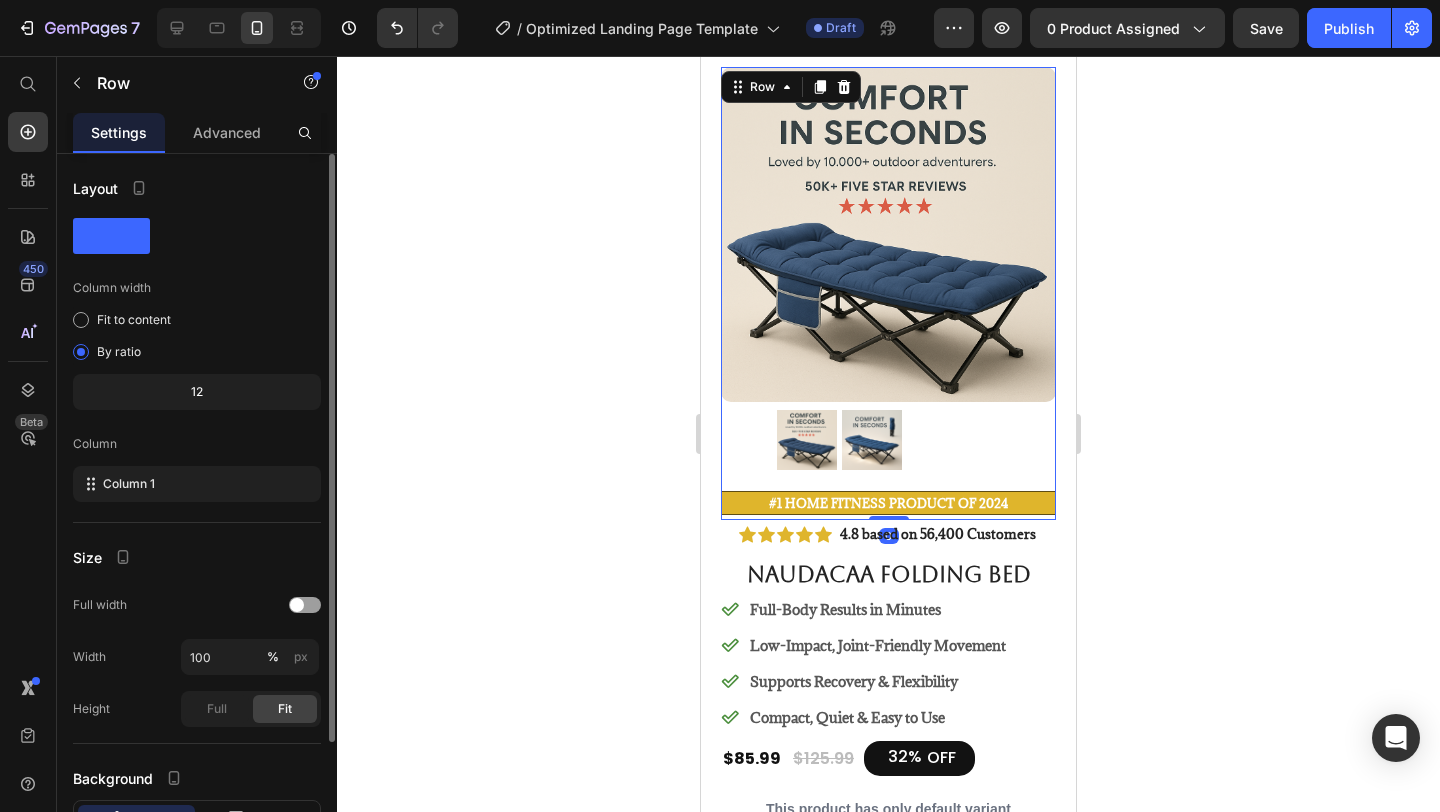 click on "Product Images #1 Home fitness Product of 2024 Text Block Image Icon Icon Icon Icon Icon Icon List I’ve tried so many flea treatments and sprays, but nothing really worked long-term—until I found  COMFORA Chews!  Within just a few weeks, I noticed a  huge difference —my dog stopped scratching, her coat looked shinier, and I wasn’t seeing fleas or ticks after walks anymore. The best part?  It’s natural, mess-free, and she actually loves taking it.  I feel so much better knowing she’s protected daily—and I’ve never felt more confident as a dog parent. Highly recommend! Text Block
Icon [NAME] [LAST] ([CITY], [STATE]) Text Block Row Row" at bounding box center (888, 293) 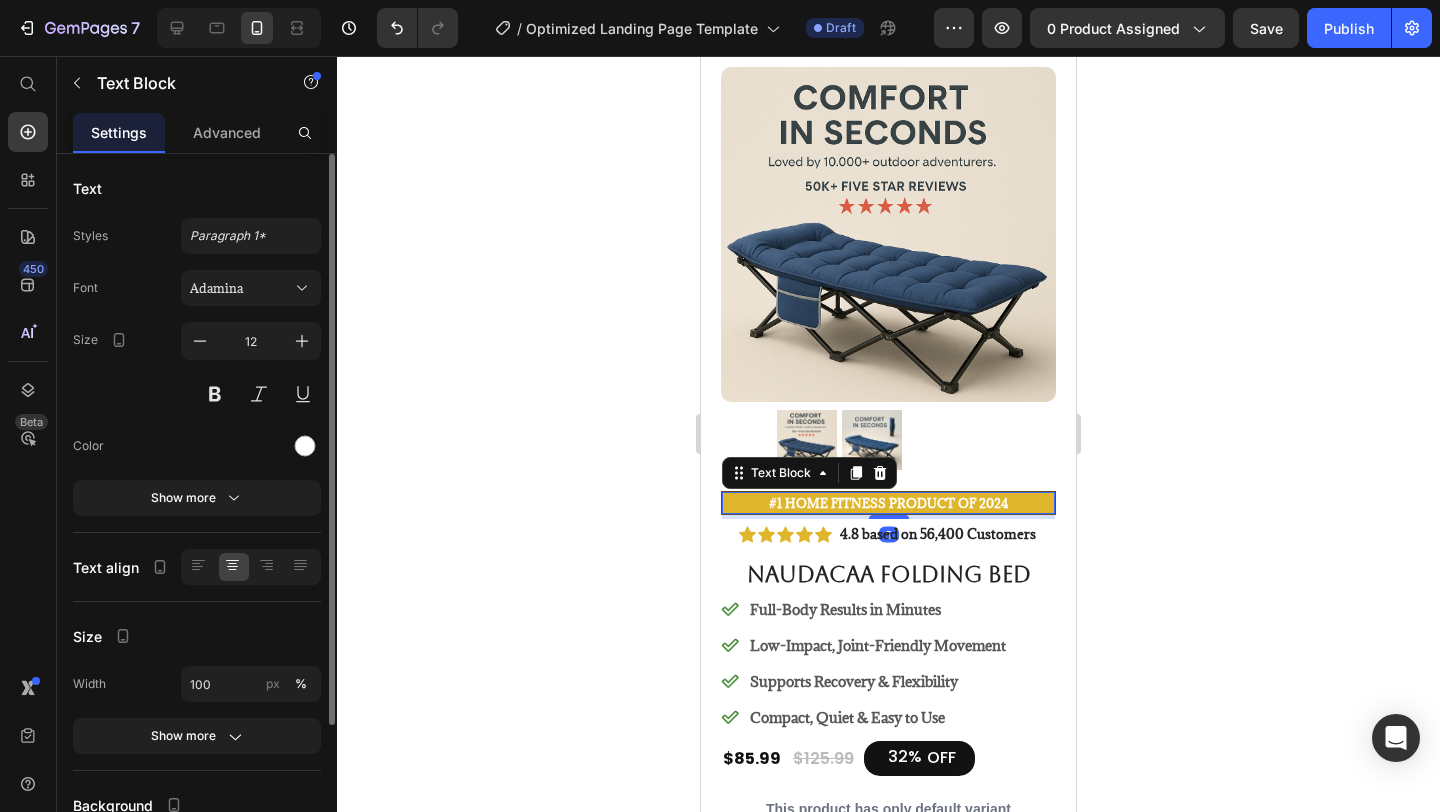 click on "#1 Home fitness Product of 2024" at bounding box center [888, 503] 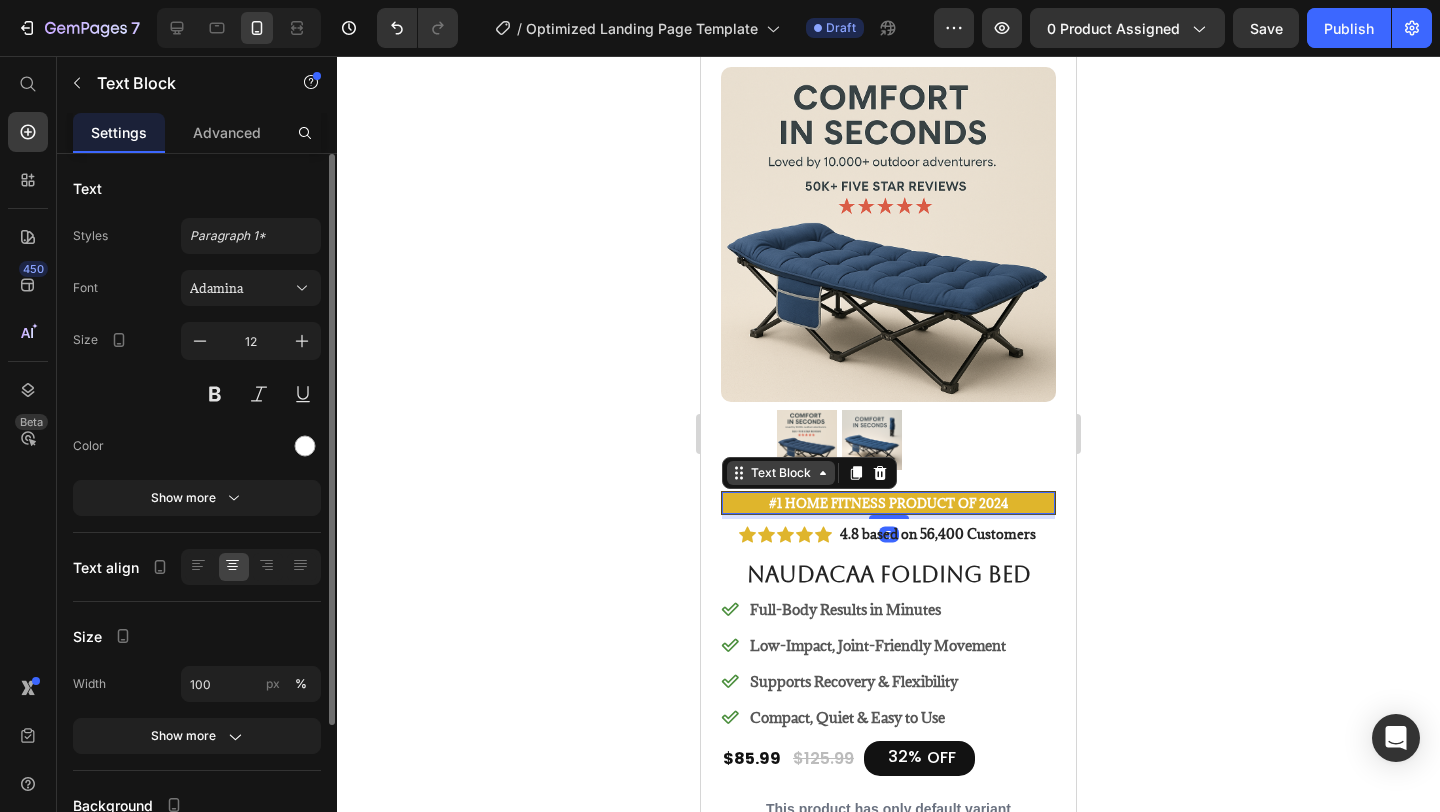 click on "Text Block" at bounding box center (781, 473) 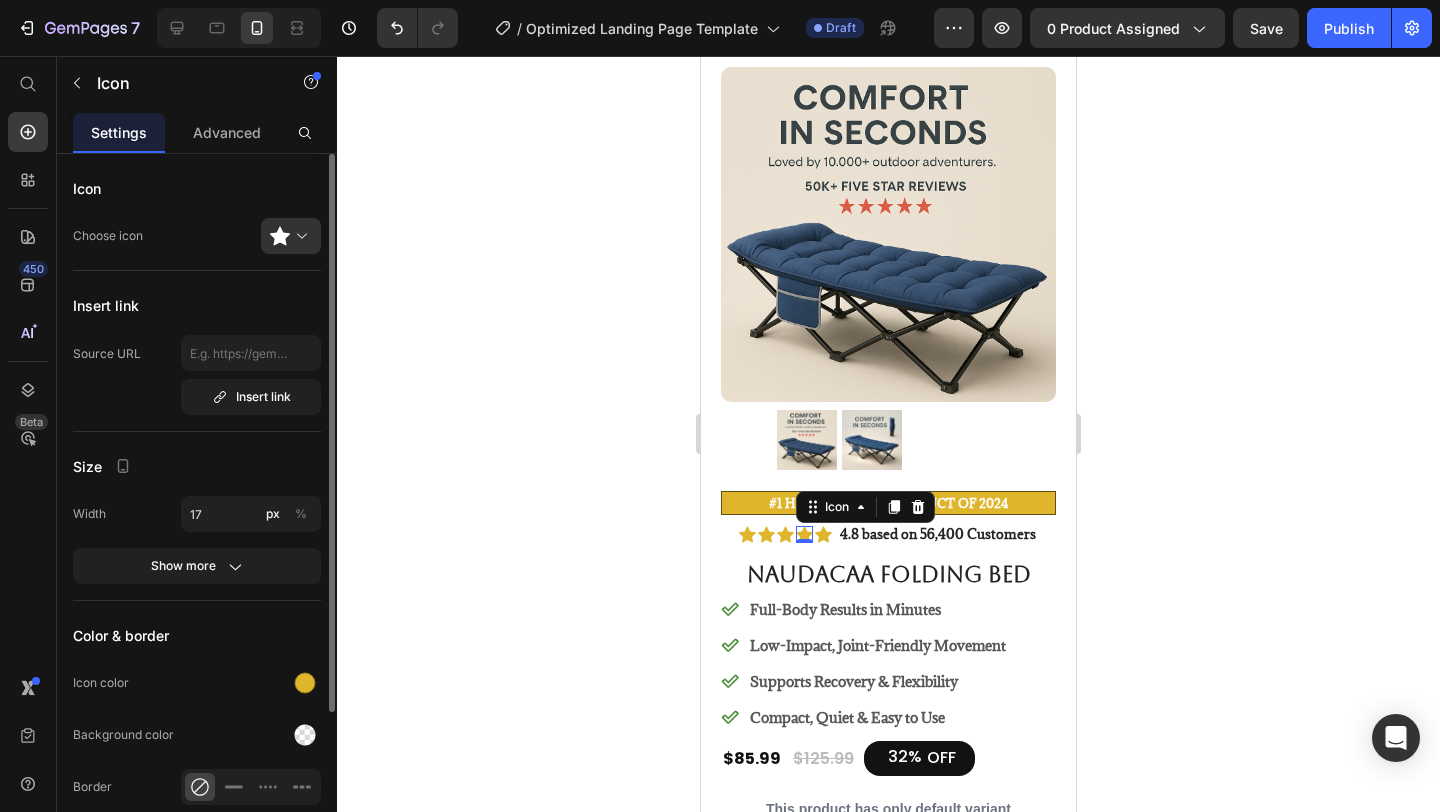 click on "Icon" at bounding box center (865, 507) 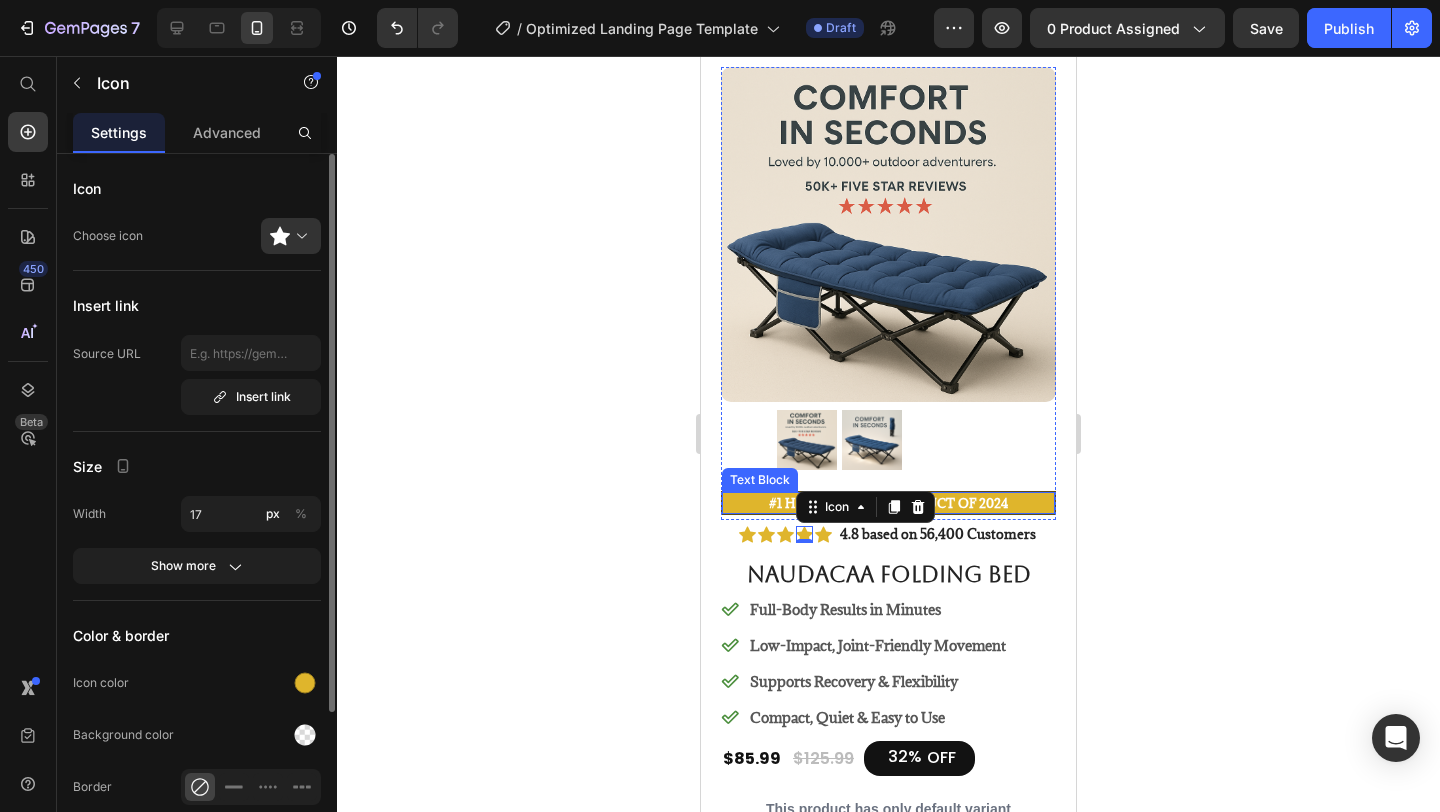 click on "#1 Home fitness Product of 2024" at bounding box center [888, 503] 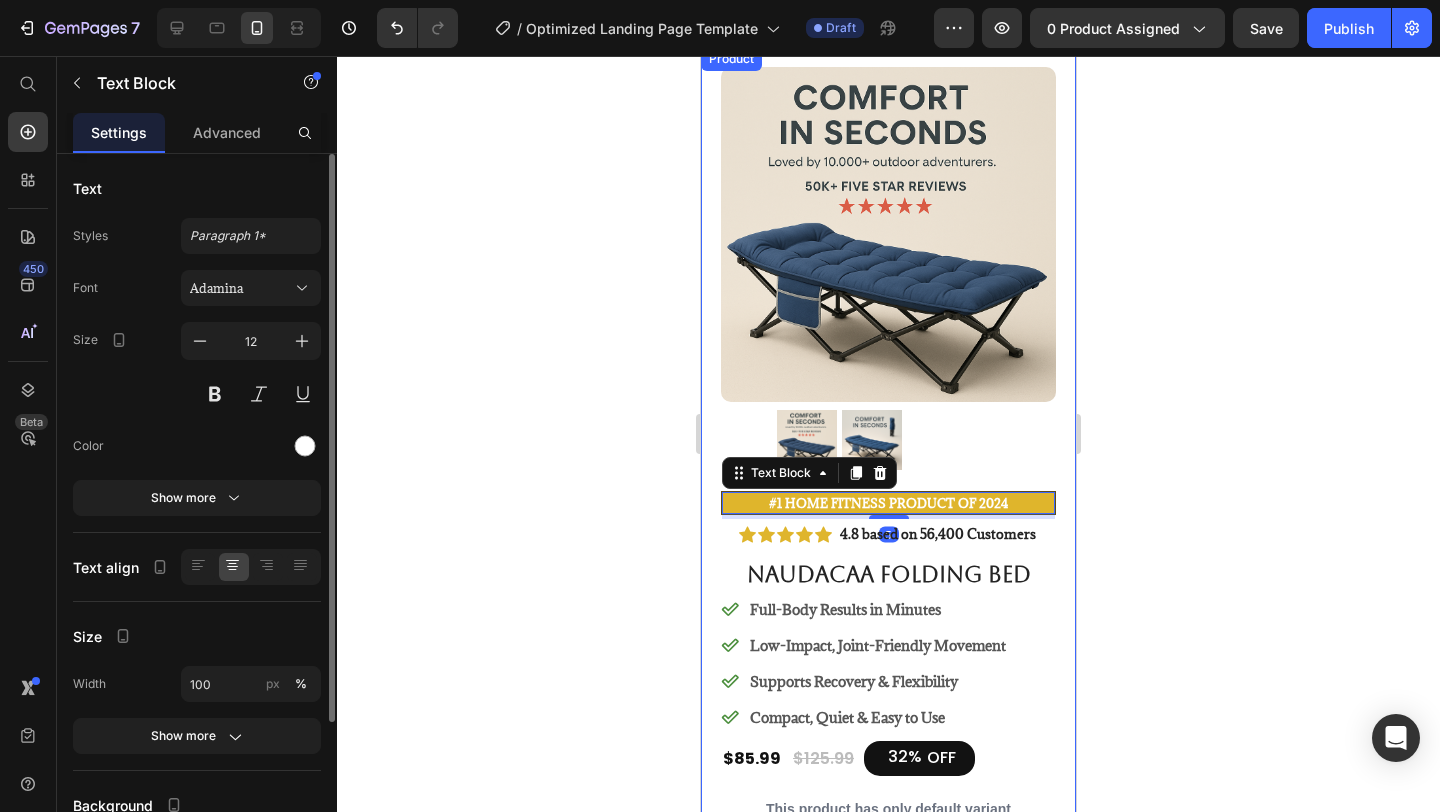 click 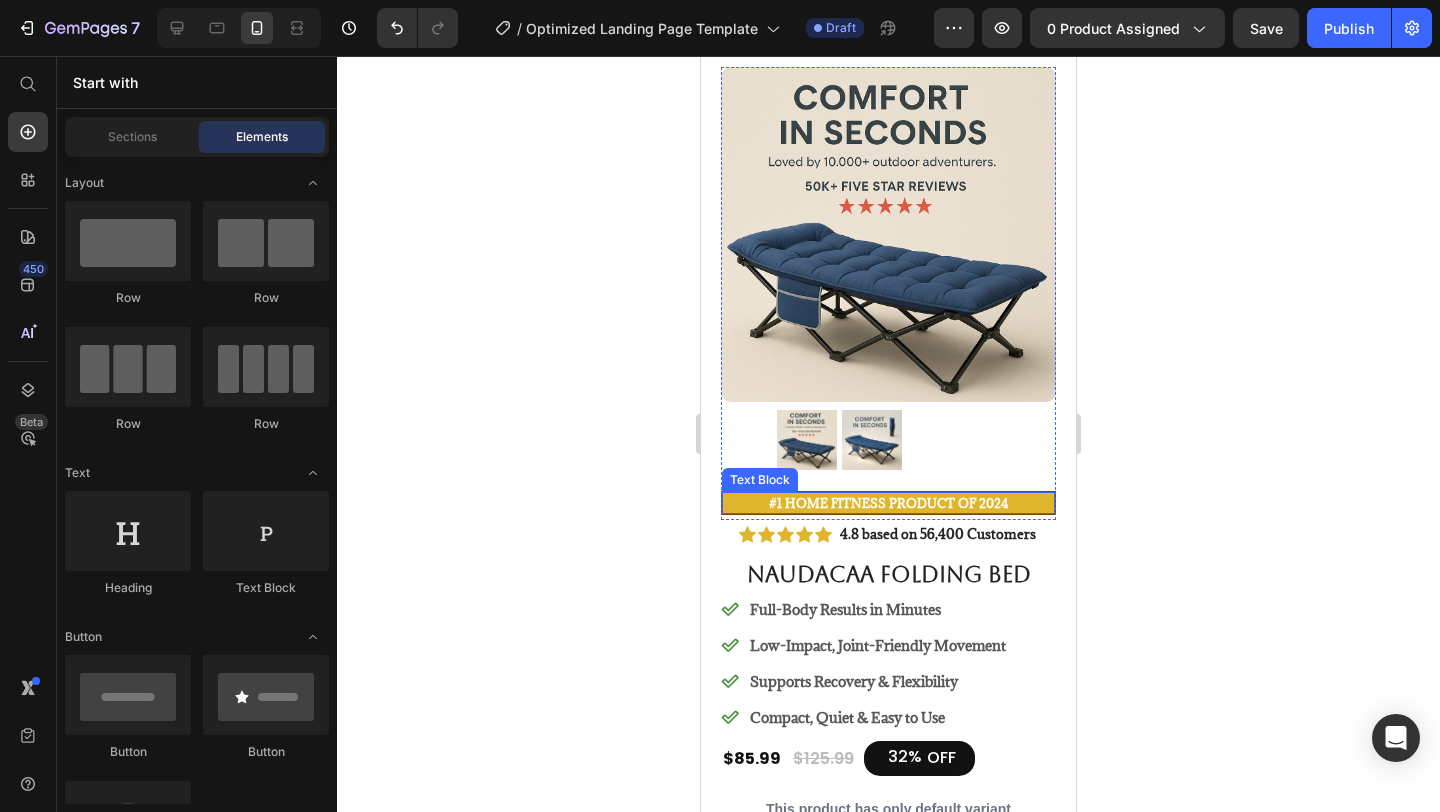 click on "#1 Home fitness Product of 2024" at bounding box center (888, 503) 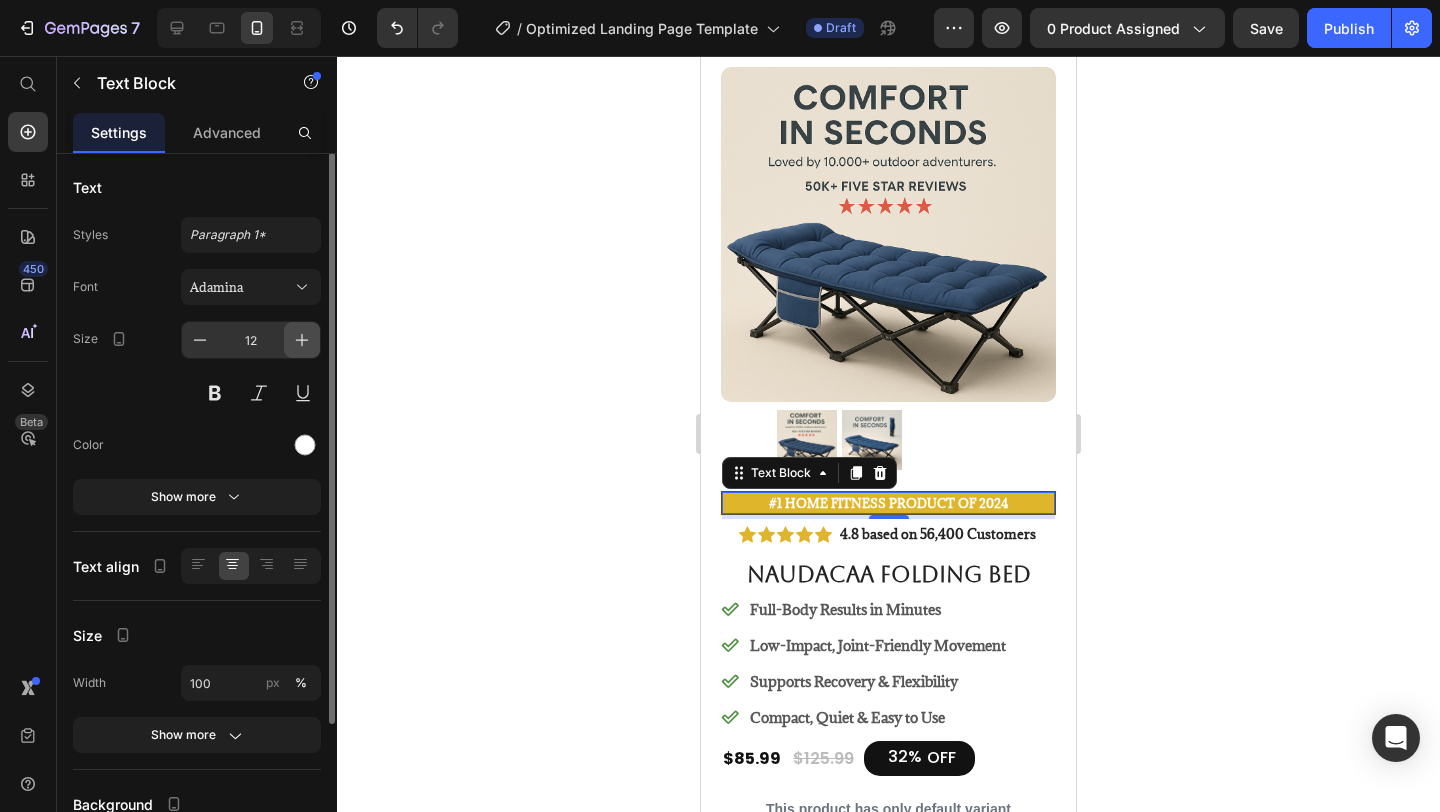 scroll, scrollTop: 0, scrollLeft: 0, axis: both 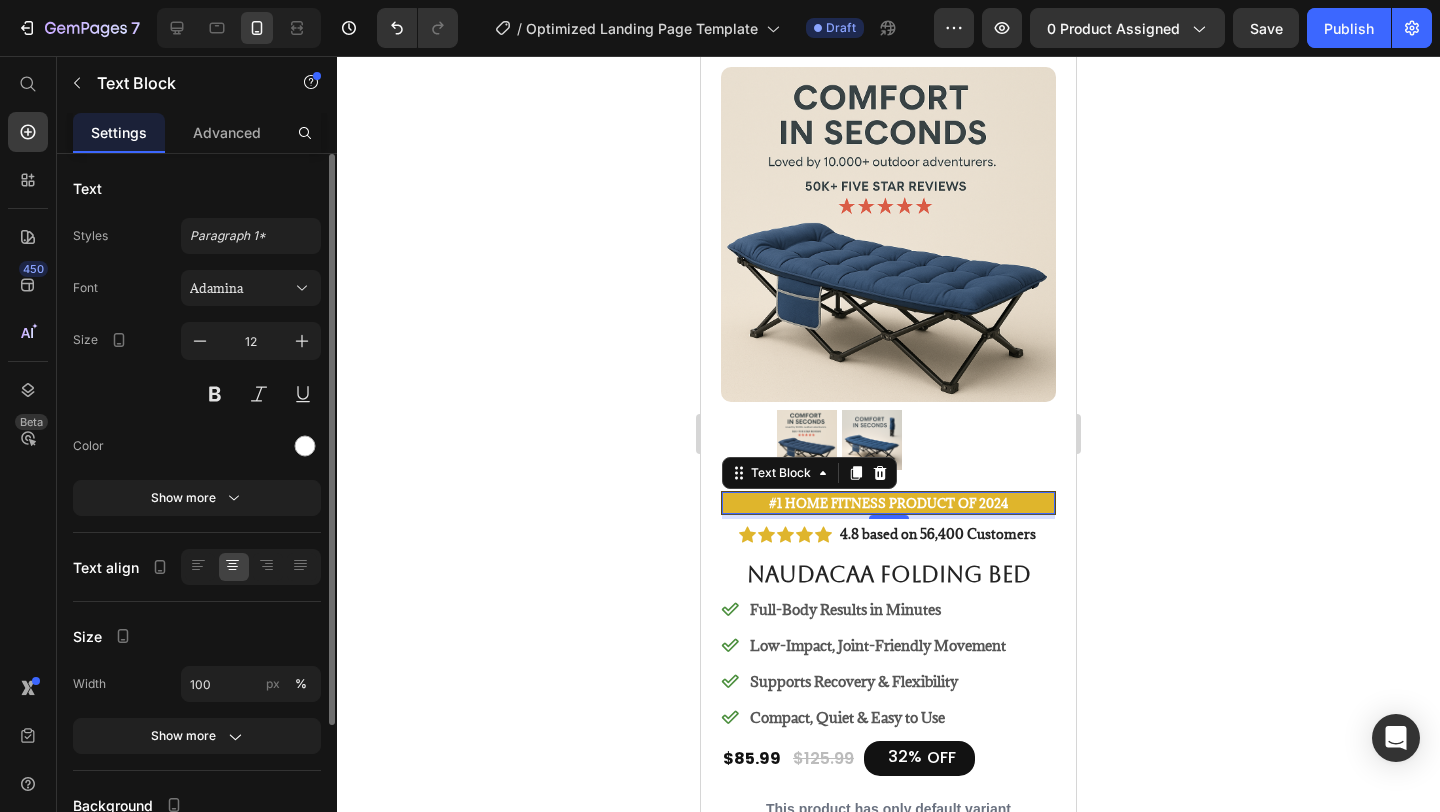 click on "Text" at bounding box center [197, 188] 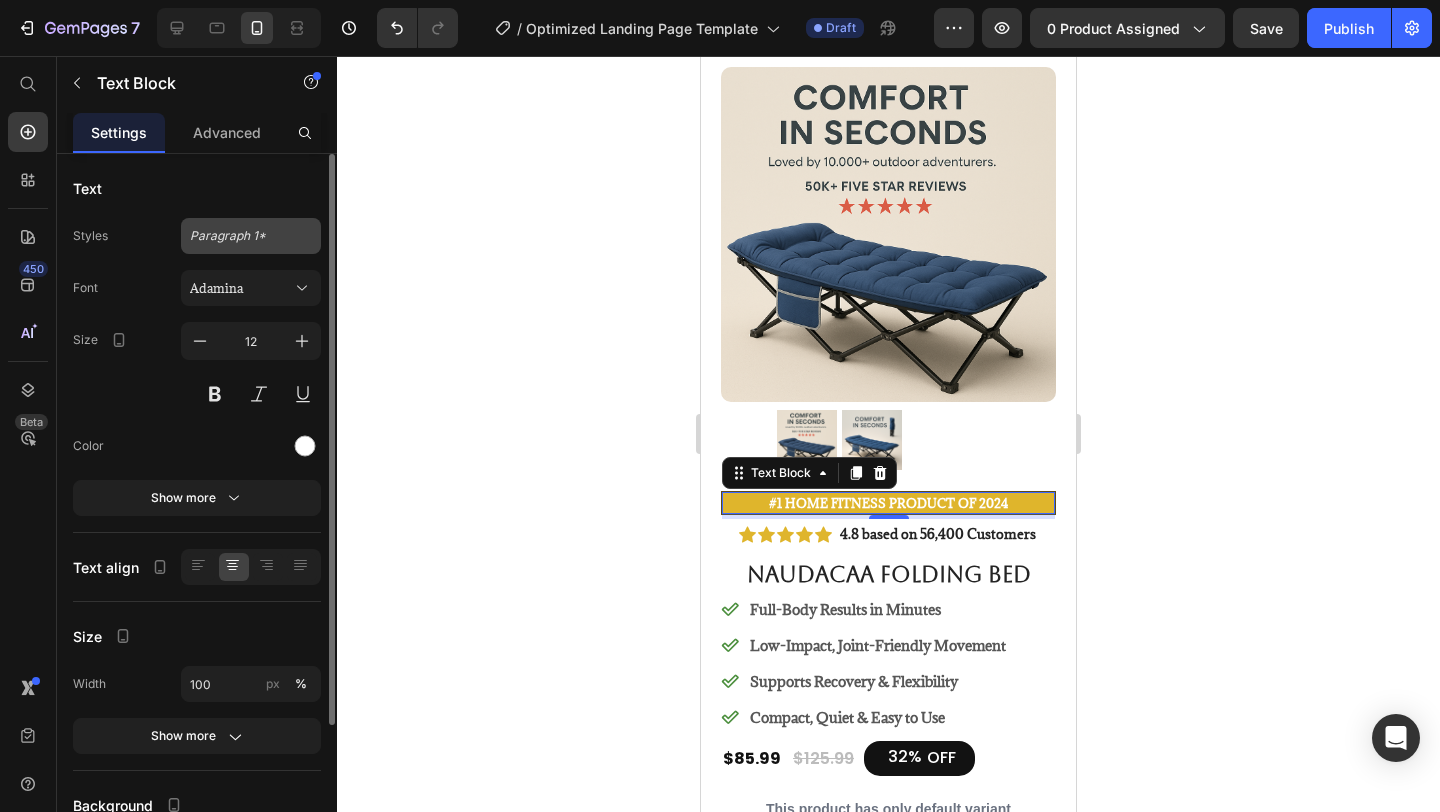 click on "Paragraph 1*" 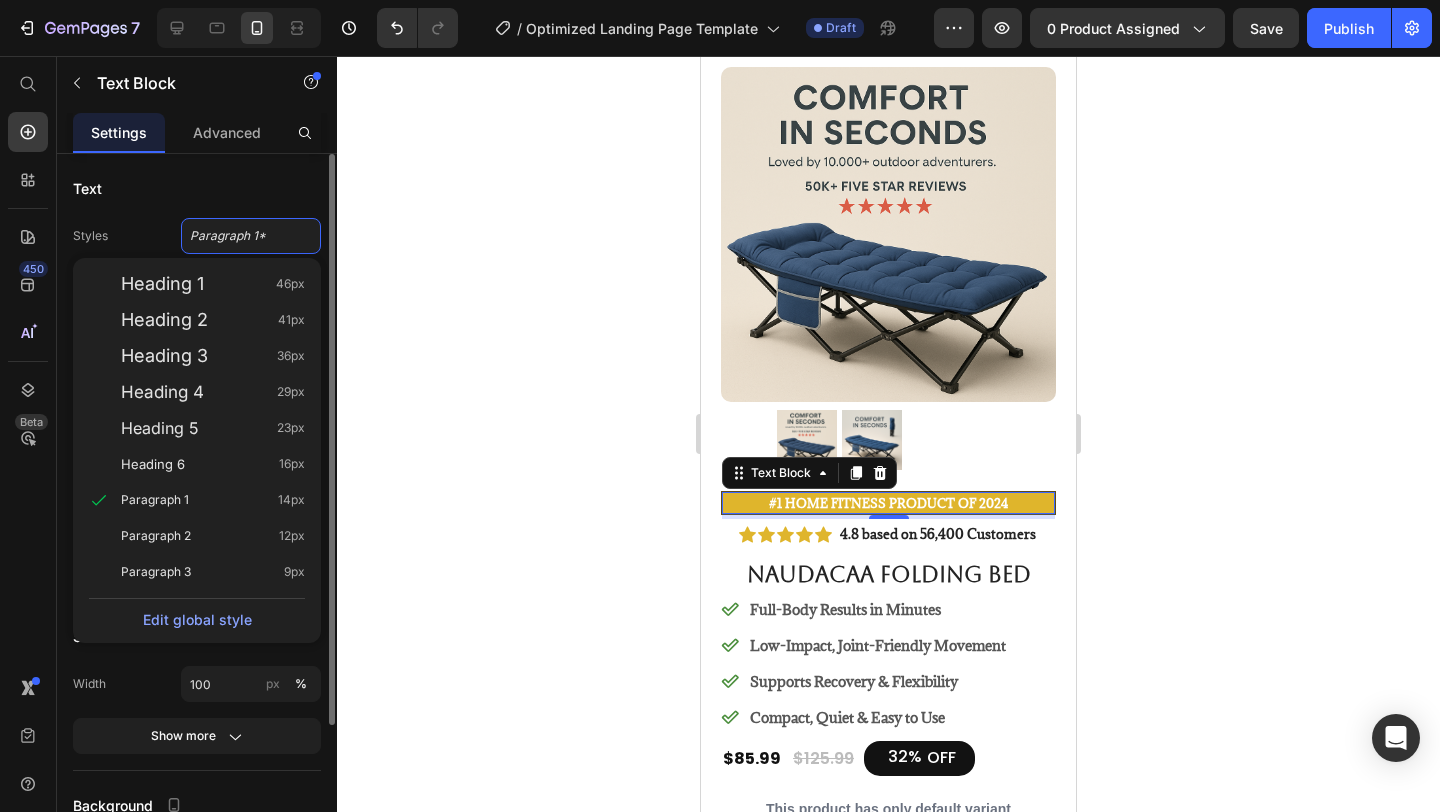 click on "Text Styles Paragraph 1* Heading 1 46px Heading 2 41px Heading 3 36px Heading 4 29px Heading 5 23px Heading 6 16px Paragraph 1 14px Paragraph 2 12px Paragraph 3 9px  Edit global style  Font Adamina Size 12 Color Show more" 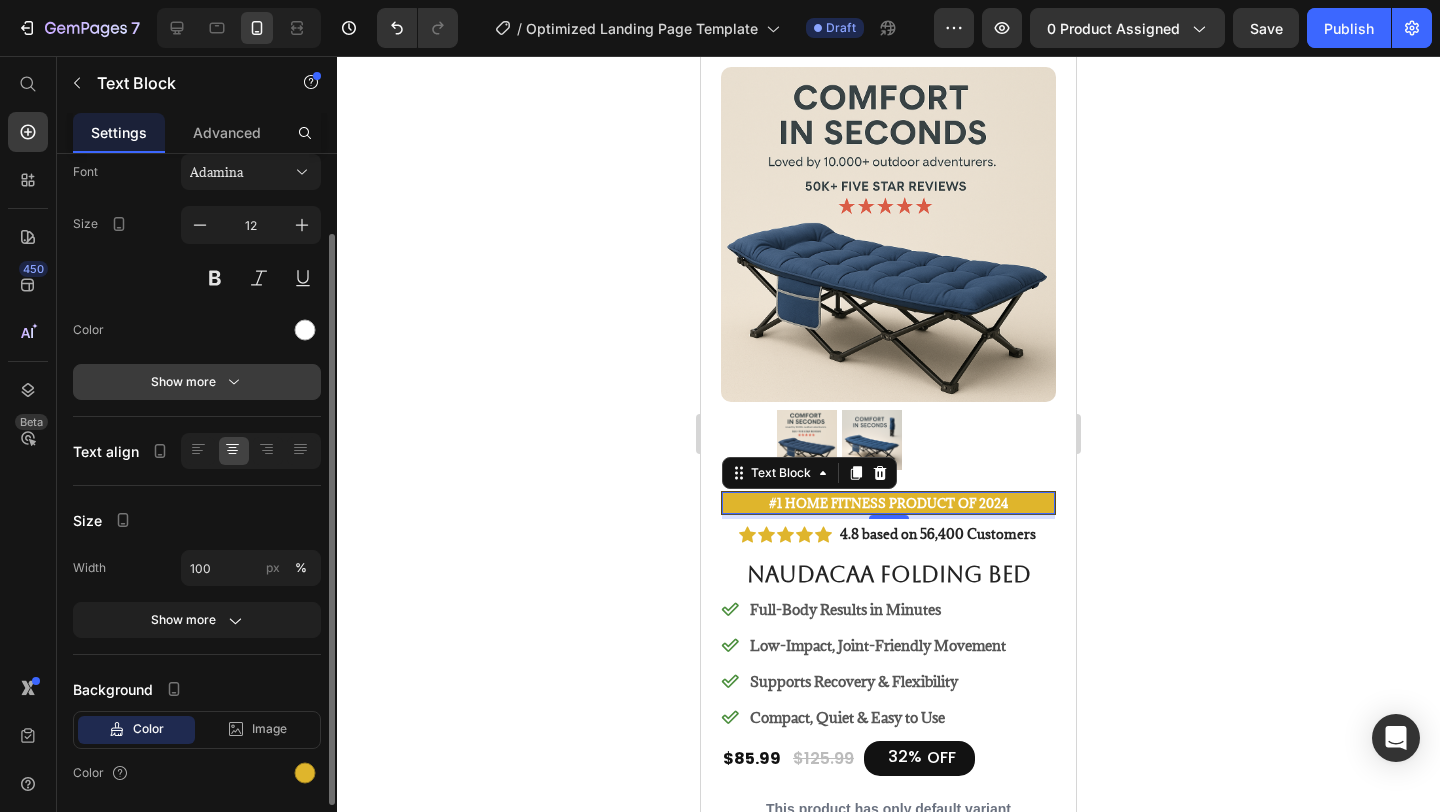 scroll, scrollTop: 120, scrollLeft: 0, axis: vertical 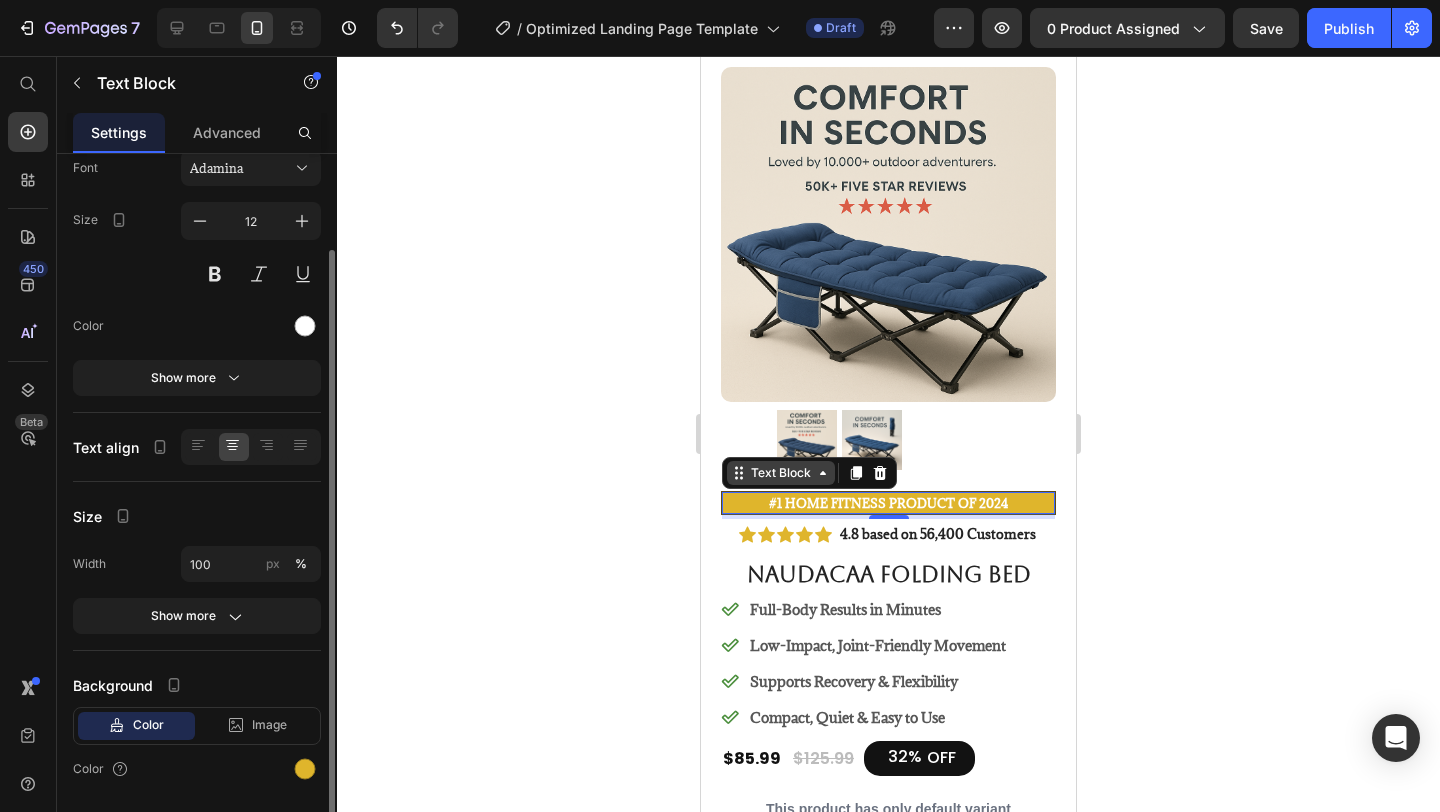 click on "Text Block" at bounding box center (781, 473) 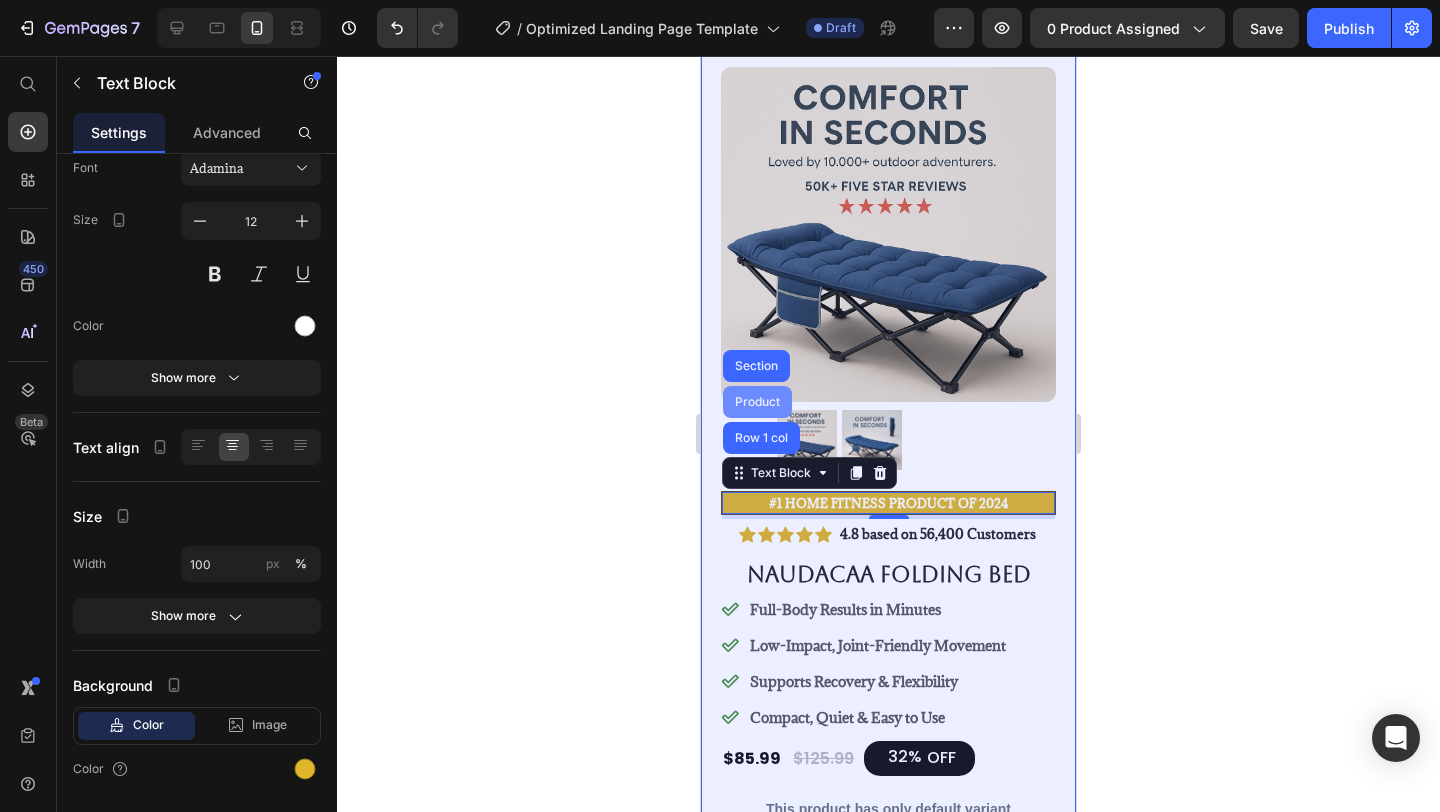 click on "Product" at bounding box center (757, 402) 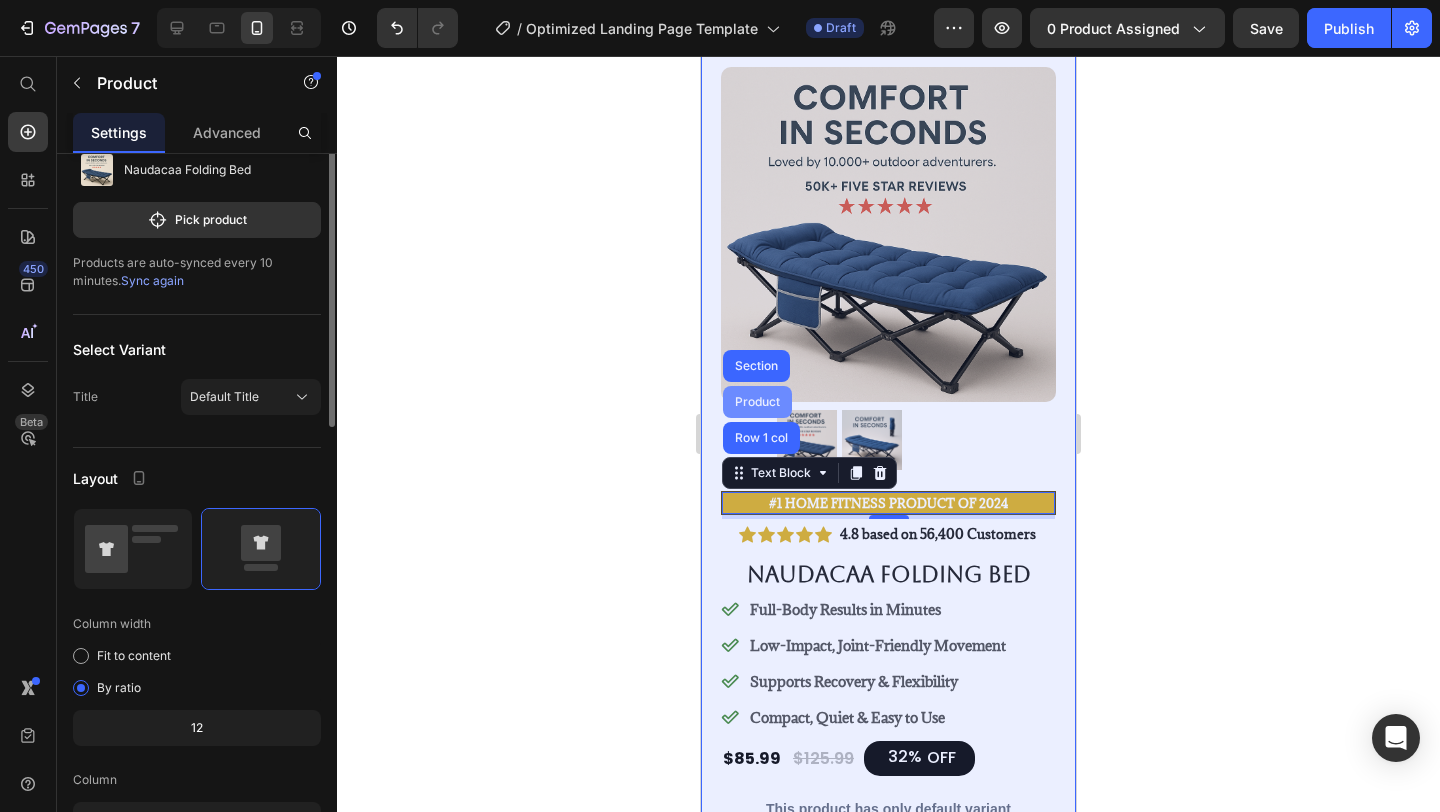 scroll, scrollTop: 0, scrollLeft: 0, axis: both 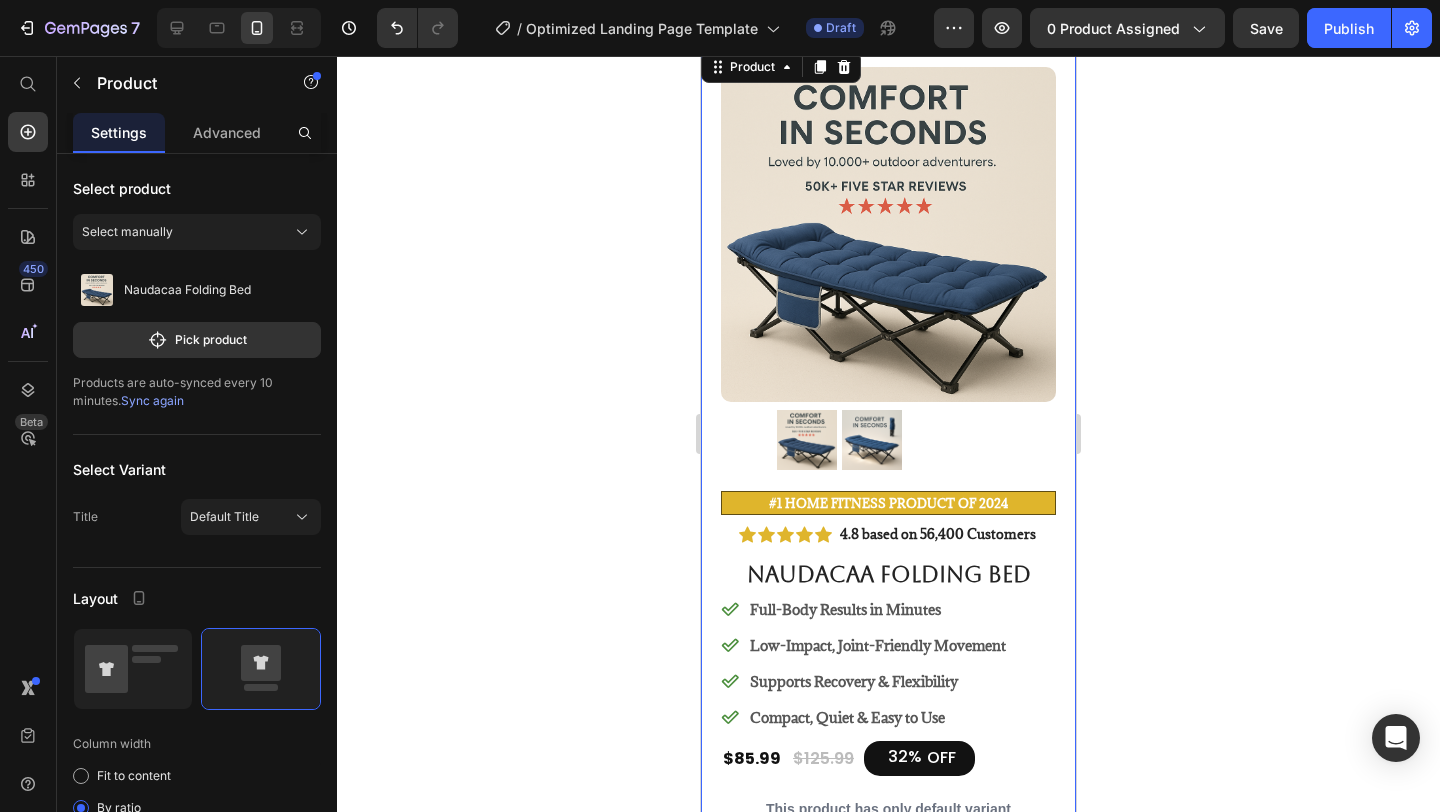 click 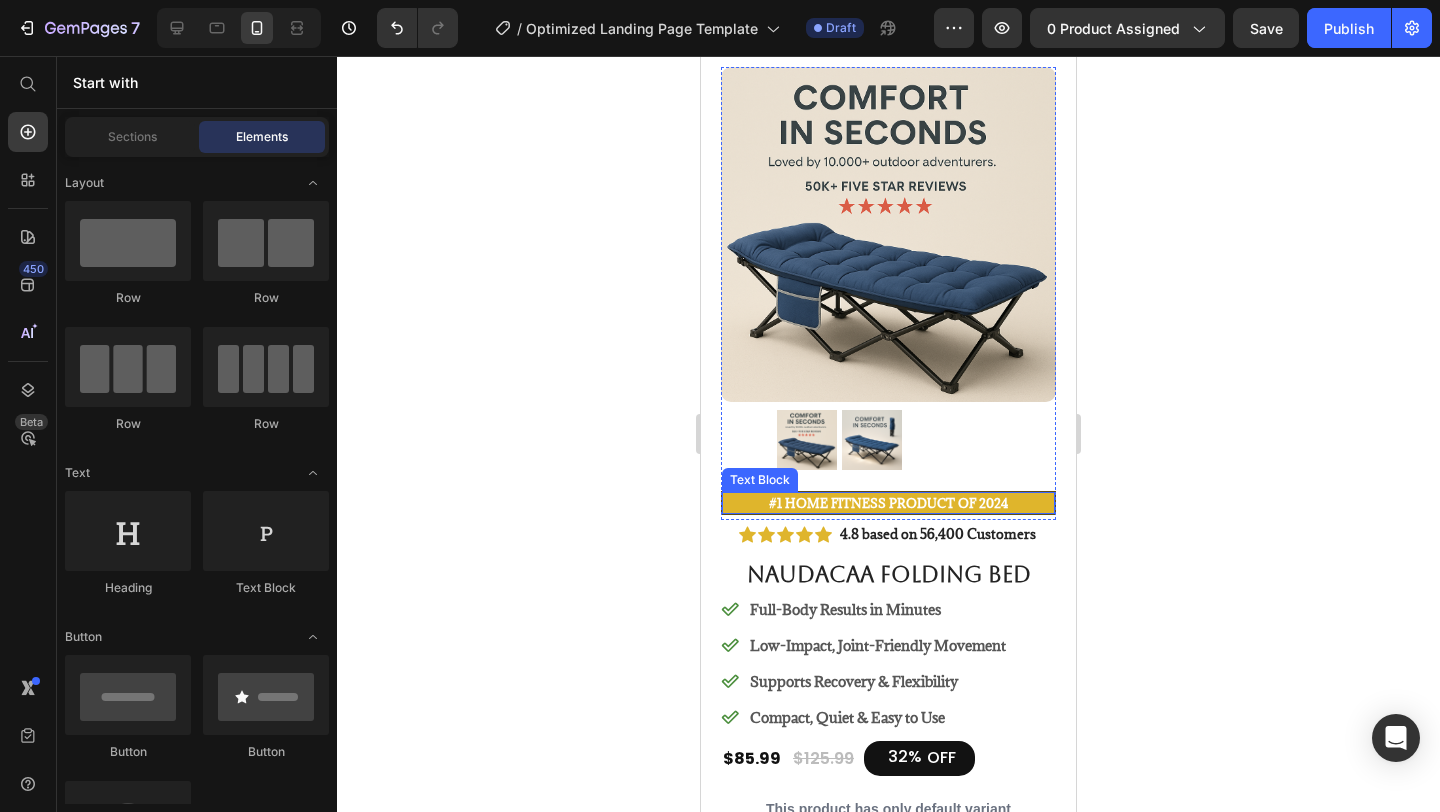 click on "#1 Home fitness Product of 2024" at bounding box center [888, 503] 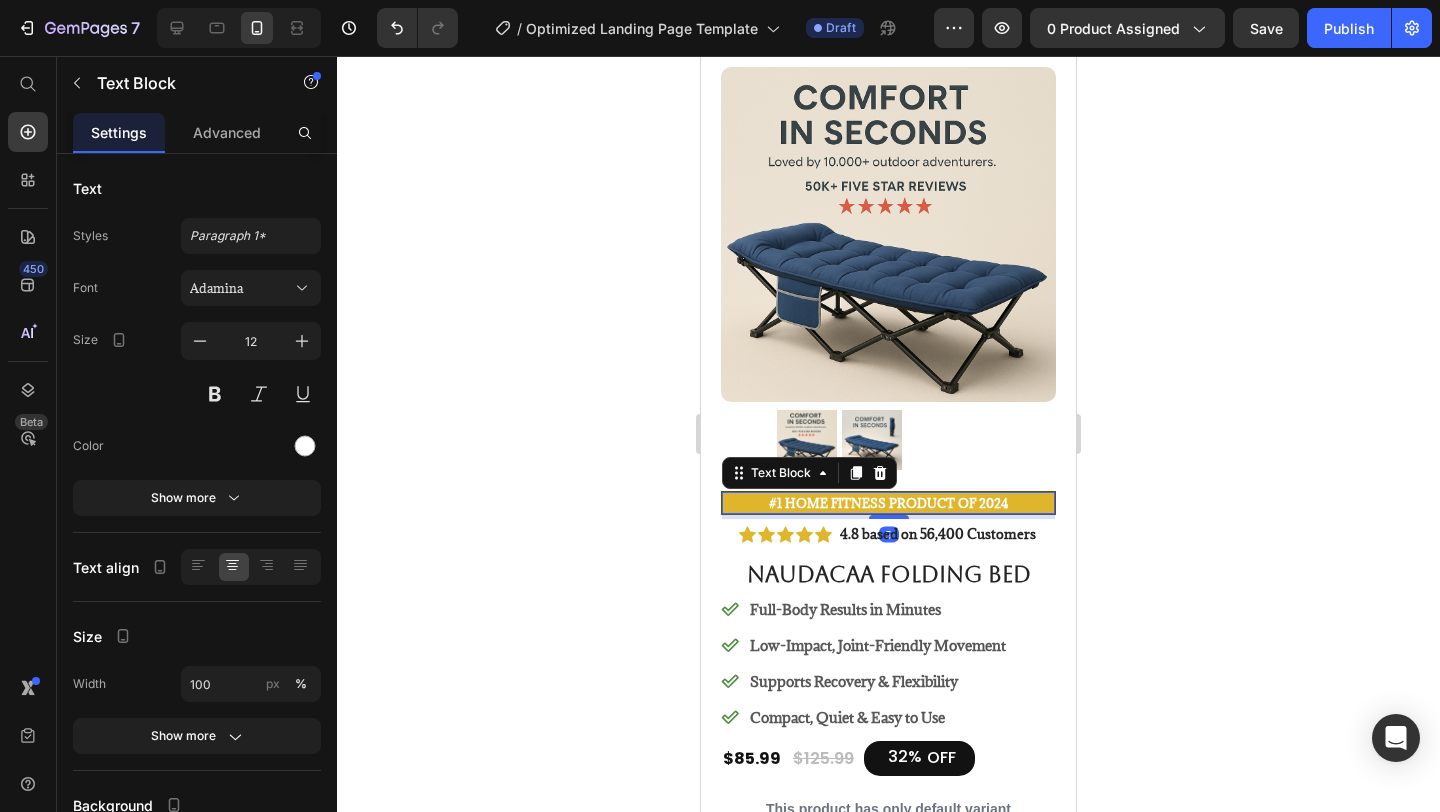 click on "#1 Home fitness Product of 2024" at bounding box center [888, 503] 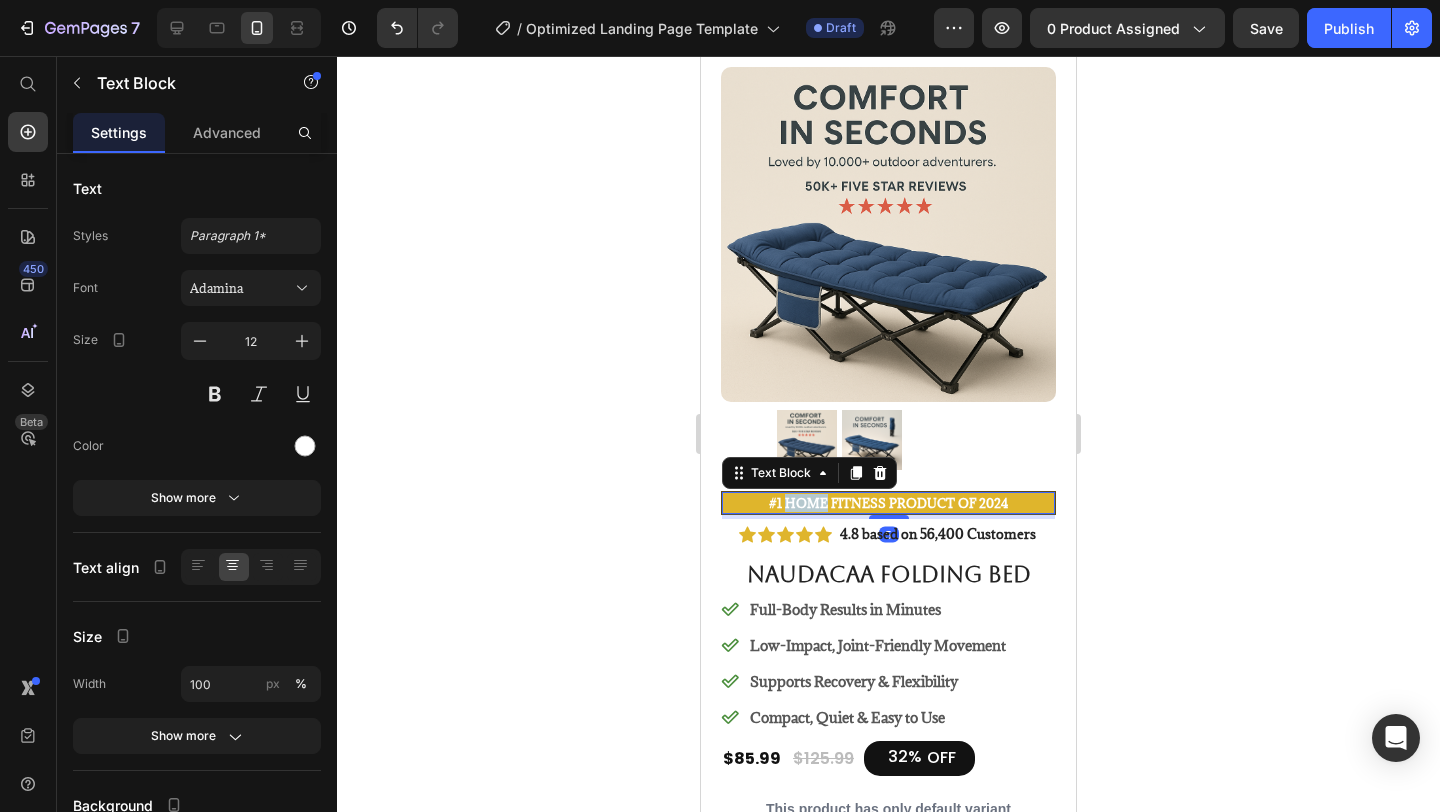 click on "#1 Home fitness Product of 2024" at bounding box center (888, 503) 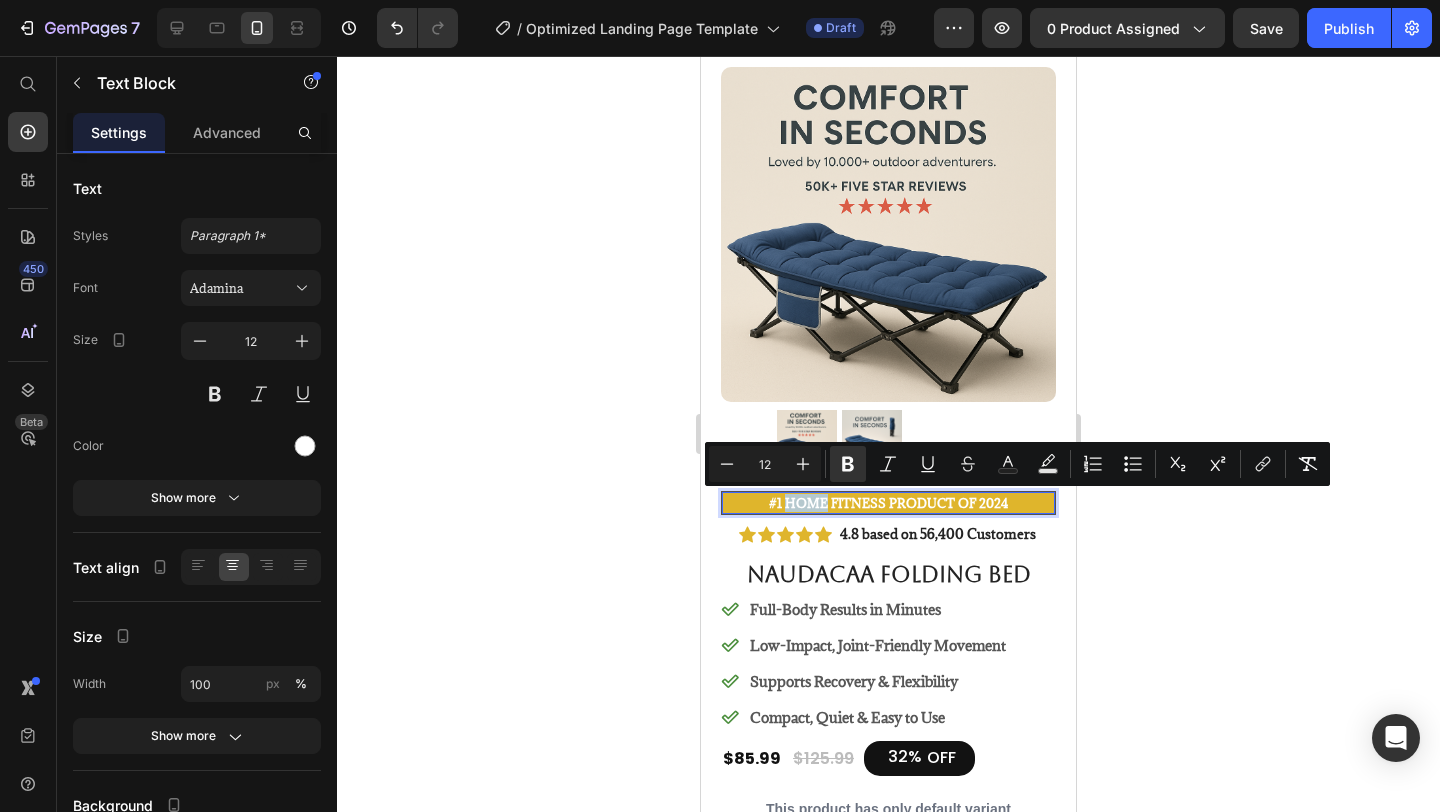click on "#1 Home fitness Product of 2024" at bounding box center [888, 503] 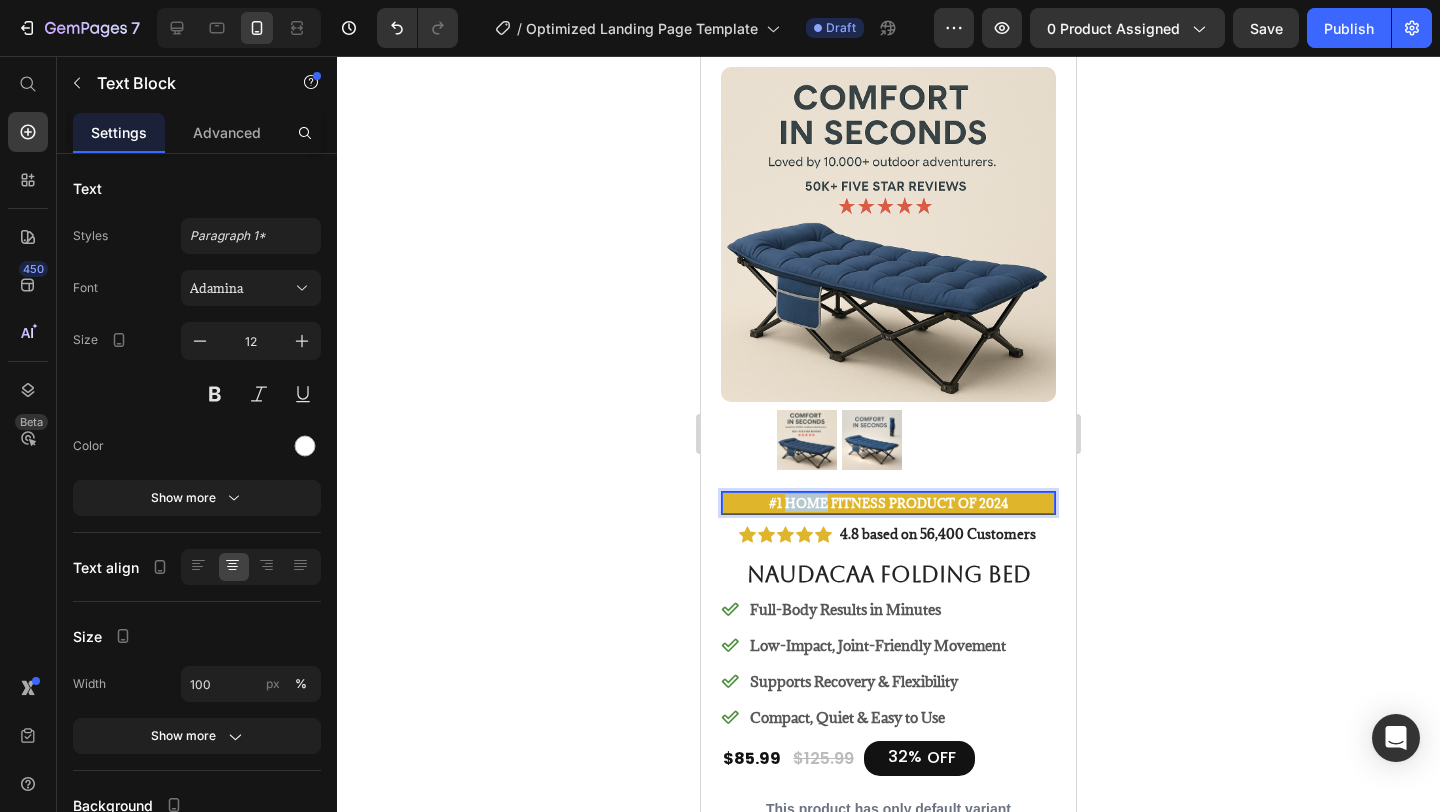 click on "#1 Home fitness Product of 2024" at bounding box center [888, 503] 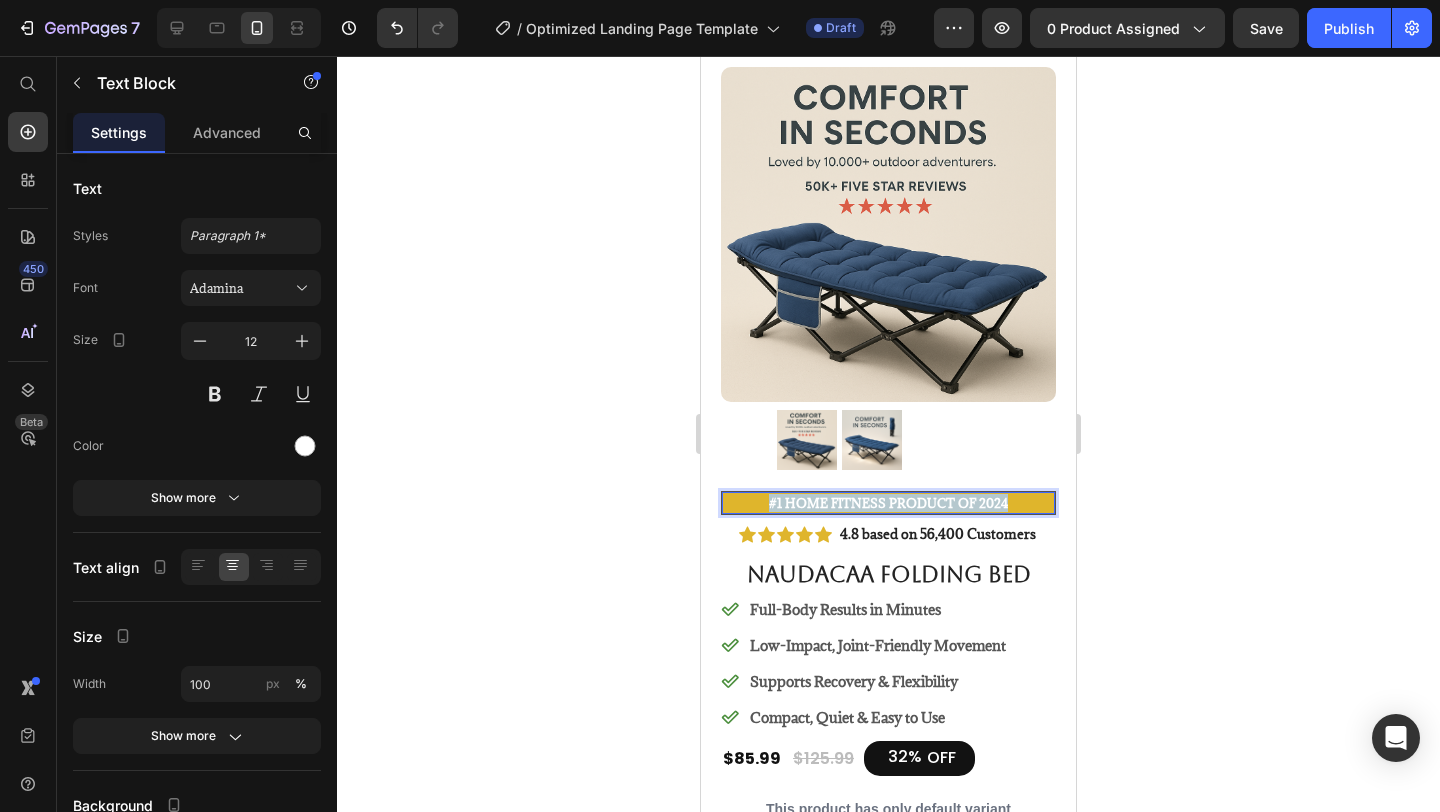 click on "#1 Home fitness Product of 2024" at bounding box center [888, 503] 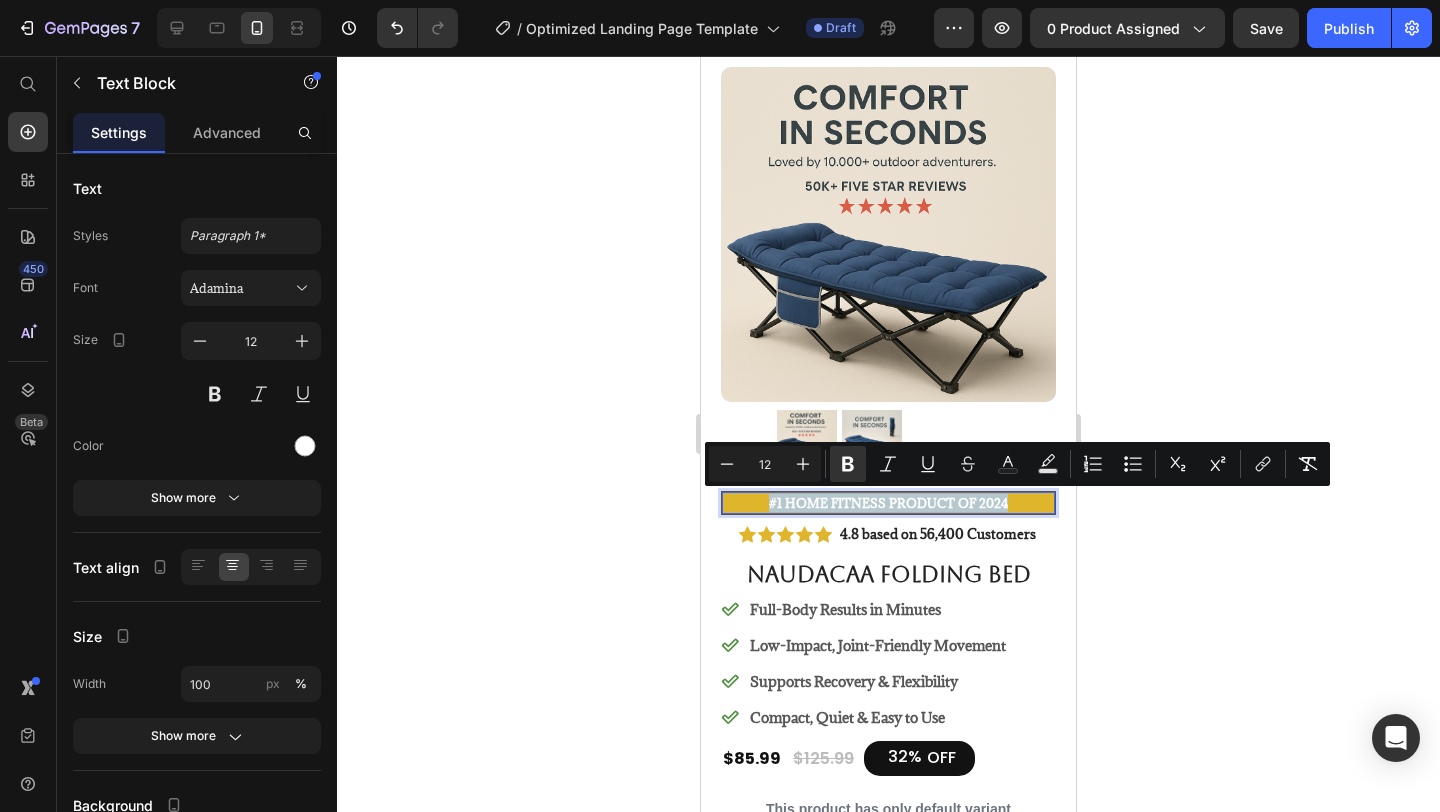 click on "#1 Home fitness Product of 2024" at bounding box center (888, 503) 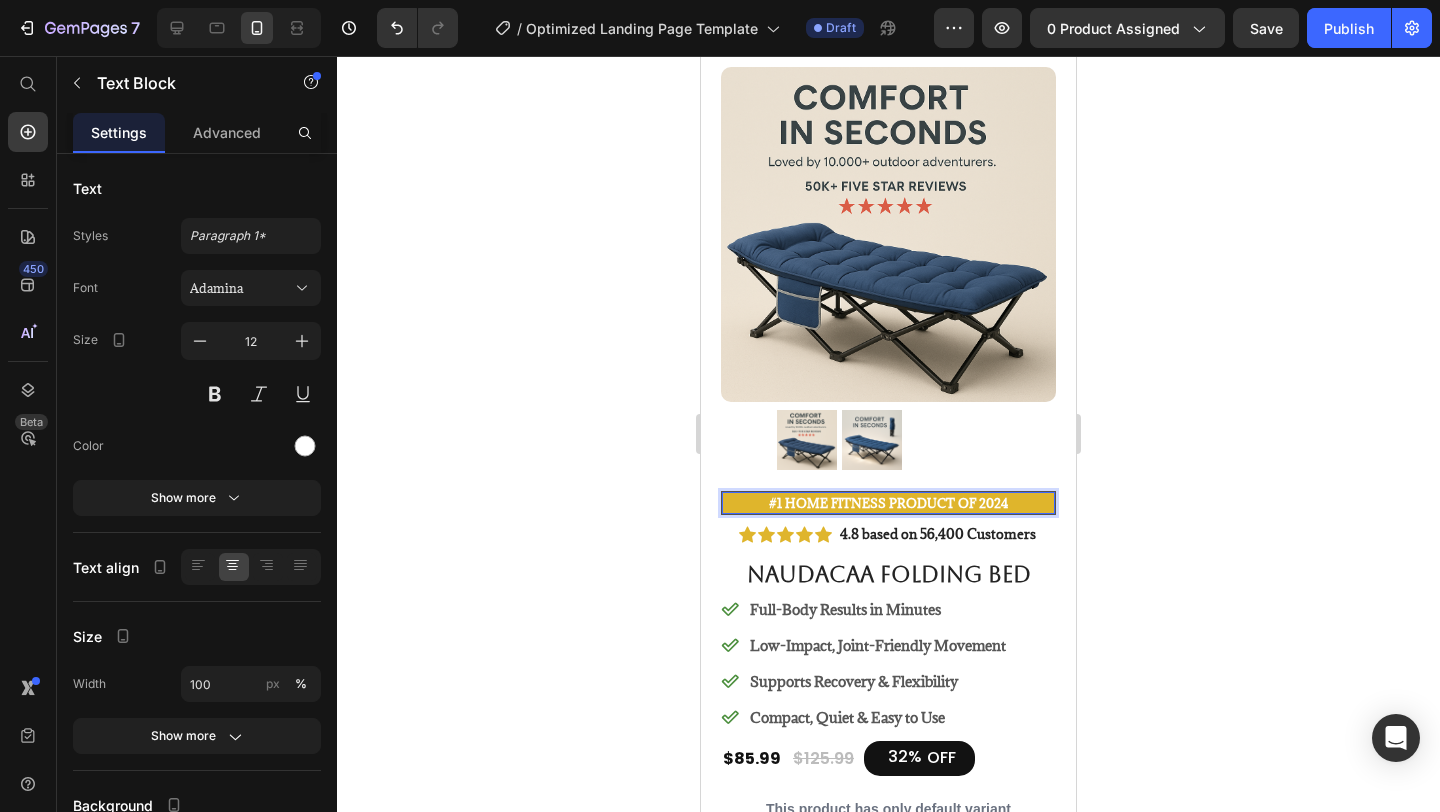 click on "#1 Home fitness Product of 2024" at bounding box center [888, 503] 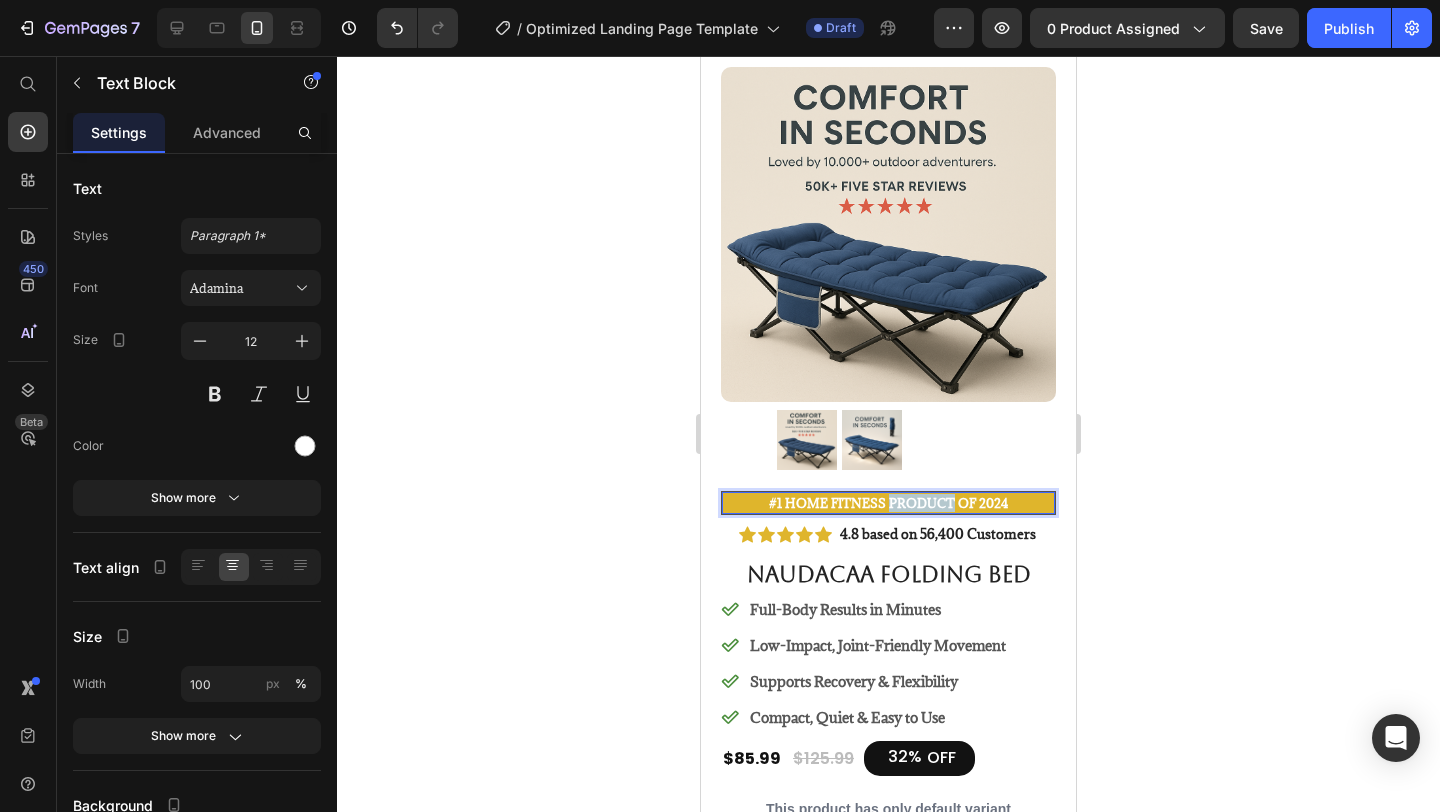 click on "#1 Home fitness Product of 2024" at bounding box center [888, 503] 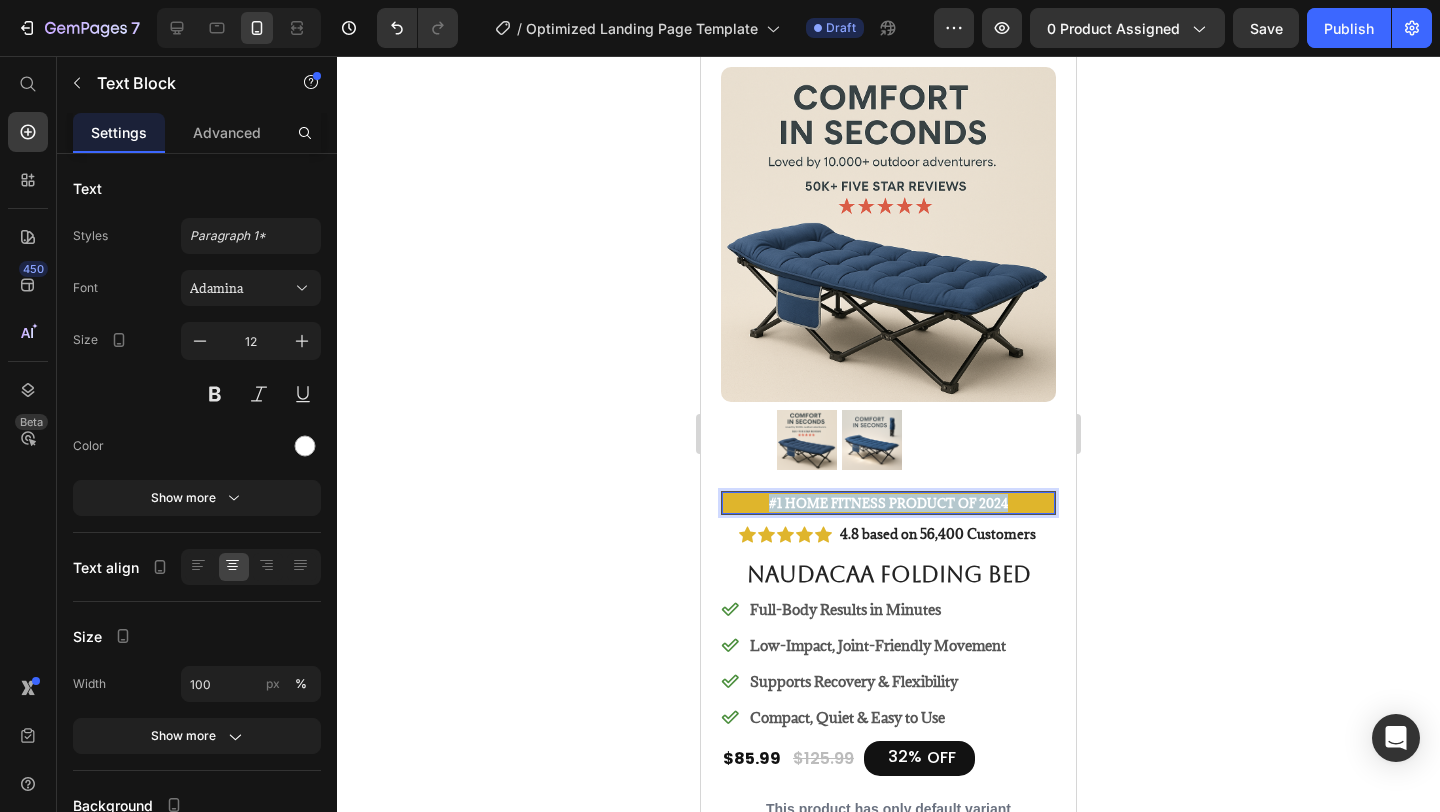click on "#1 Home fitness Product of 2024" at bounding box center [888, 503] 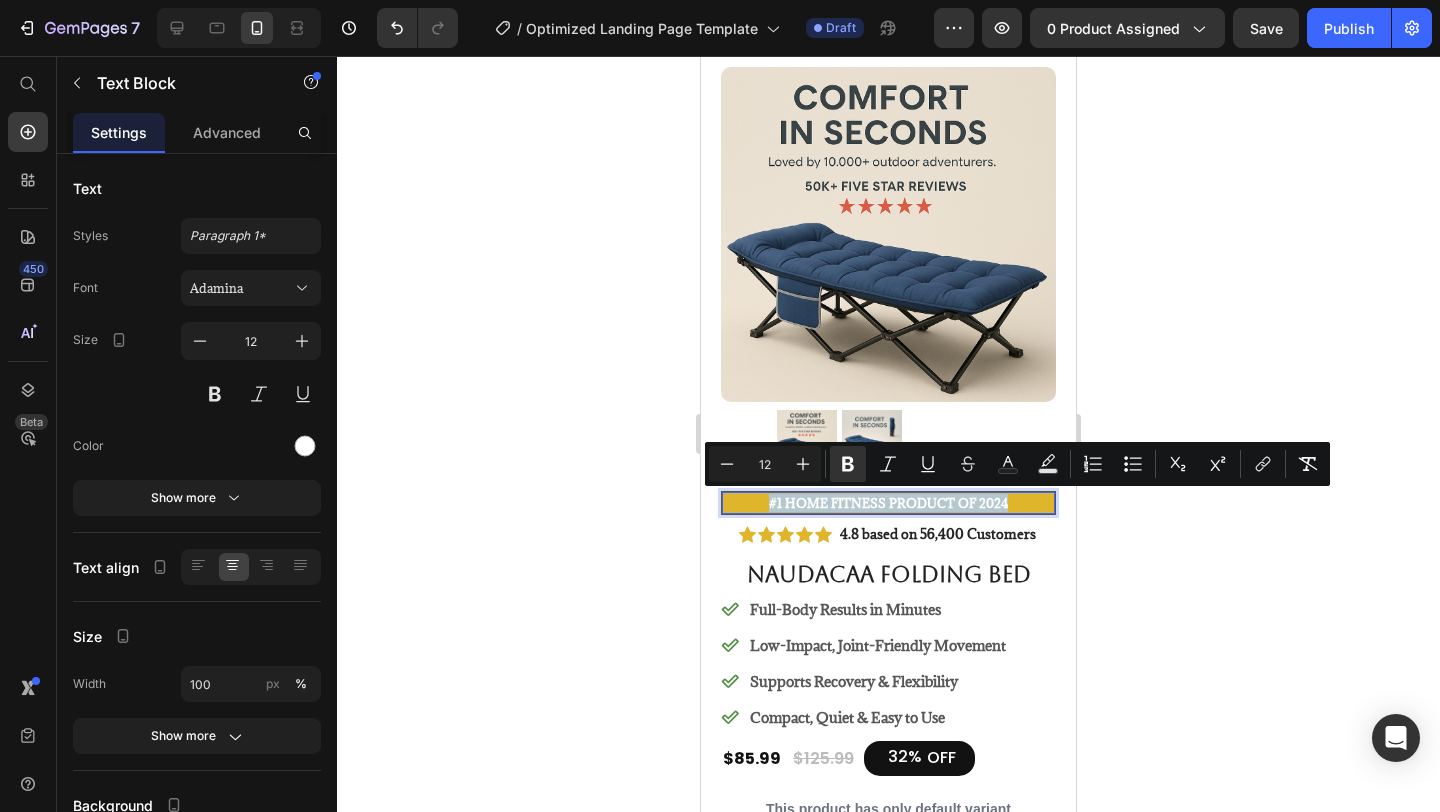 click on "#1 Home fitness Product of 2024" at bounding box center [888, 503] 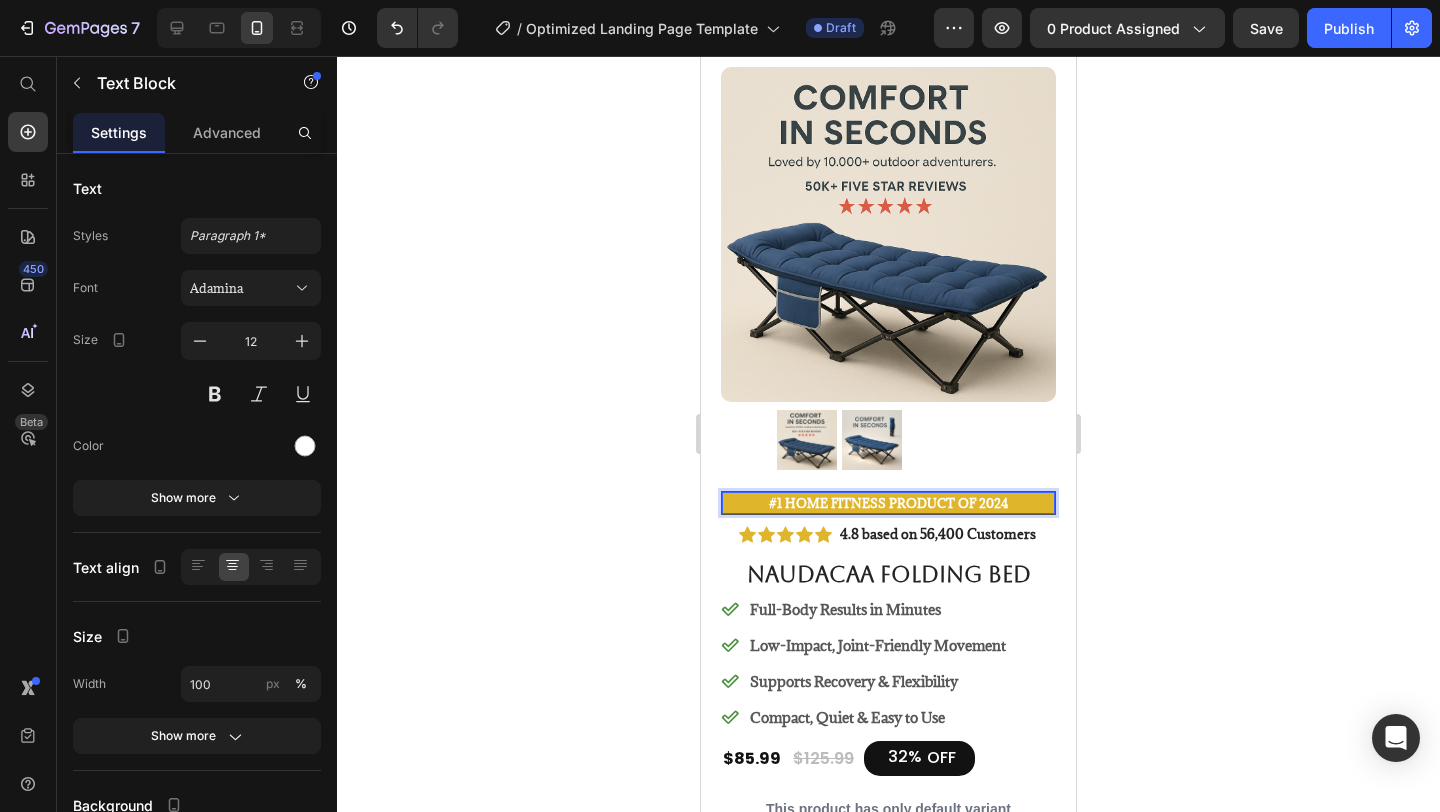 click on "#1 Home fitness Product of 2024" at bounding box center (888, 503) 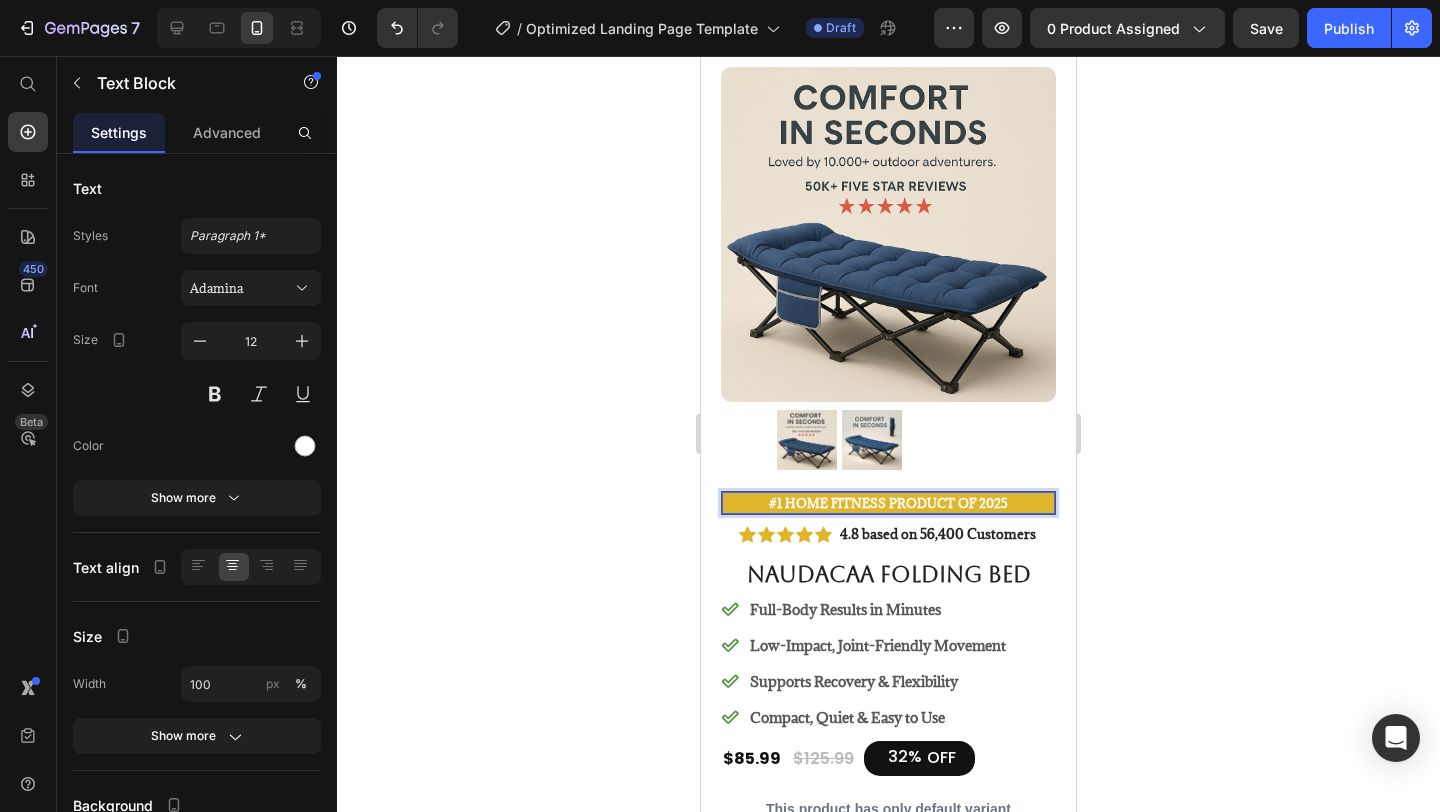 click on "#1 Home fitness Product of 2025" at bounding box center [888, 503] 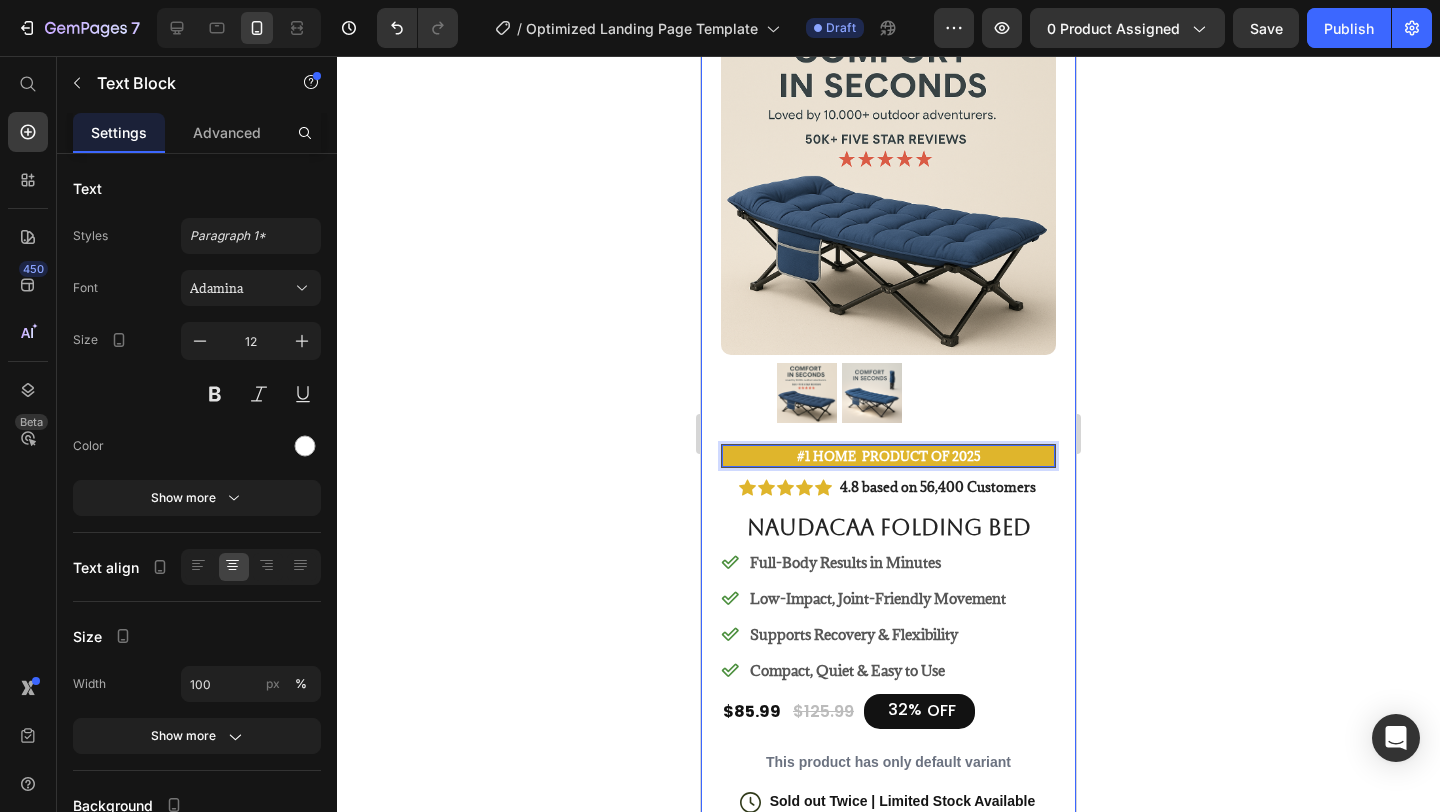 click 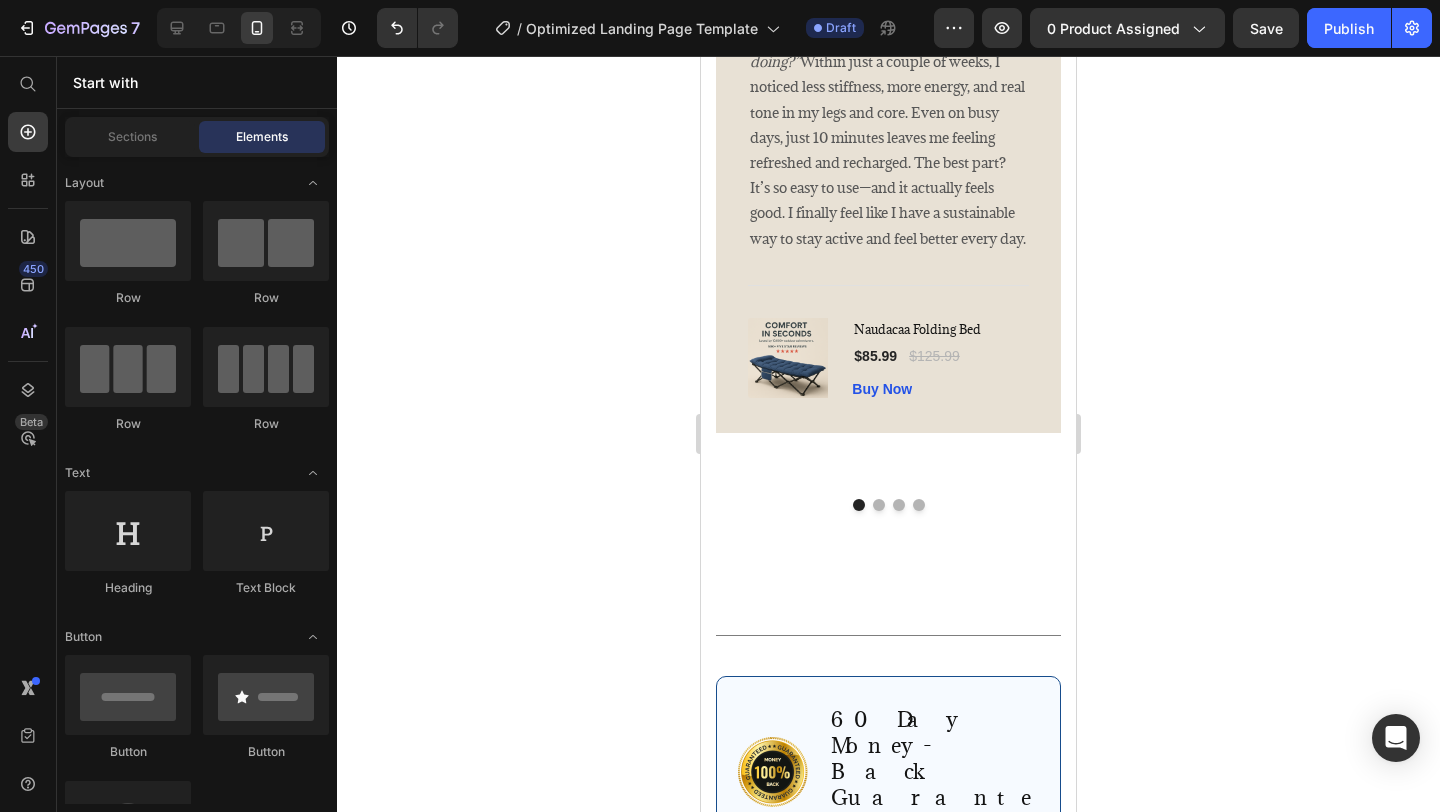 scroll, scrollTop: 4166, scrollLeft: 0, axis: vertical 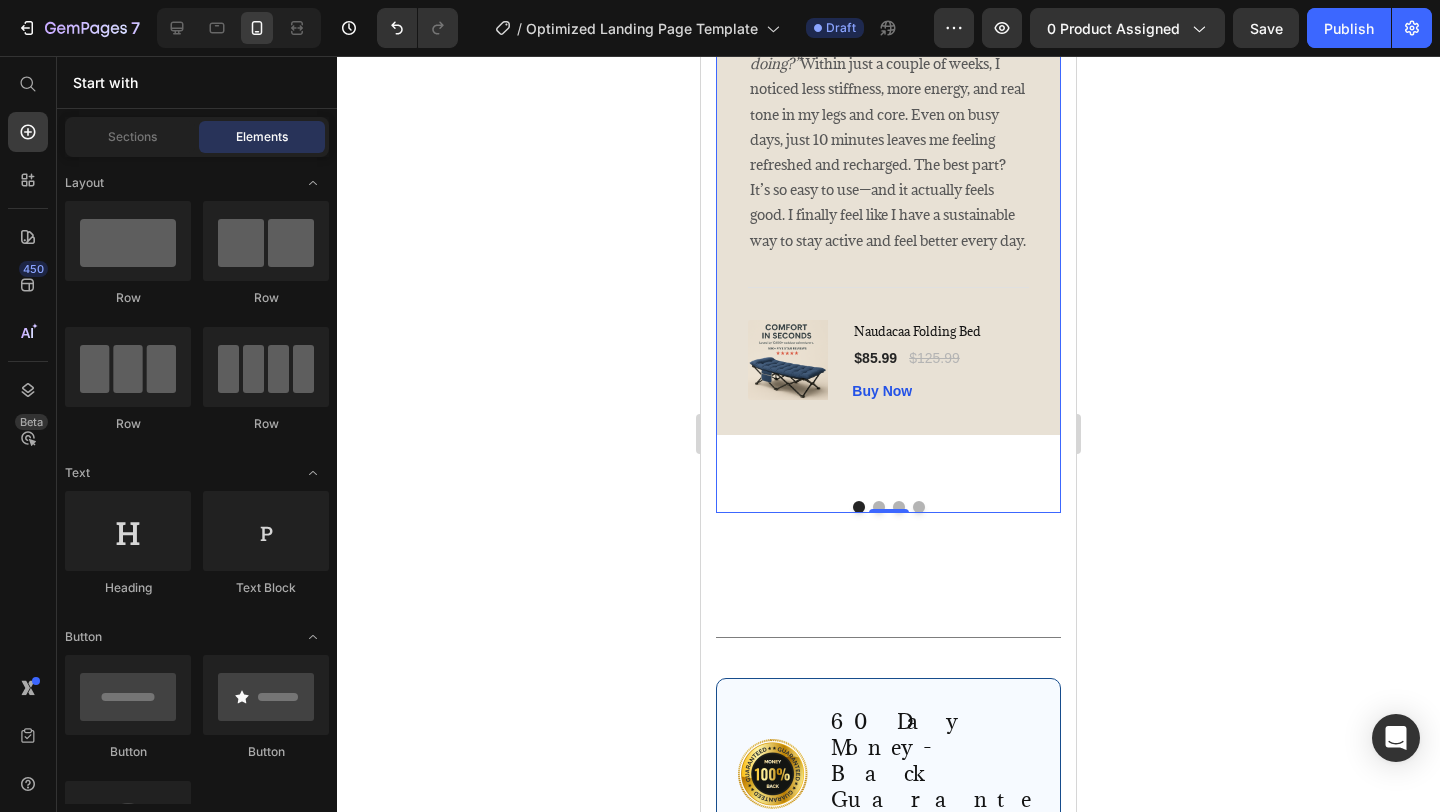 click on "Image
Icon
Icon
Icon
Icon
Icon Row [NAME] [LAST] Text block Row I knew the Nurvani Plate was working when friends started saying,  “You’re looking stronger—what have you been doing?”  Within just a couple of weeks, I noticed less stiffness, more energy, and real tone in my legs and core. Even on busy days, just 10 minutes leaves me feeling refreshed and recharged. The best part? It’s so easy to use—and it actually feels good. I finally feel like I have a sustainable way to stay active and feel better every day. Text block                Title Line (P) Images & Gallery Naudacaa Folding Bed (P) Title $85.99 (P) Price $125.99 (P) Price Row Buy Now (P) Cart Button Product Row Image
Icon
Icon
Icon
Icon
Icon Row [NAME] [LAST] Text block Row look forward Text block                Title Line (P) Images & Gallery" at bounding box center (888, 196) 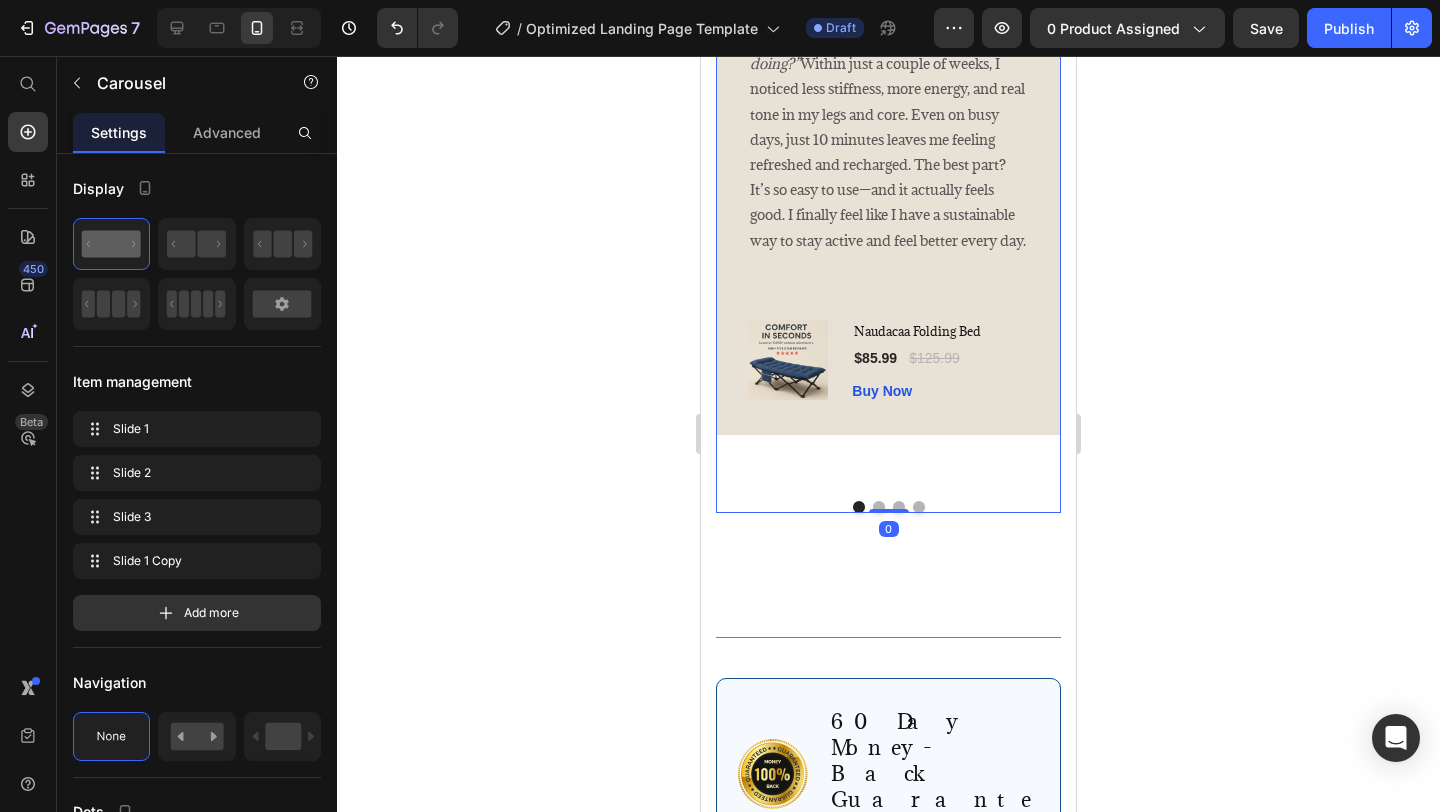 click on "Image
Icon
Icon
Icon
Icon
Icon Row [NAME] [LAST] Text block Row I knew the Nurvani Plate was working when friends started saying,  “You’re looking stronger—what have you been doing?”  Within just a couple of weeks, I noticed less stiffness, more energy, and real tone in my legs and core. Even on busy days, just 10 minutes leaves me feeling refreshed and recharged. The best part? It’s so easy to use—and it actually feels good. I finally feel like I have a sustainable way to stay active and feel better every day. Text block                Title Line (P) Images & Gallery Naudacaa Folding Bed (P) Title $85.99 (P) Price $125.99 (P) Price Row Buy Now (P) Cart Button Product Row Image
Icon
Icon
Icon
Icon
Icon Row [NAME] [LAST] Text block Row look forward Text block                Title Line (P) Images & Gallery" at bounding box center (888, 196) 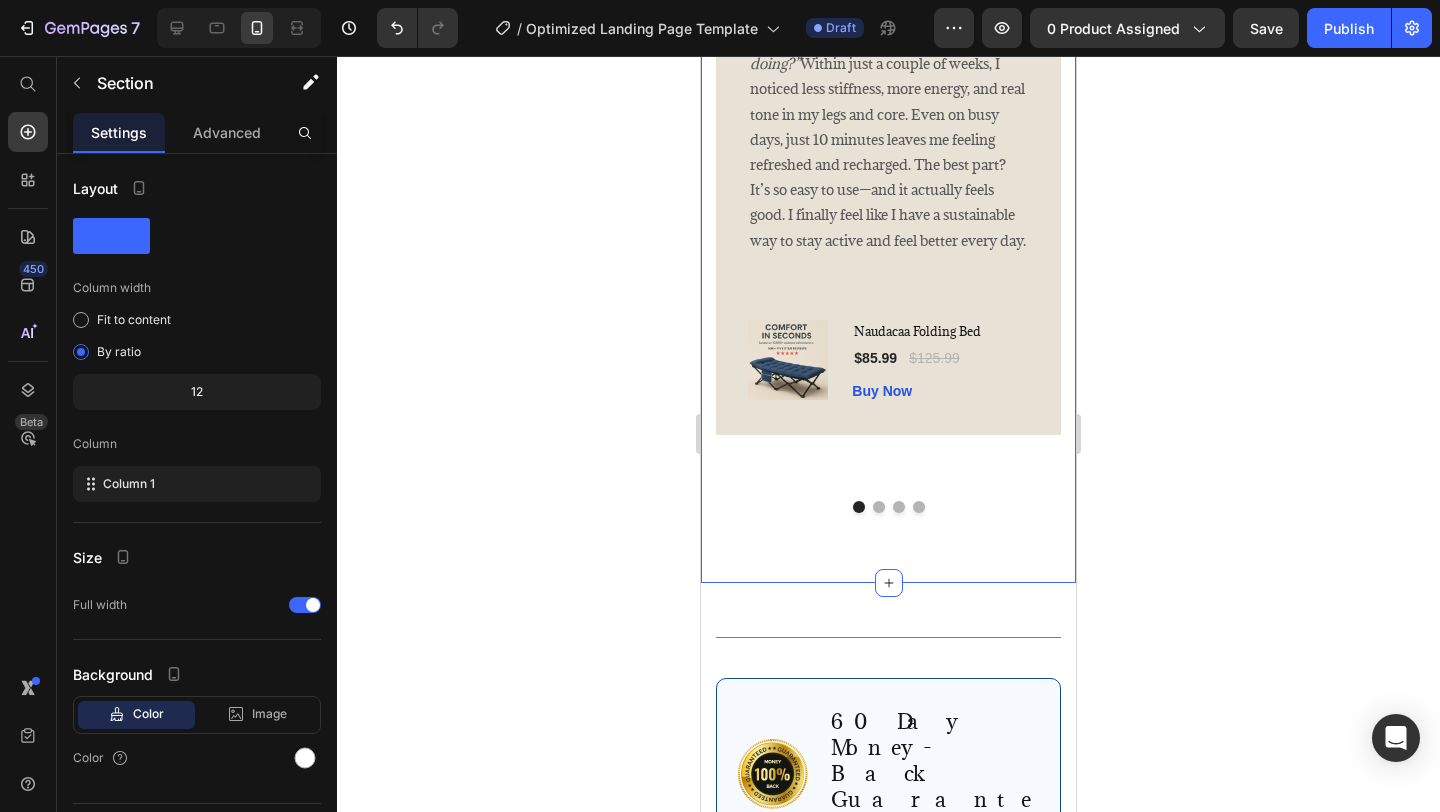 click on "What Our Customers Are Saying Heading Image
Icon
Icon
Icon
Icon
Icon Row [NAME] [LAST] Text block Row I knew the Nurvani Plate was working when friends started saying,  “You’re looking stronger—what have you been doing?”  Within just a couple of weeks, I noticed less stiffness, more energy, and real tone in my legs and core. Even on busy days, just 10 minutes leaves me feeling refreshed and recharged. The best part? It’s so easy to use—and it actually feels good. I finally feel like I have a sustainable way to stay active and feel better every day. Text block                Title Line (P) Images & Gallery Naudacaa Folding Bed (P) Title $85.99 (P) Price $125.99 (P) Price Row Buy Now (P) Cart Button Product Row Image
Icon
Icon
Icon
Icon
Icon Row [NAME] [LAST] Text block Row look forward Text block                Title Line (P) Images & Gallery" at bounding box center [888, 117] 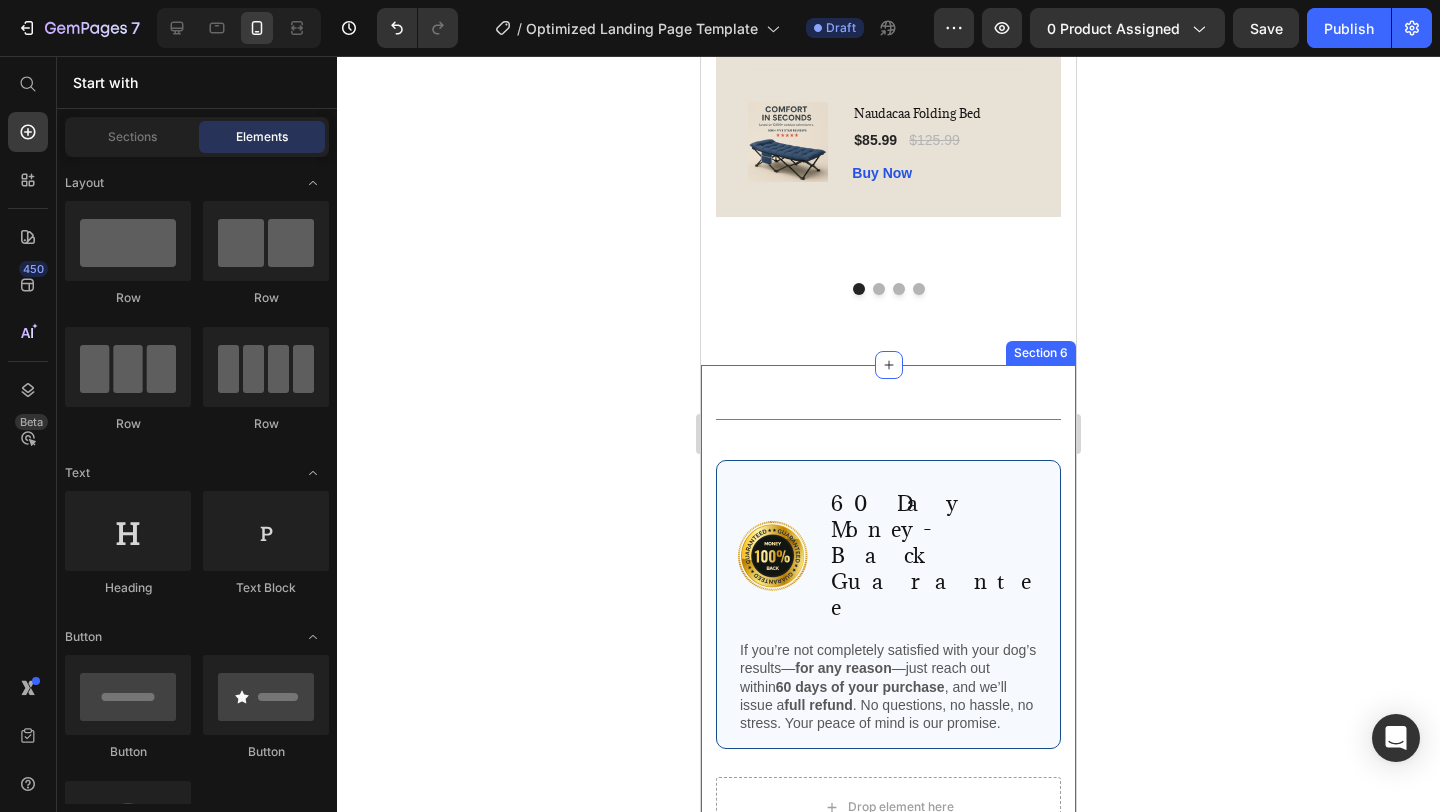 scroll, scrollTop: 4522, scrollLeft: 0, axis: vertical 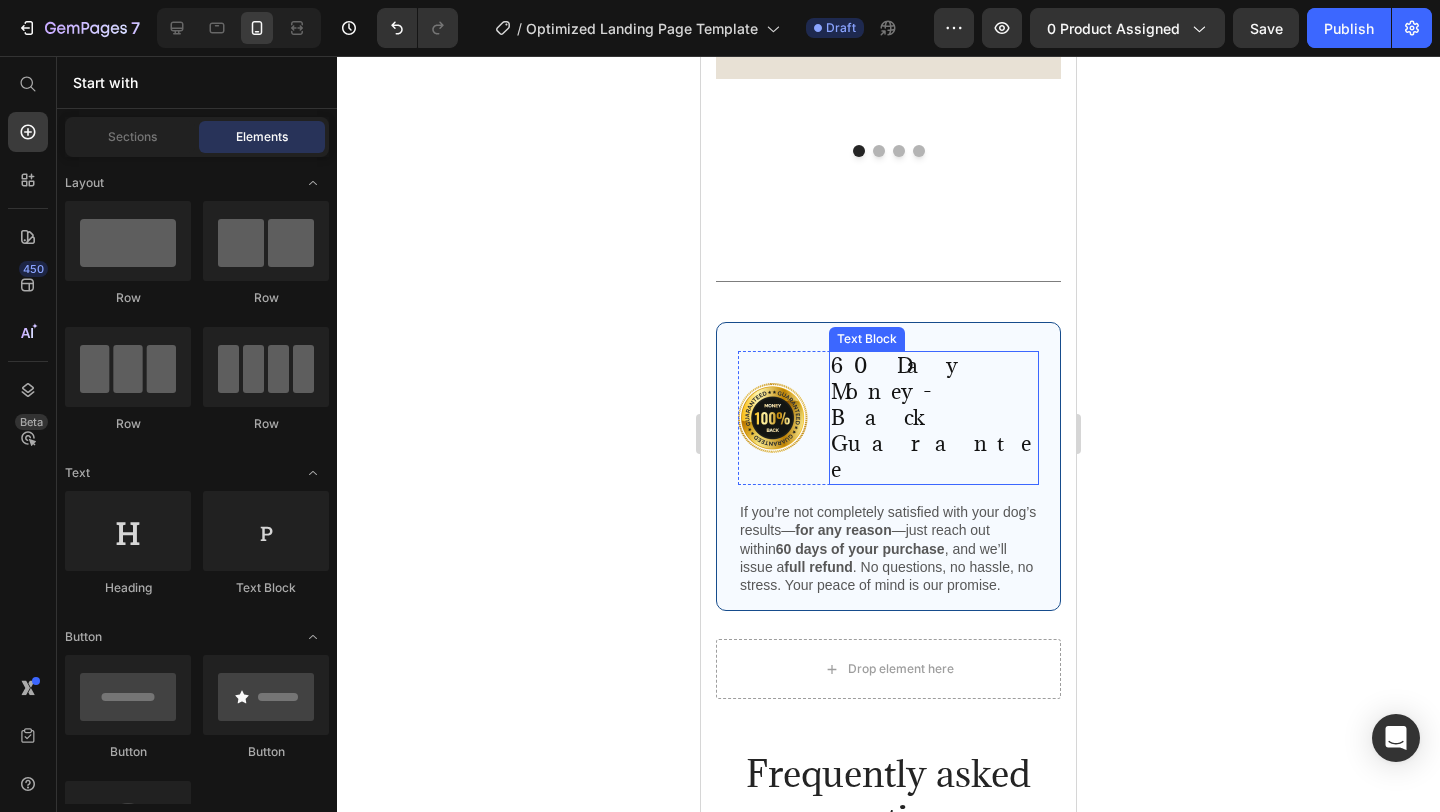 click on "60 Day Money-Back Guarantee" at bounding box center [934, 418] 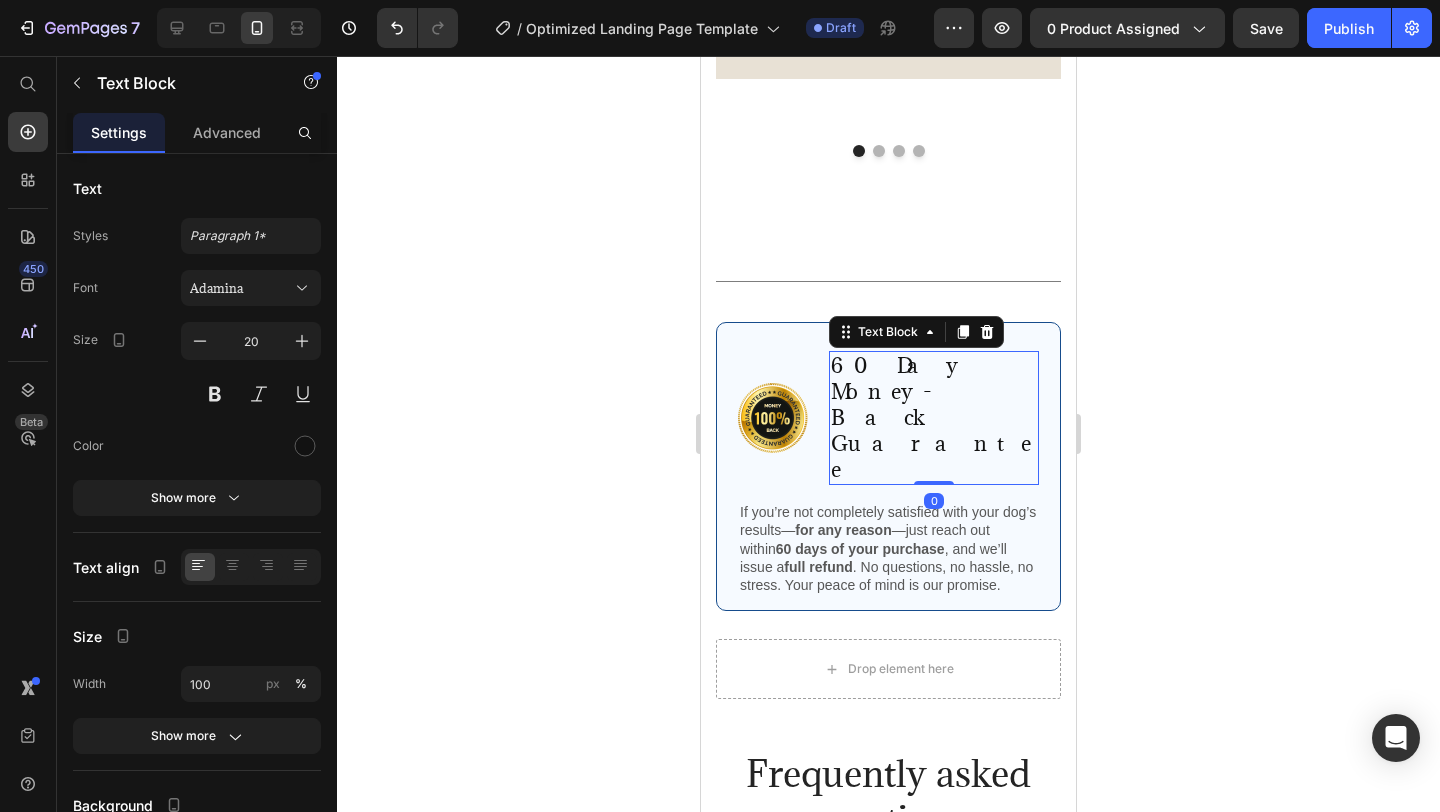 click on "60 Day Money-Back Guarantee" at bounding box center [934, 418] 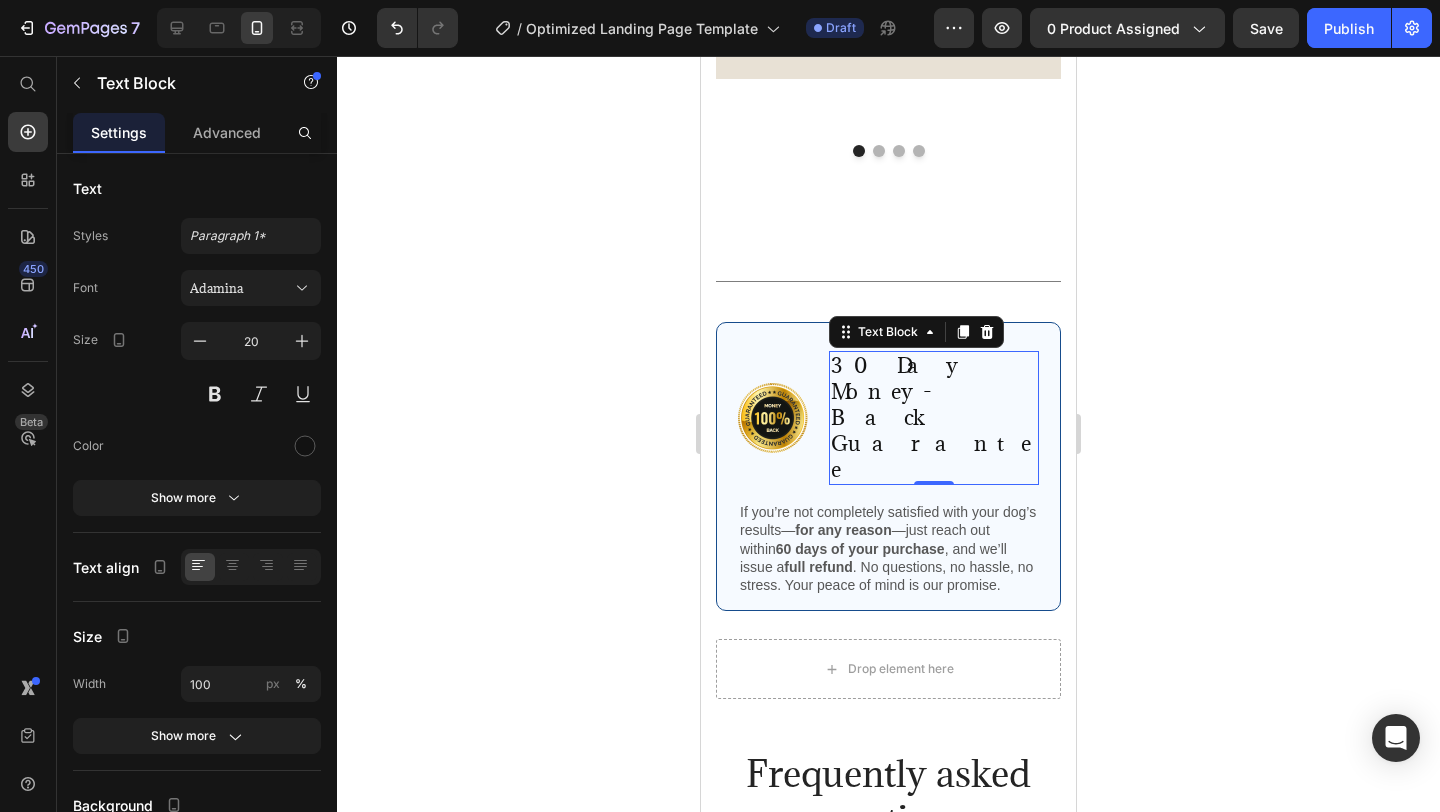 click 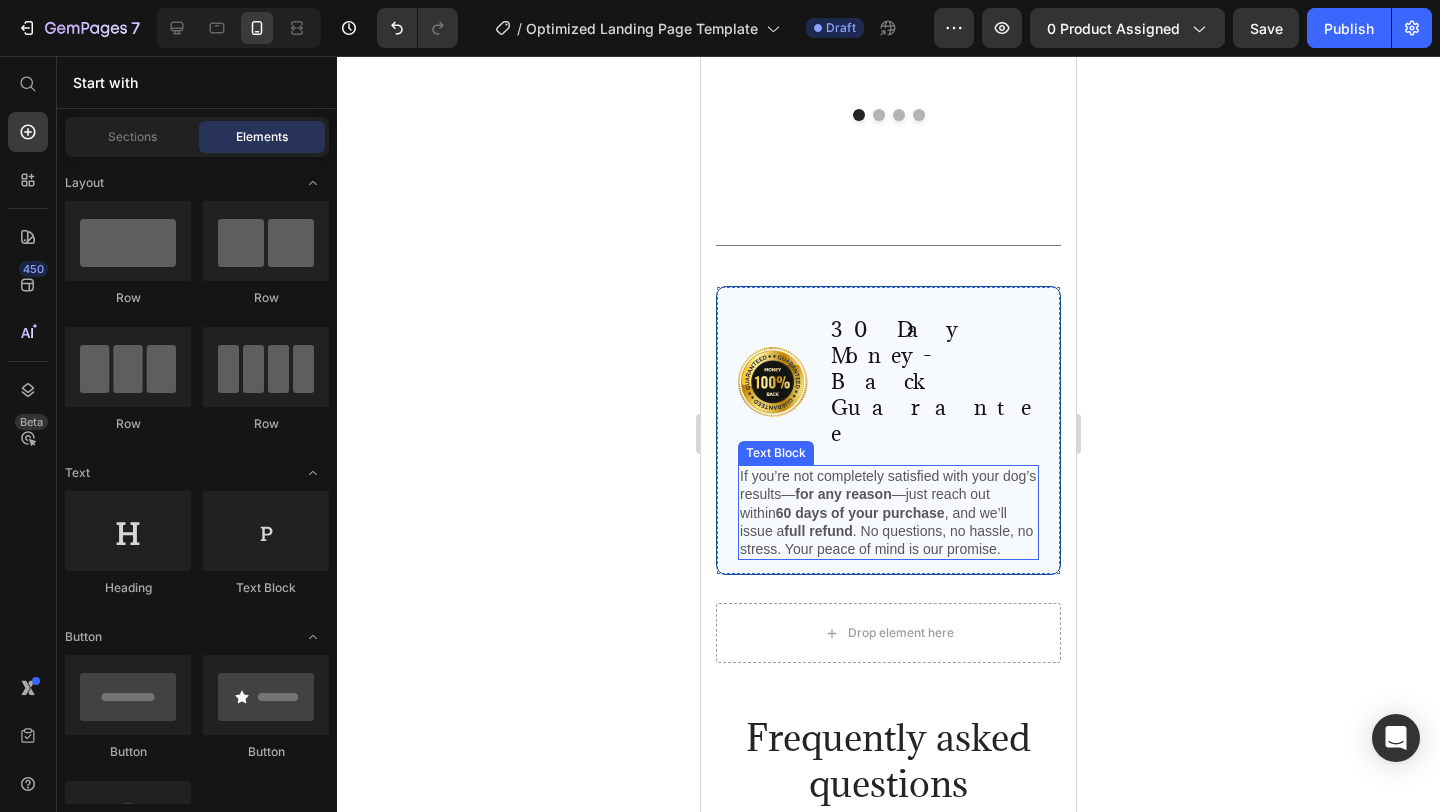 scroll, scrollTop: 4560, scrollLeft: 0, axis: vertical 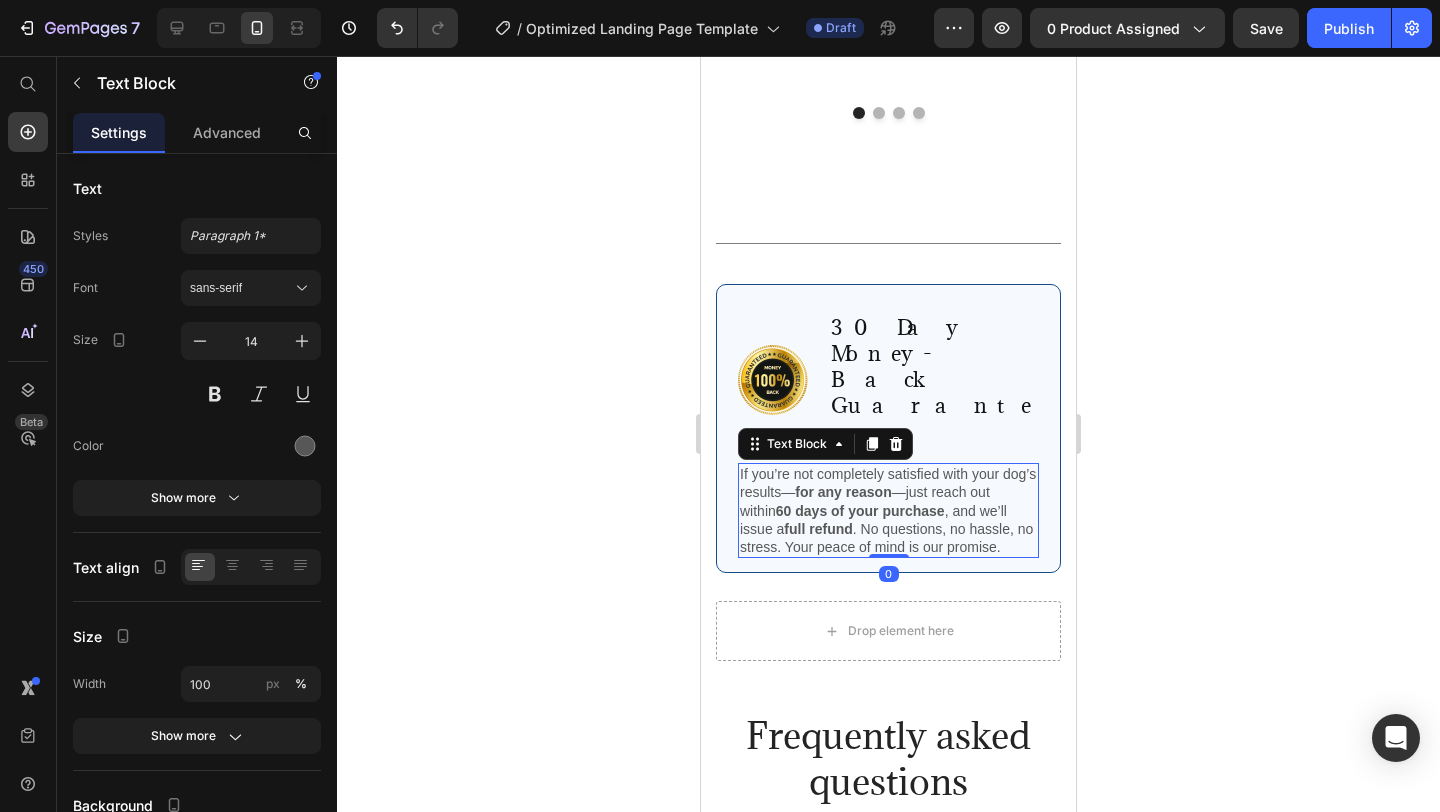 click on "60 days of your purchase" at bounding box center (860, 511) 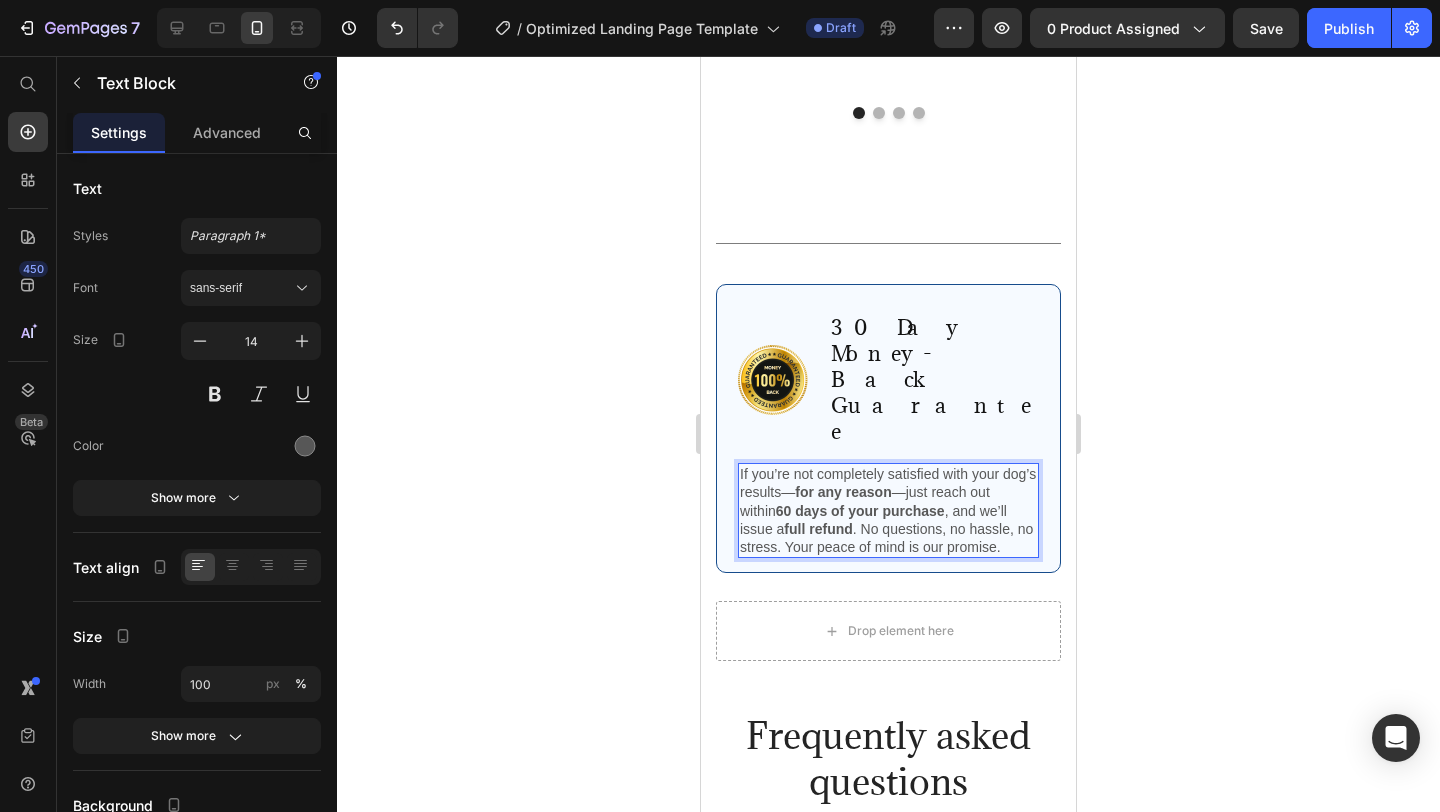 click on "60 days of your purchase" at bounding box center [860, 511] 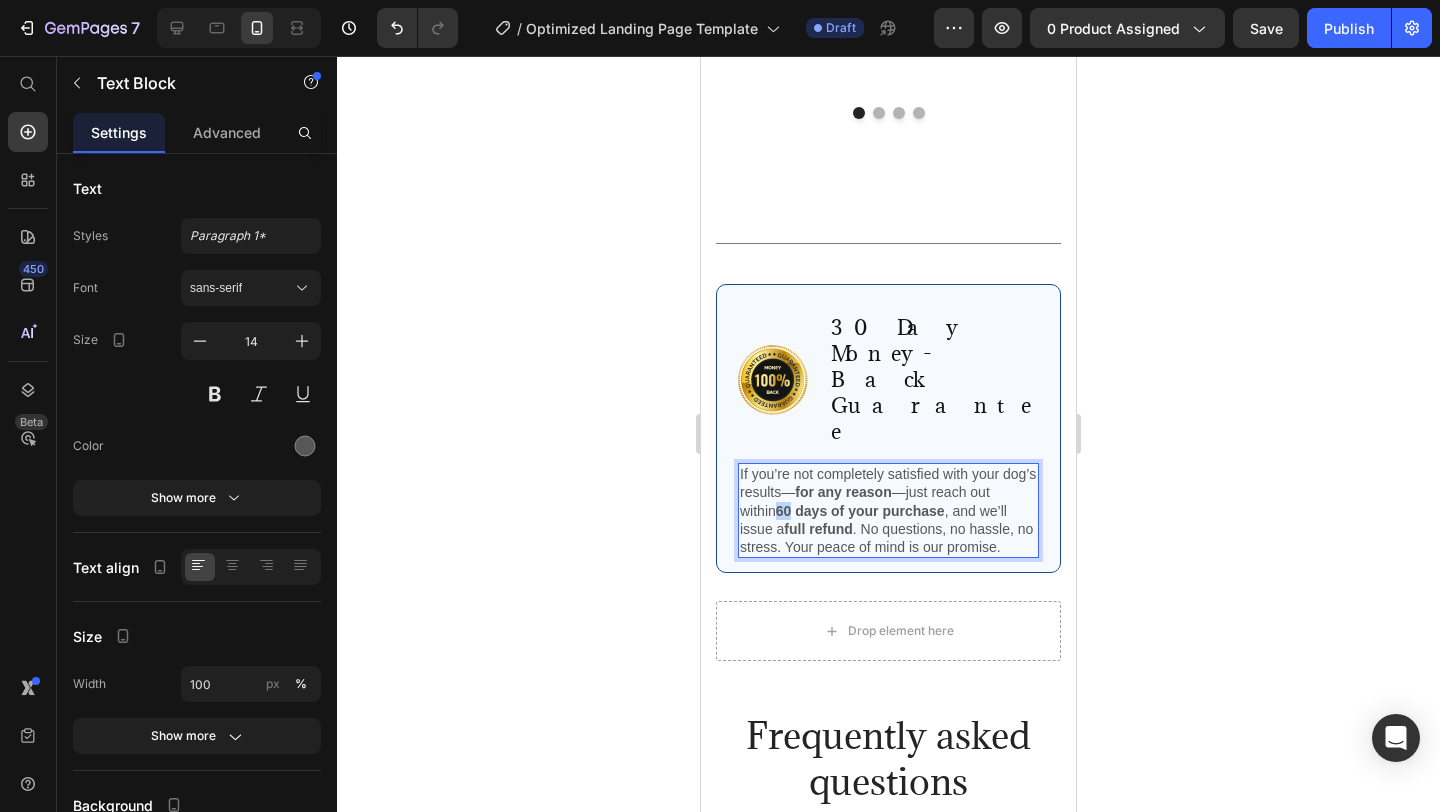 click on "60 days of your purchase" at bounding box center (860, 511) 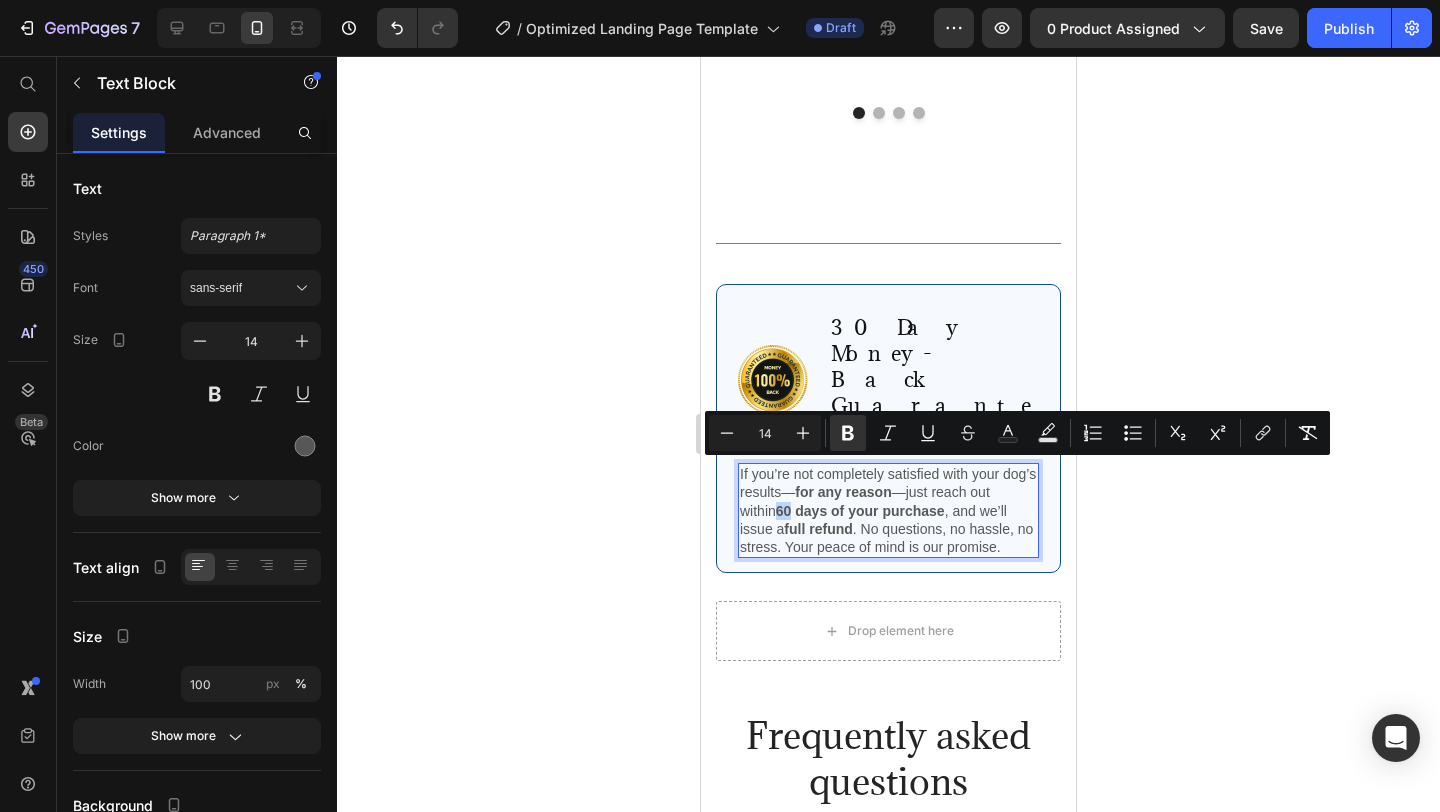 click on "60 days of your purchase" at bounding box center (860, 511) 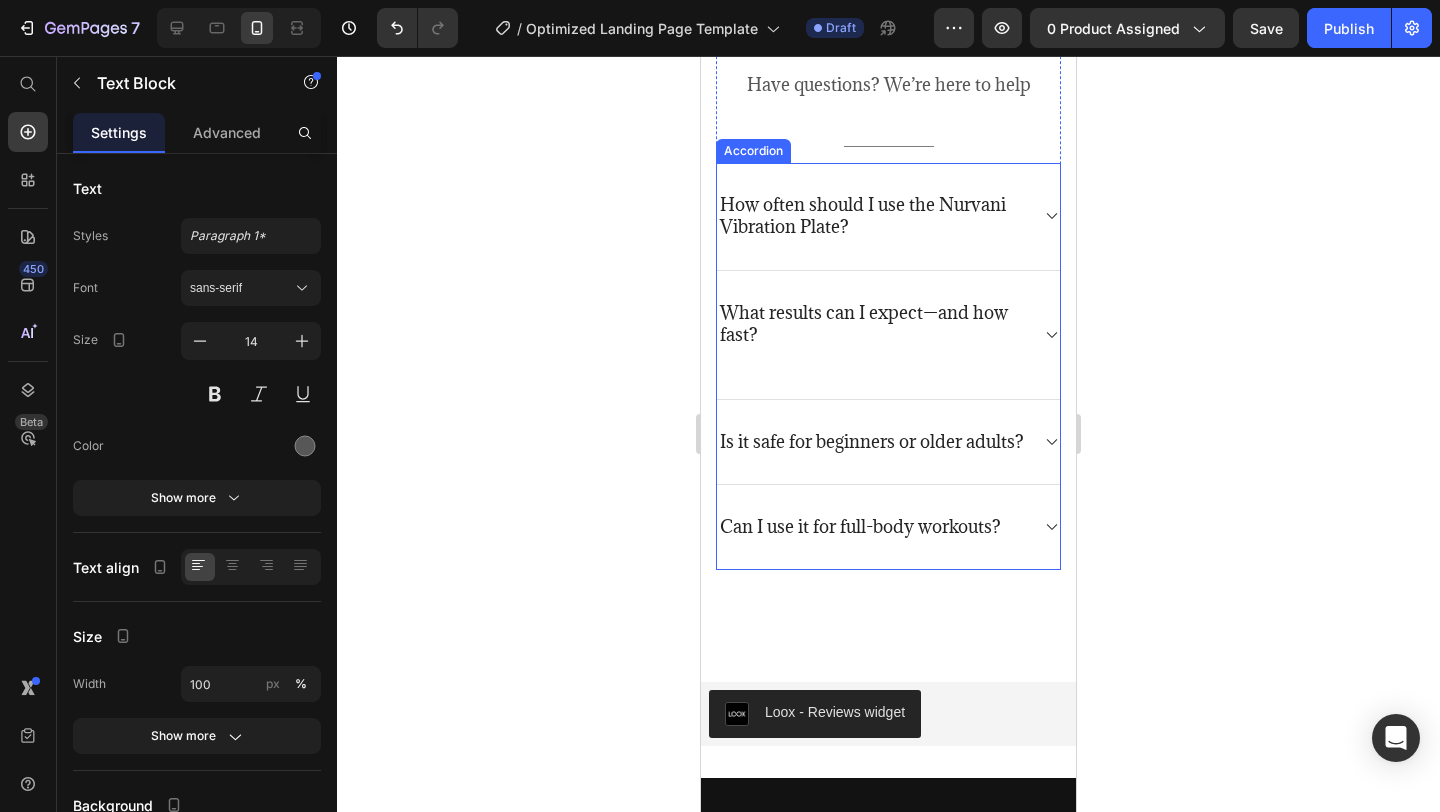 scroll, scrollTop: 5185, scrollLeft: 0, axis: vertical 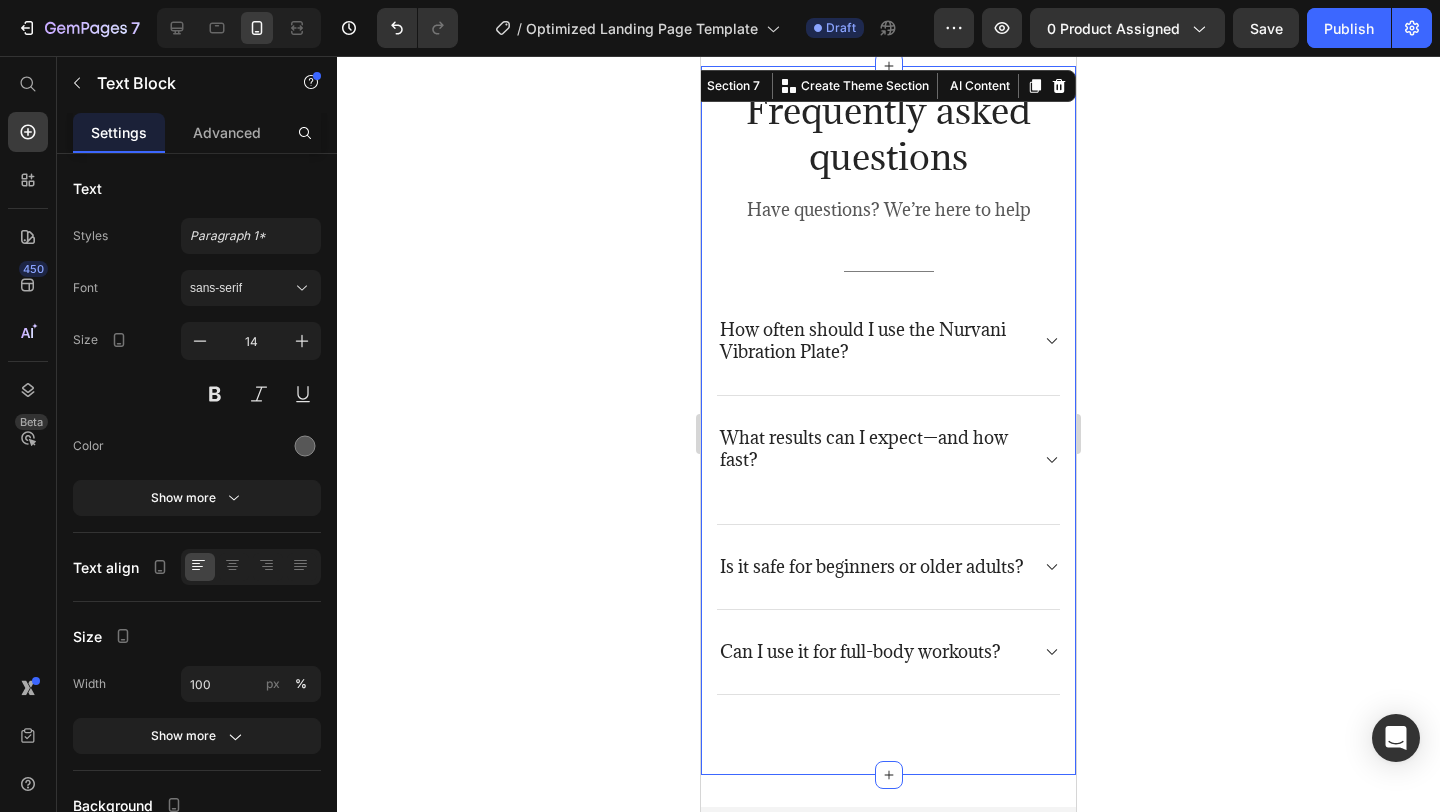 click on "Frequently asked questions Heading Have questions? We’re here to help Text block                Title Line
How often should I use the Nurvani Vibration Plate?
What results can I expect—and how fast?
Is it safe for beginners or older adults?
Can I use it for full-body workouts? Accordion Row Section 7   You can create reusable sections Create Theme Section AI Content Write with GemAI What would you like to describe here? Tone and Voice Persuasive Product Show more Generate" at bounding box center [888, 420] 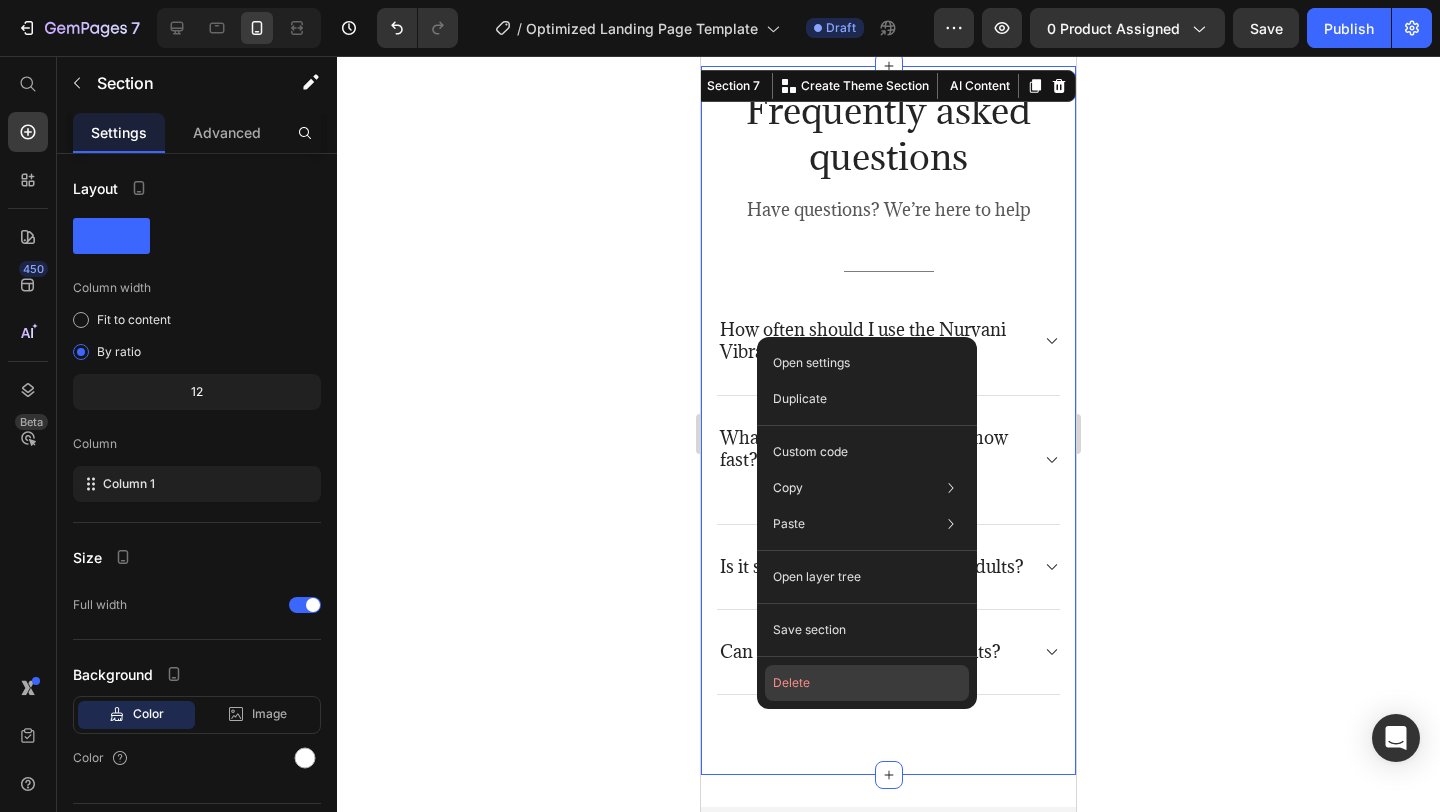 click on "Delete" 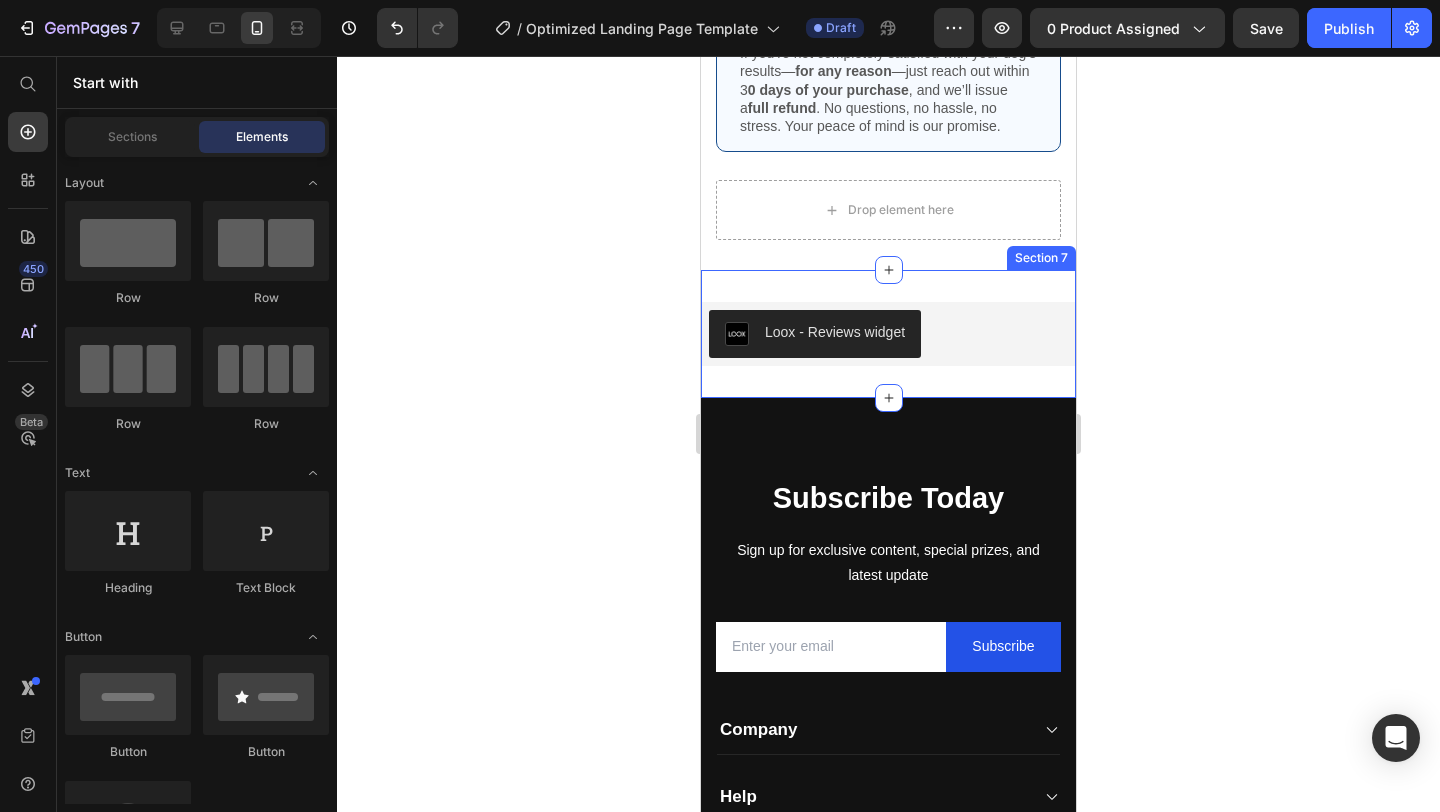 scroll, scrollTop: 4985, scrollLeft: 0, axis: vertical 